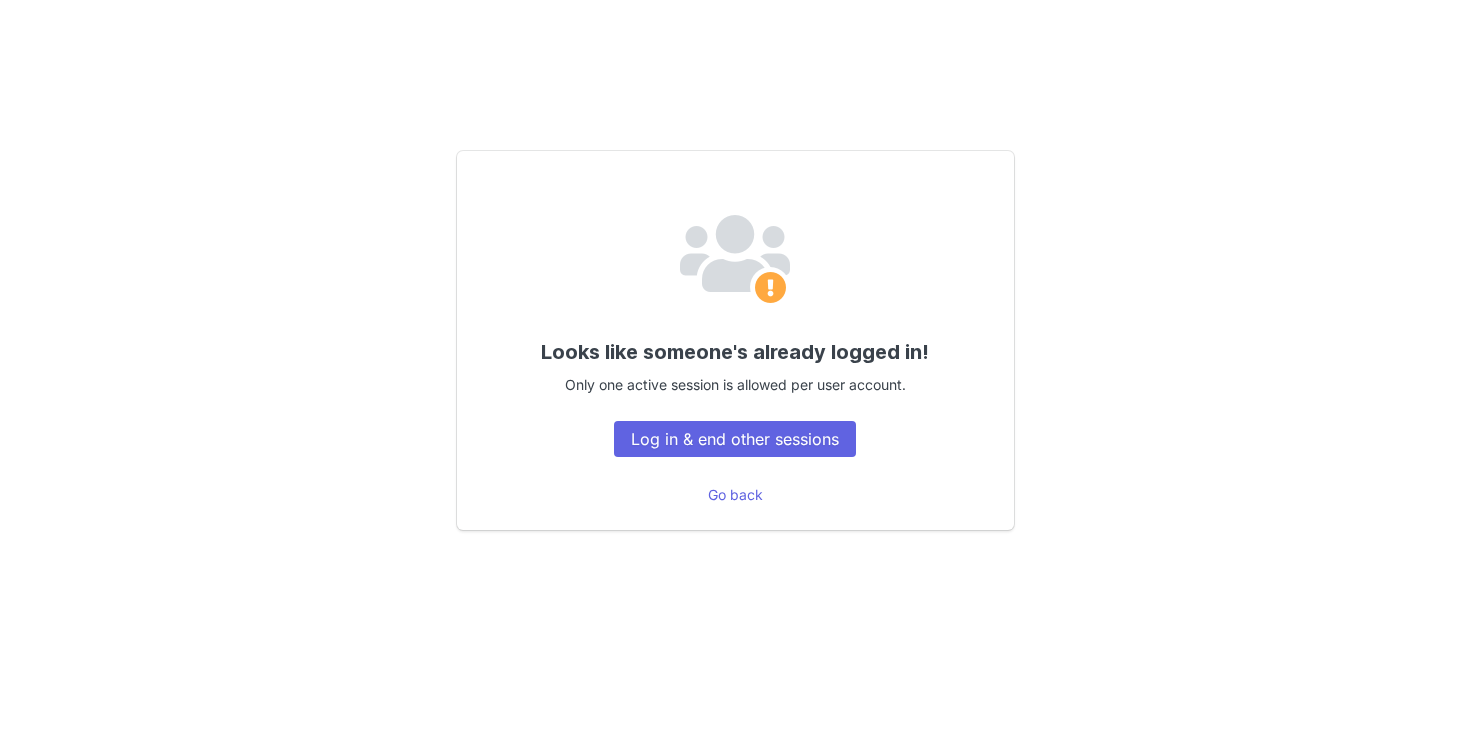 scroll, scrollTop: 0, scrollLeft: 0, axis: both 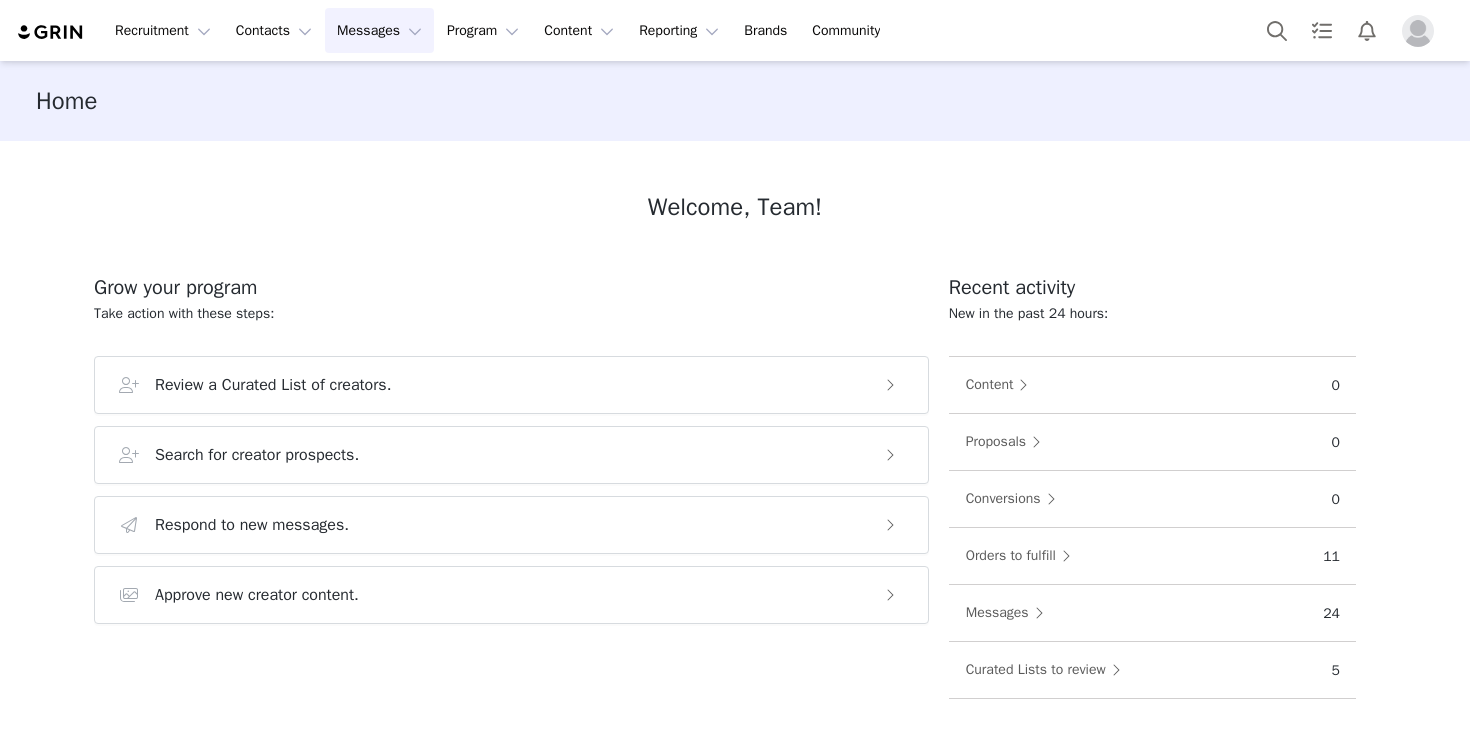 click on "Messages Messages" at bounding box center (379, 30) 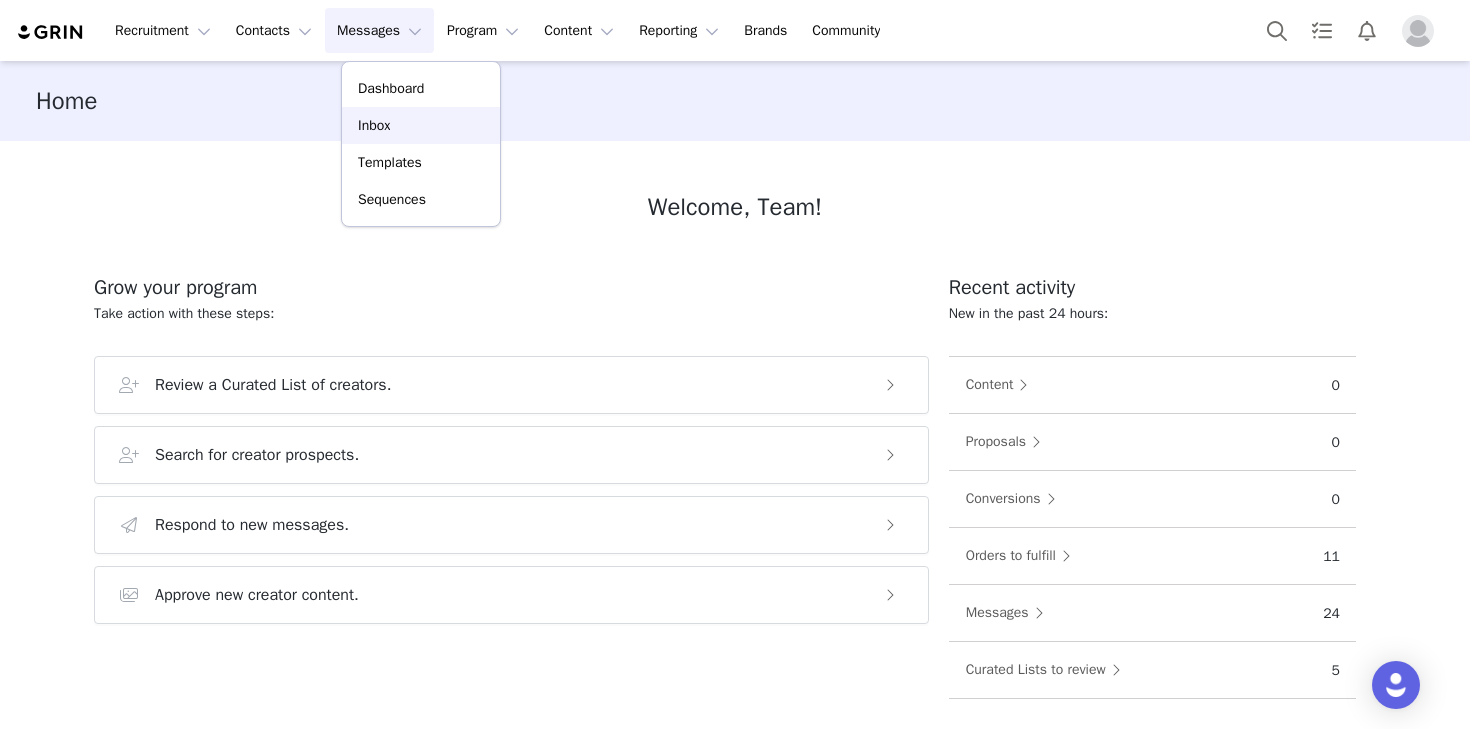 click on "Inbox" at bounding box center [421, 125] 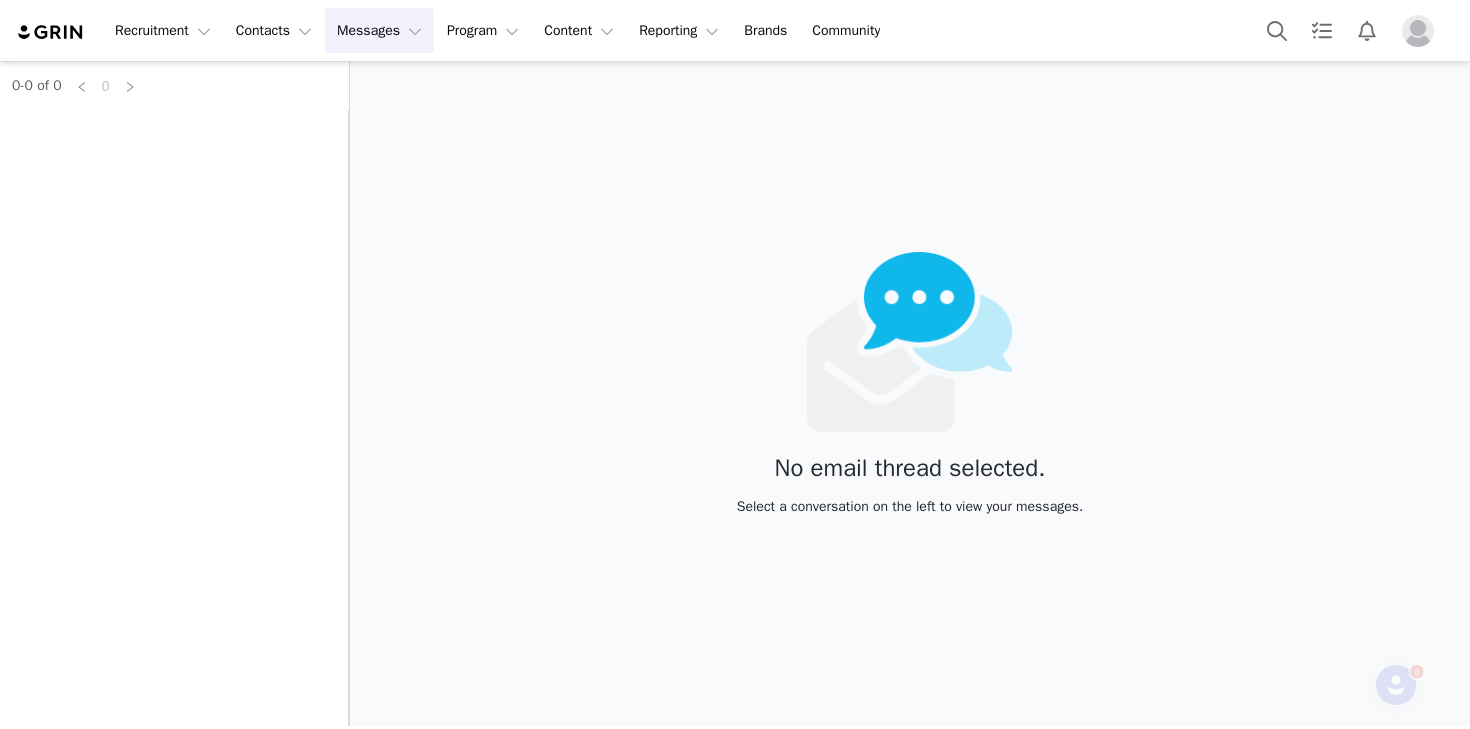 scroll, scrollTop: 0, scrollLeft: 0, axis: both 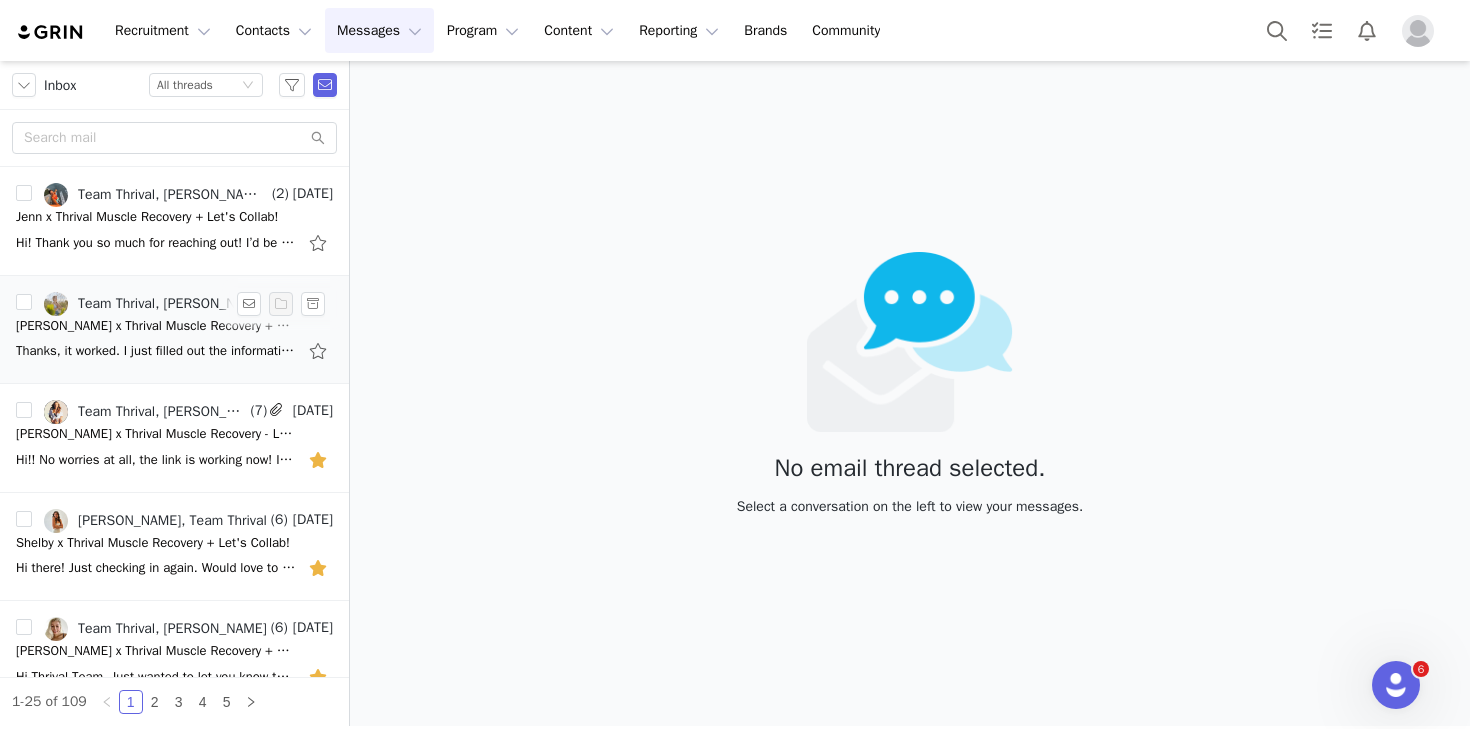 click on "Thanks, it worked. I just filled out the information. I'm so excited to use it and create something great for you! Thanks again.
[DATE][DATE] 2:02 PM Team Thrival <[EMAIL_ADDRESS][DOMAIN_NAME]> wrote:
Hi [PERSON_NAME]!
I'm so sorry ab" at bounding box center (156, 351) 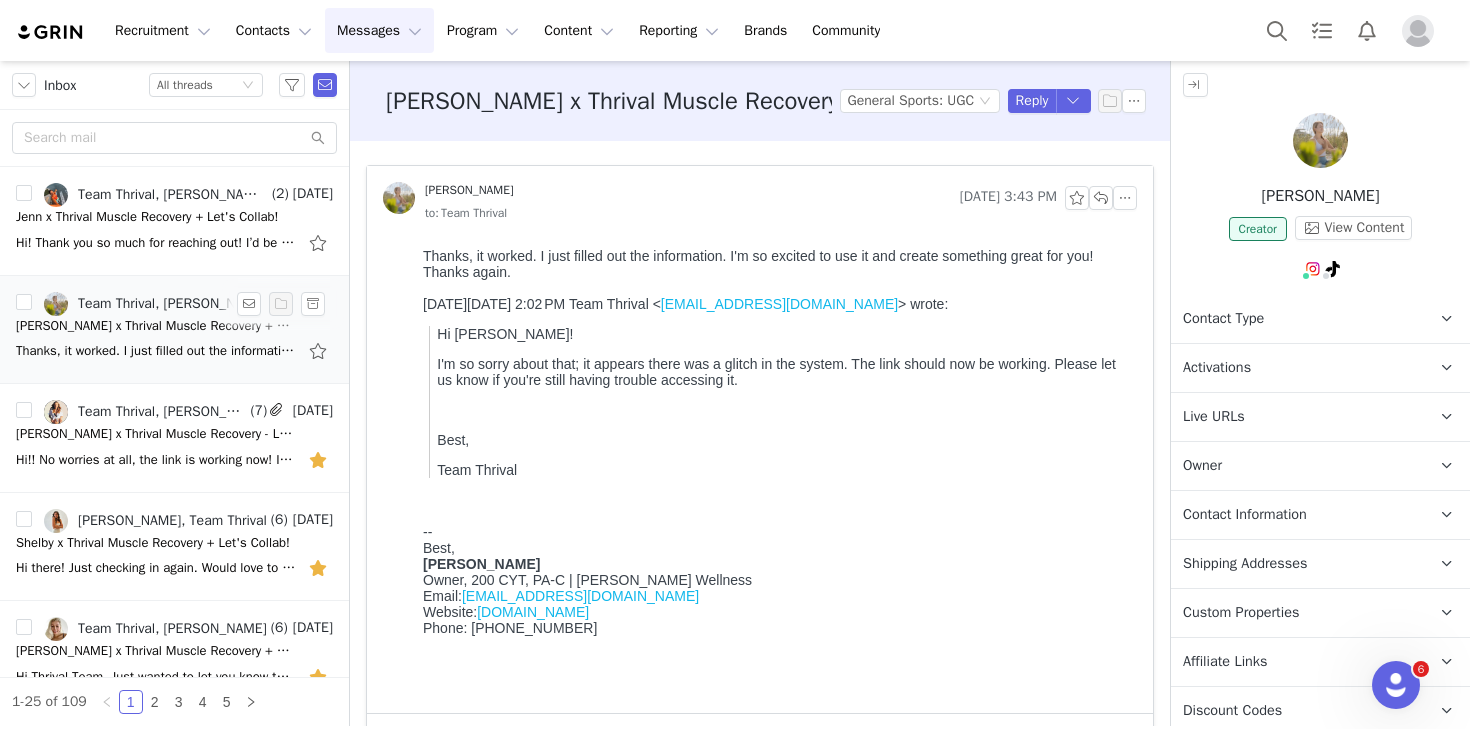 scroll, scrollTop: 0, scrollLeft: 0, axis: both 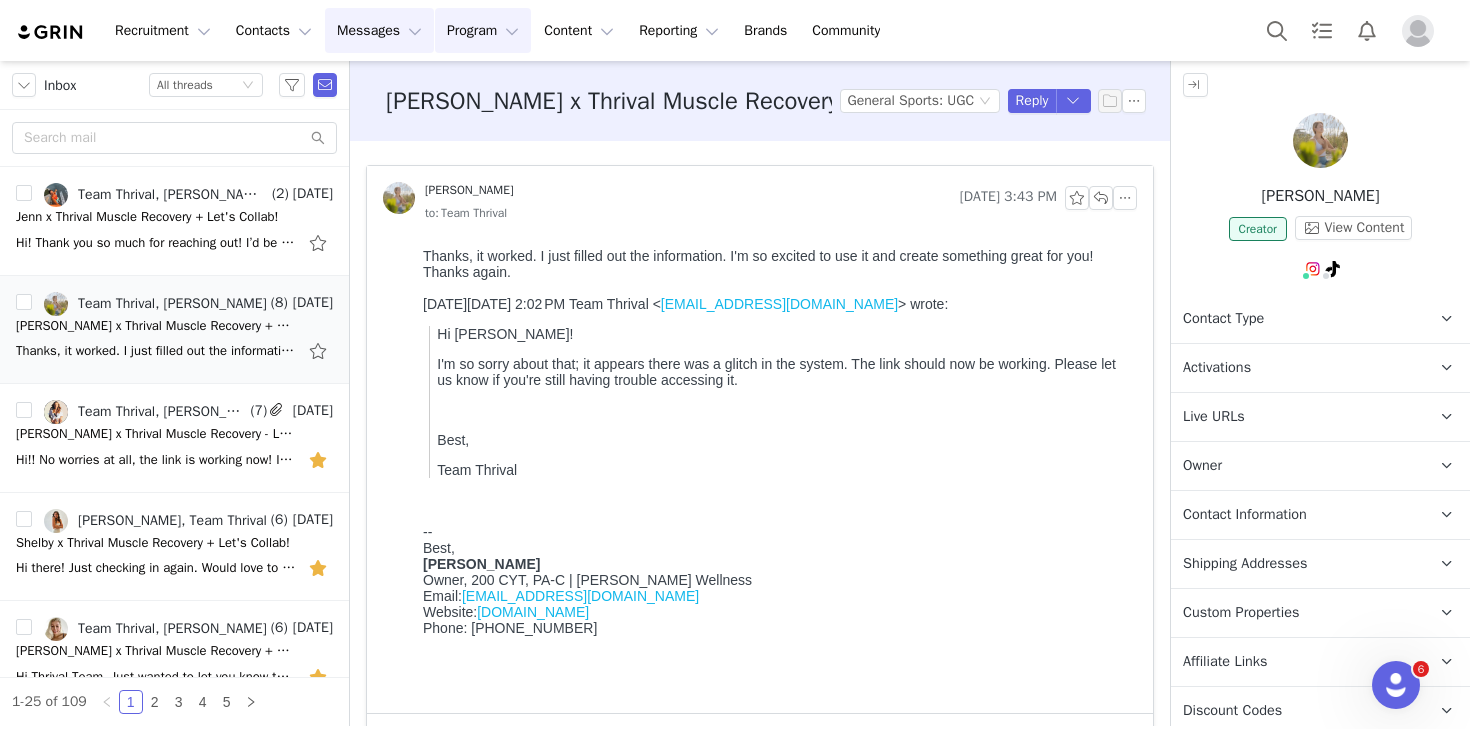 click on "Program Program" at bounding box center (483, 30) 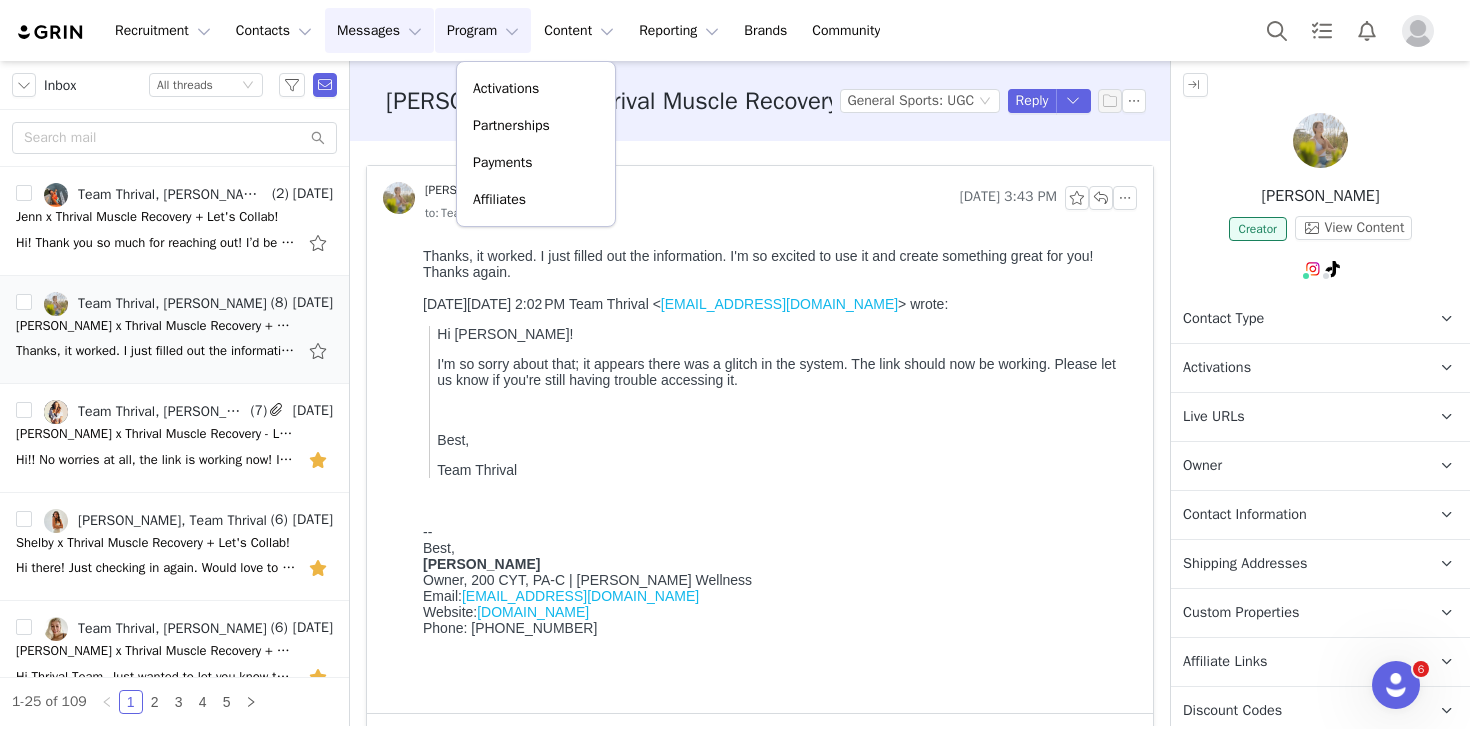 click on "Program Program" at bounding box center [483, 30] 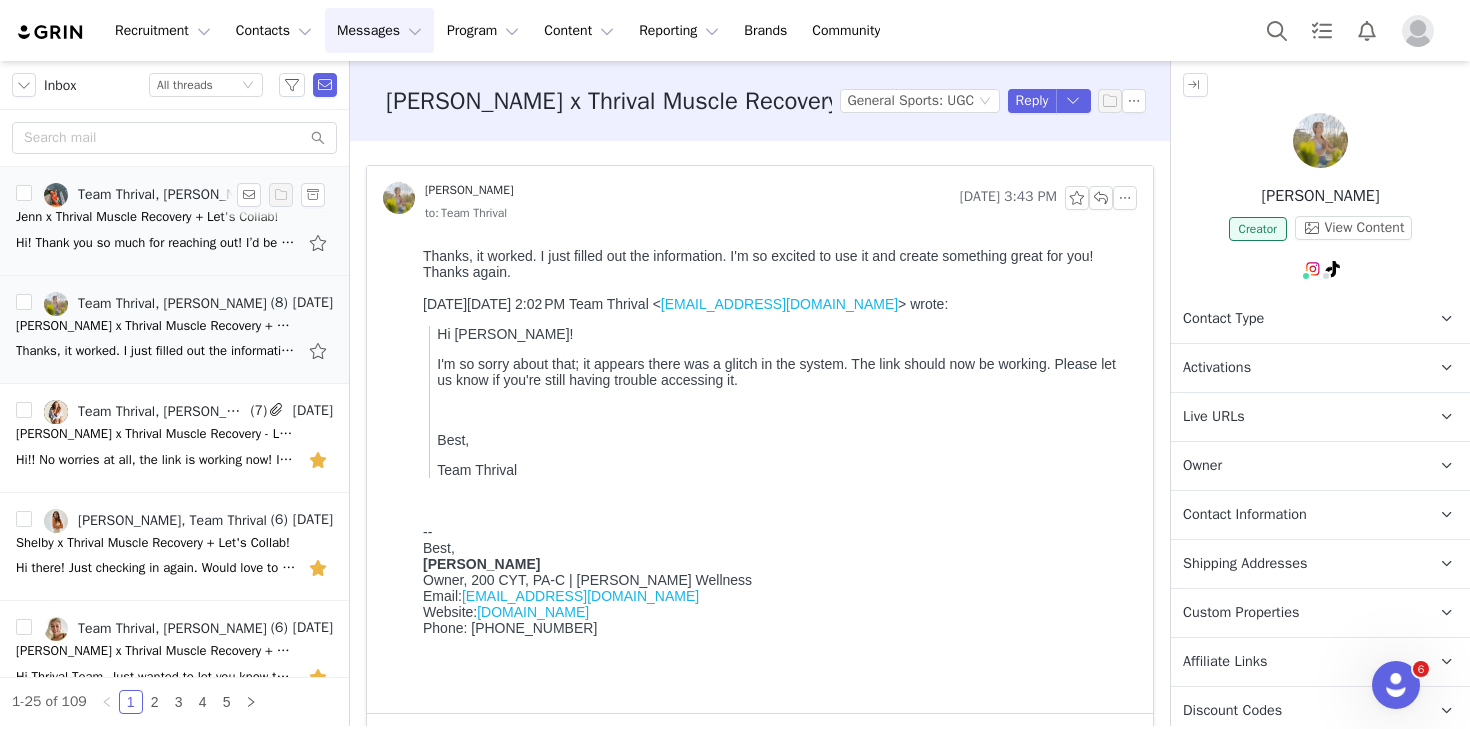 click on "Hi!
Thank you so much for reaching out! I’d be interested in learning more about potential partnerships opportunities and what that looks like.
Best,
Jenn
@jennpappas_
NASM Certified Personal Trainer
jennpappas.com
On Jul 8, 2025, at 9:20" at bounding box center [156, 243] 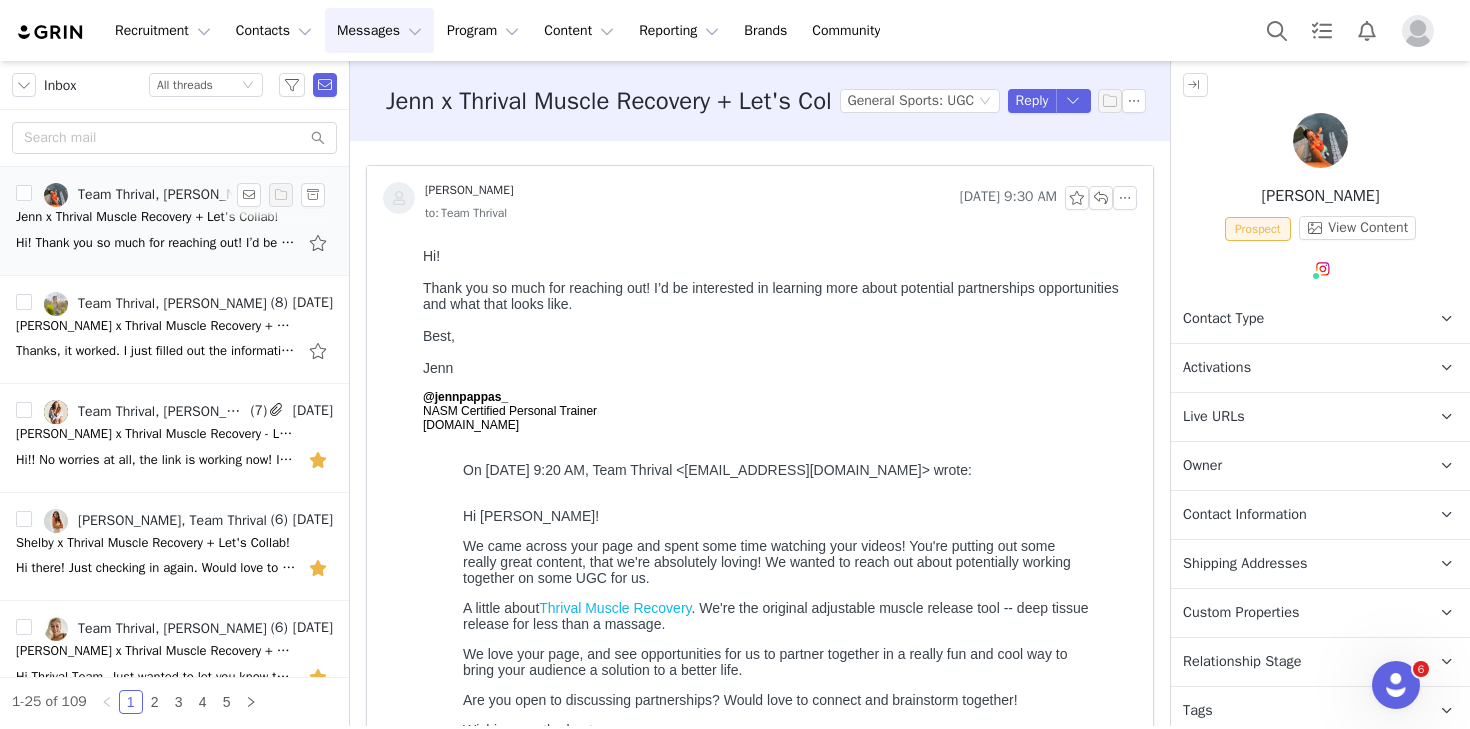 scroll, scrollTop: 0, scrollLeft: 0, axis: both 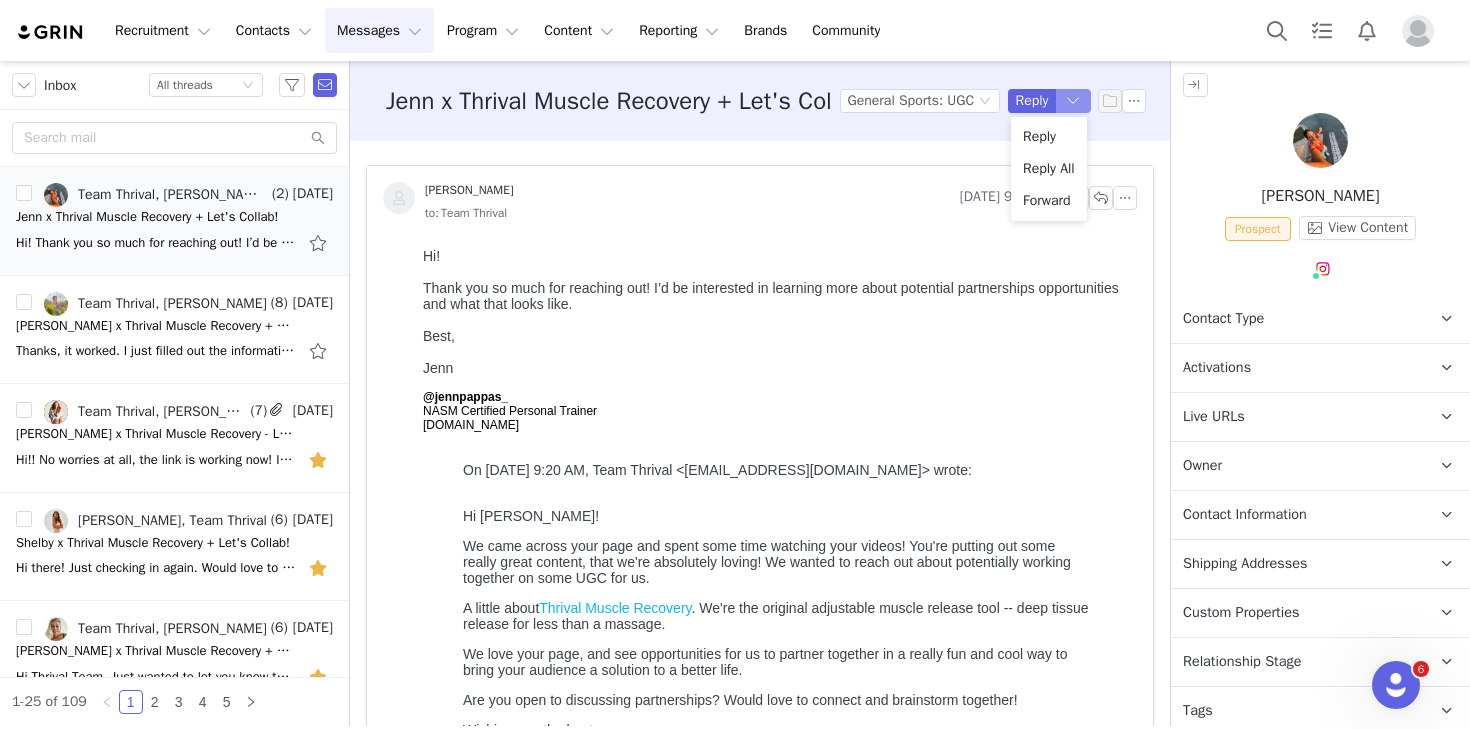 click at bounding box center (1074, 101) 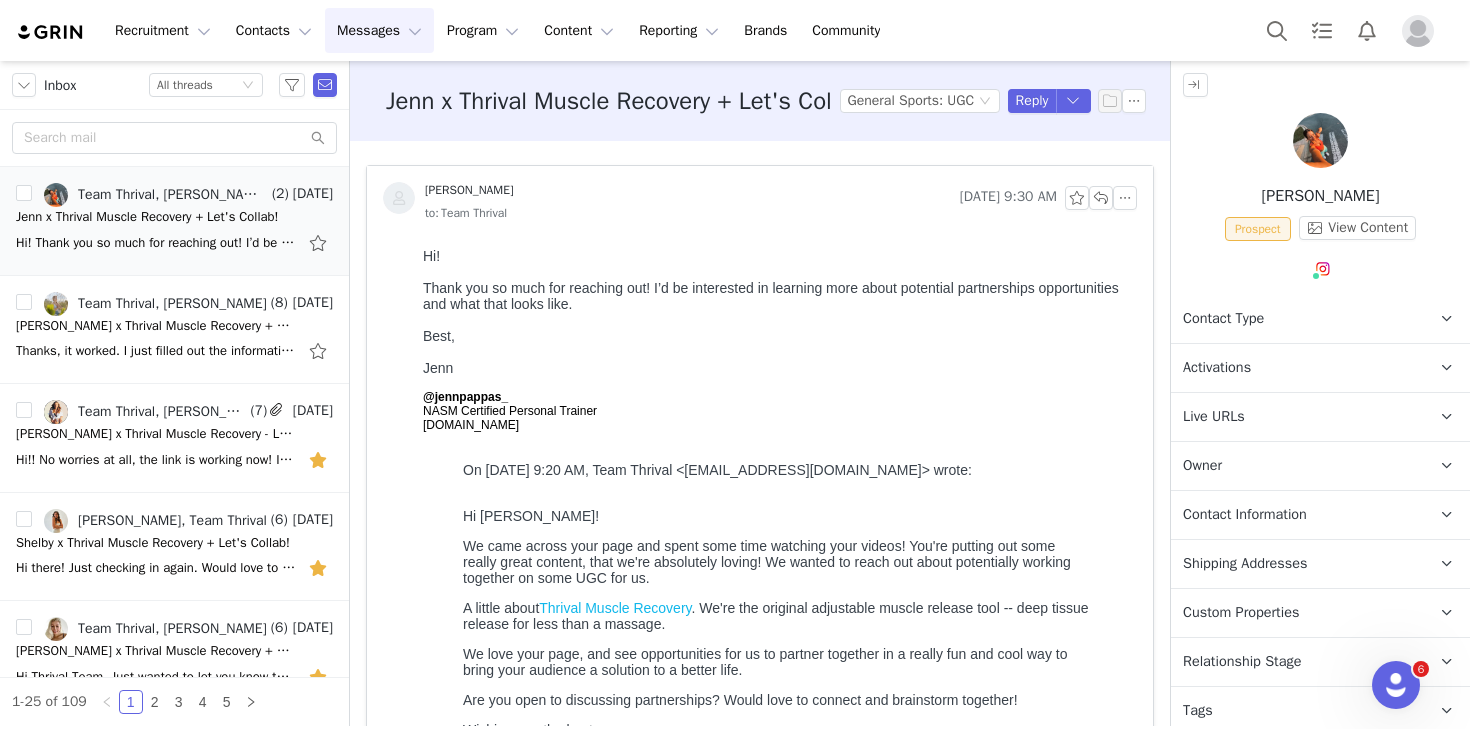 click on "Messages Messages" at bounding box center (379, 30) 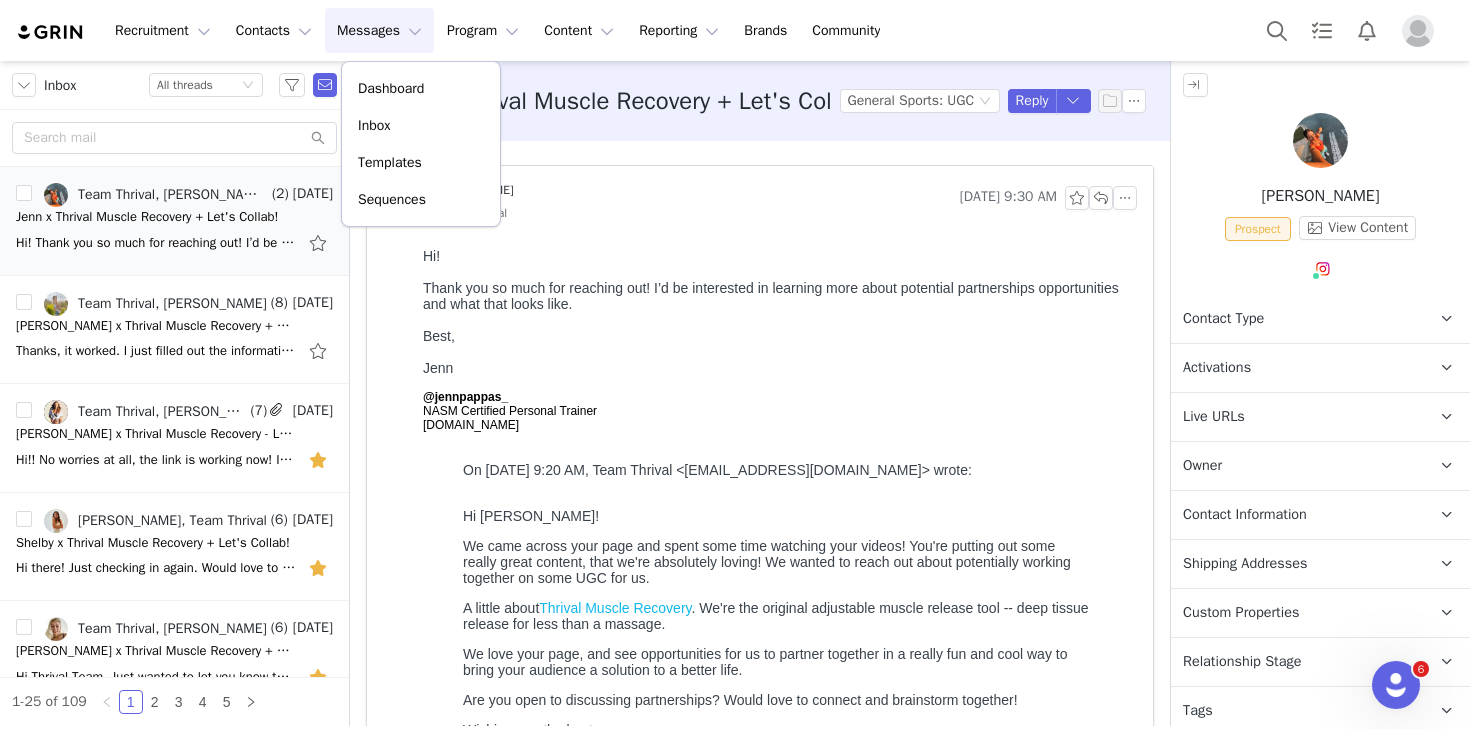click on "Jennifer Ackerman" at bounding box center [667, 198] 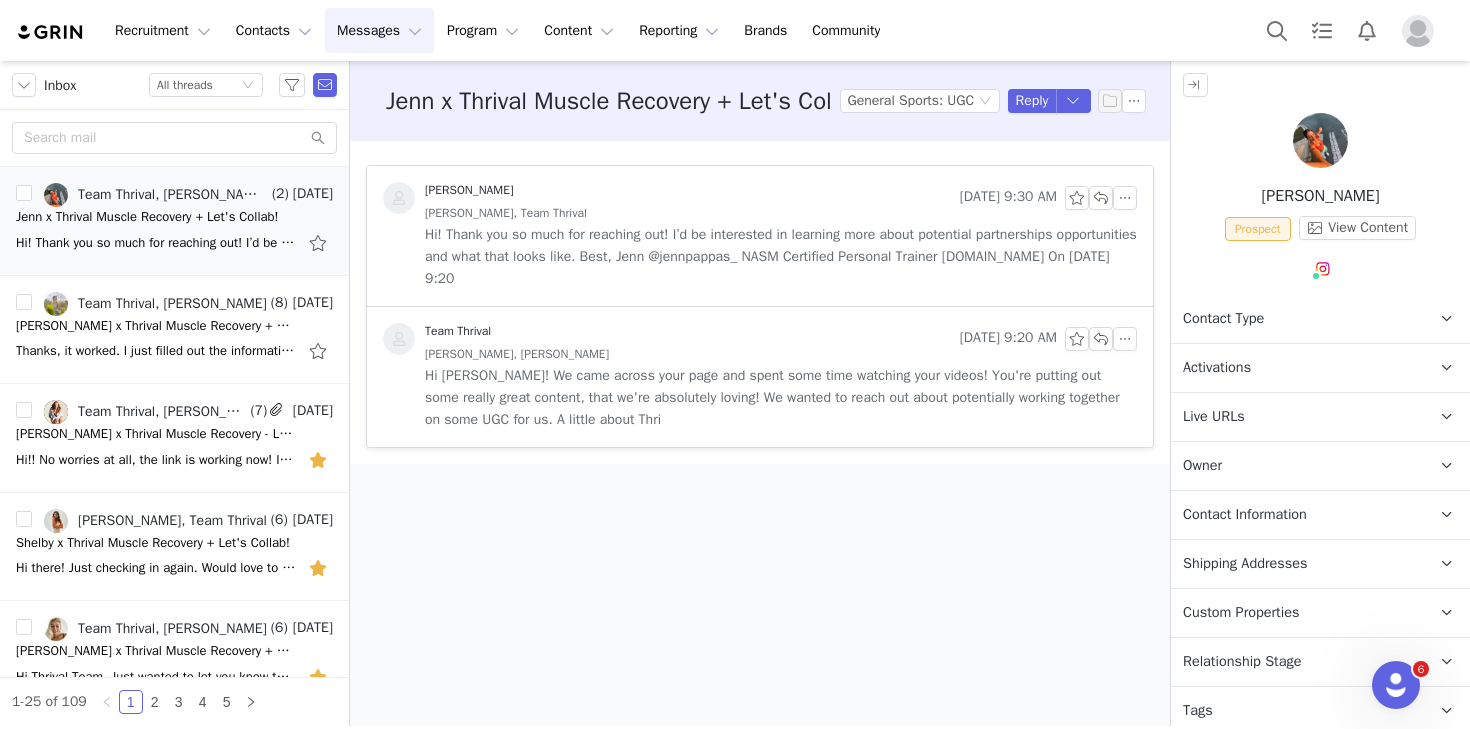 click on "Hi!
Thank you so much for reaching out! I’d be interested in learning more about potential partnerships opportunities and what that looks like.
Best,
Jenn
@jennpappas_
NASM Certified Personal Trainer
jennpappas.com
On Jul 8, 2025, at 9:20" at bounding box center [781, 257] 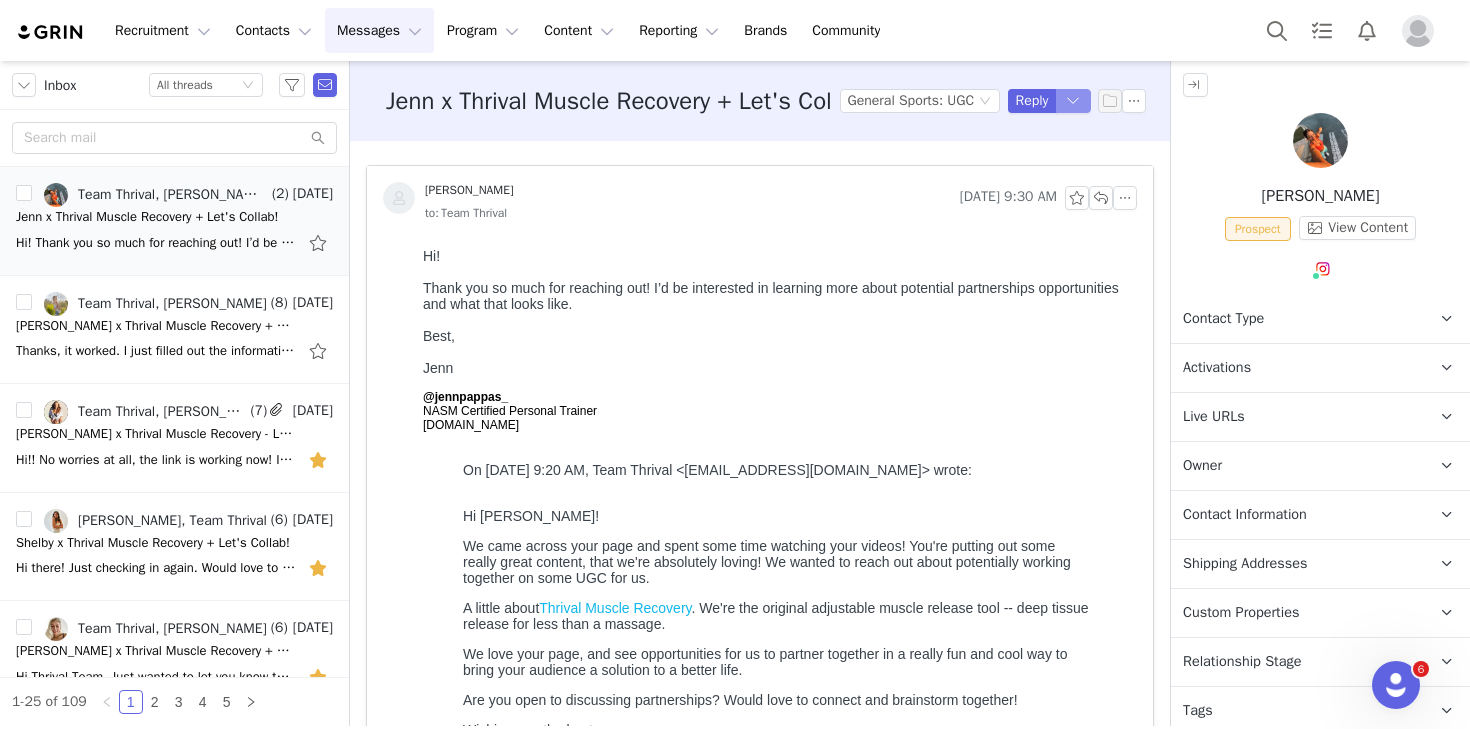 click at bounding box center (1074, 101) 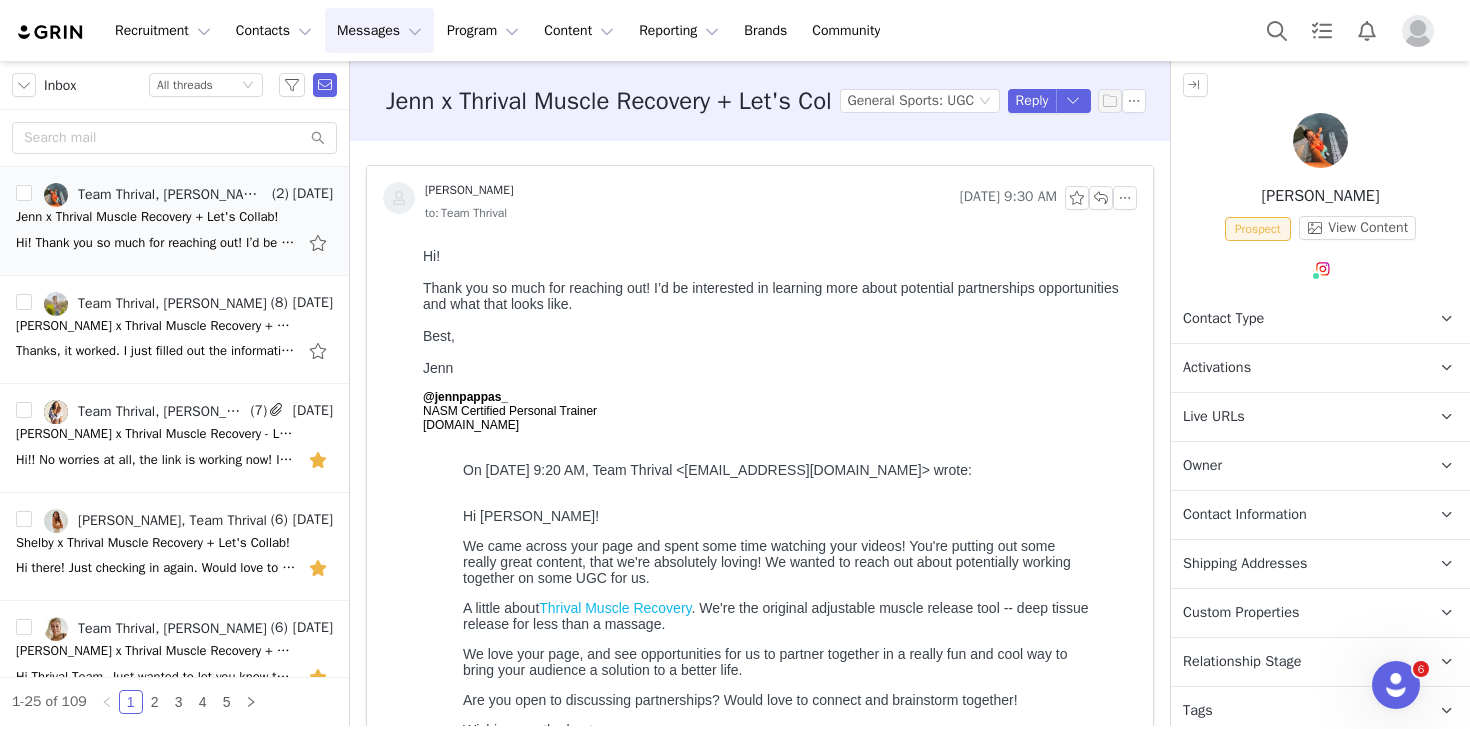 click on "Jennifer Ackerman       Jul 9, 2025 9:30 AM  to:  Team Thrival" at bounding box center [760, 203] 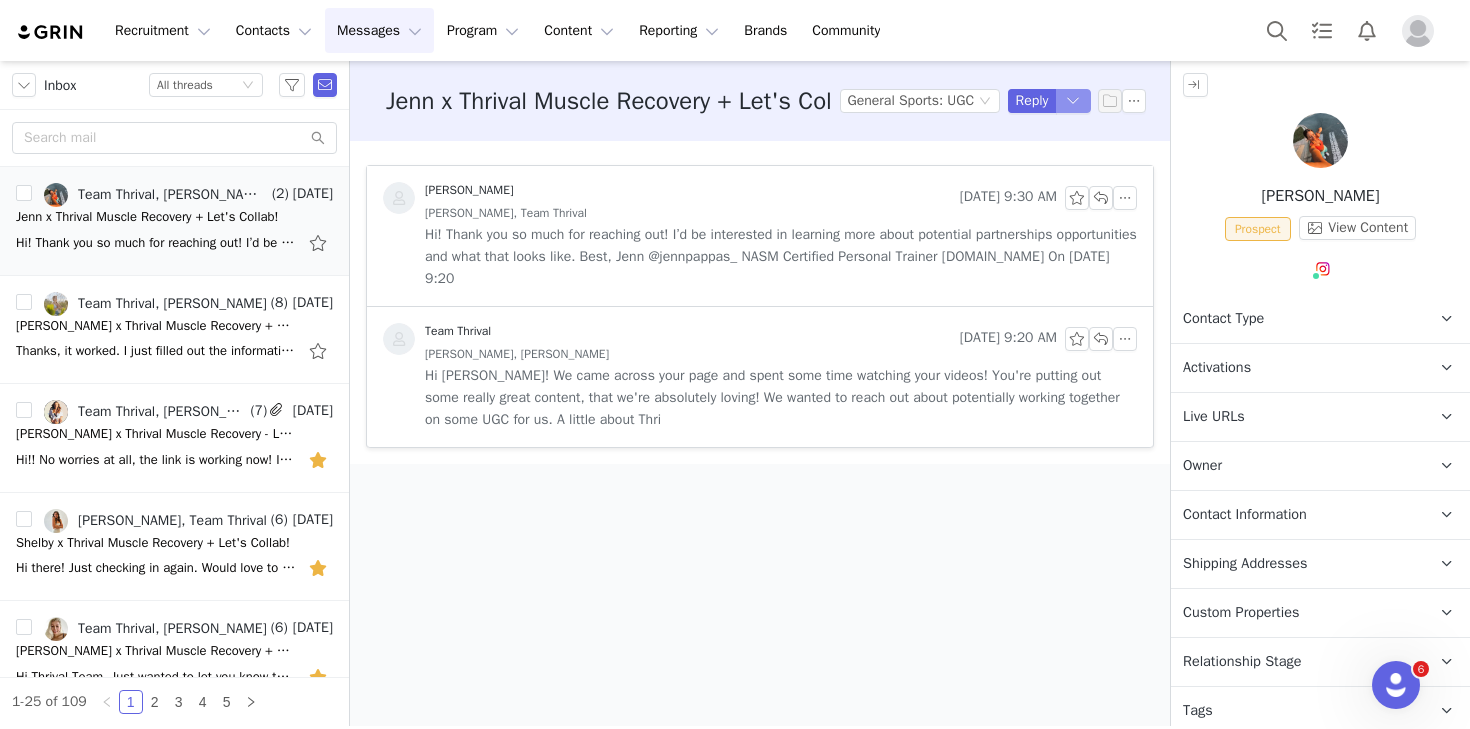 click at bounding box center (1074, 101) 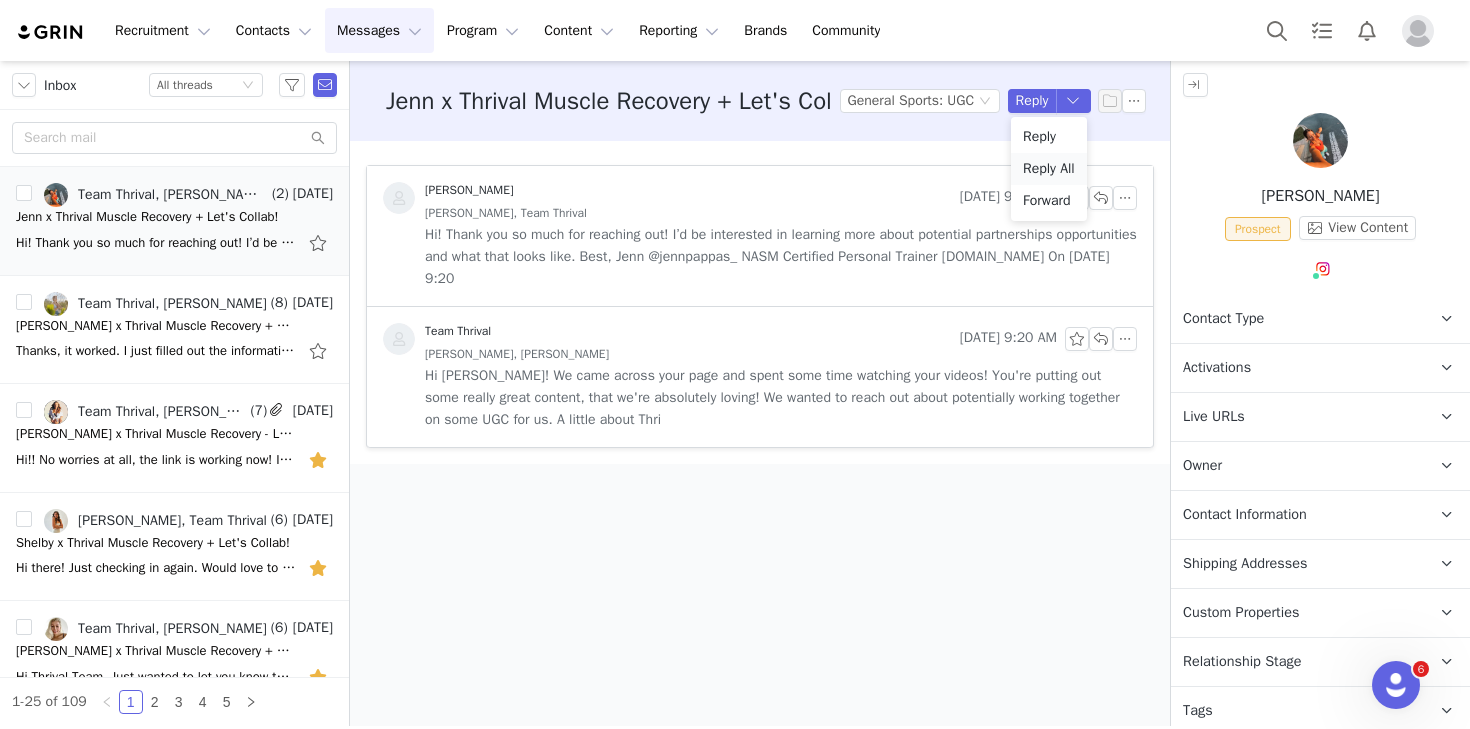 click on "Reply All" at bounding box center [1049, 169] 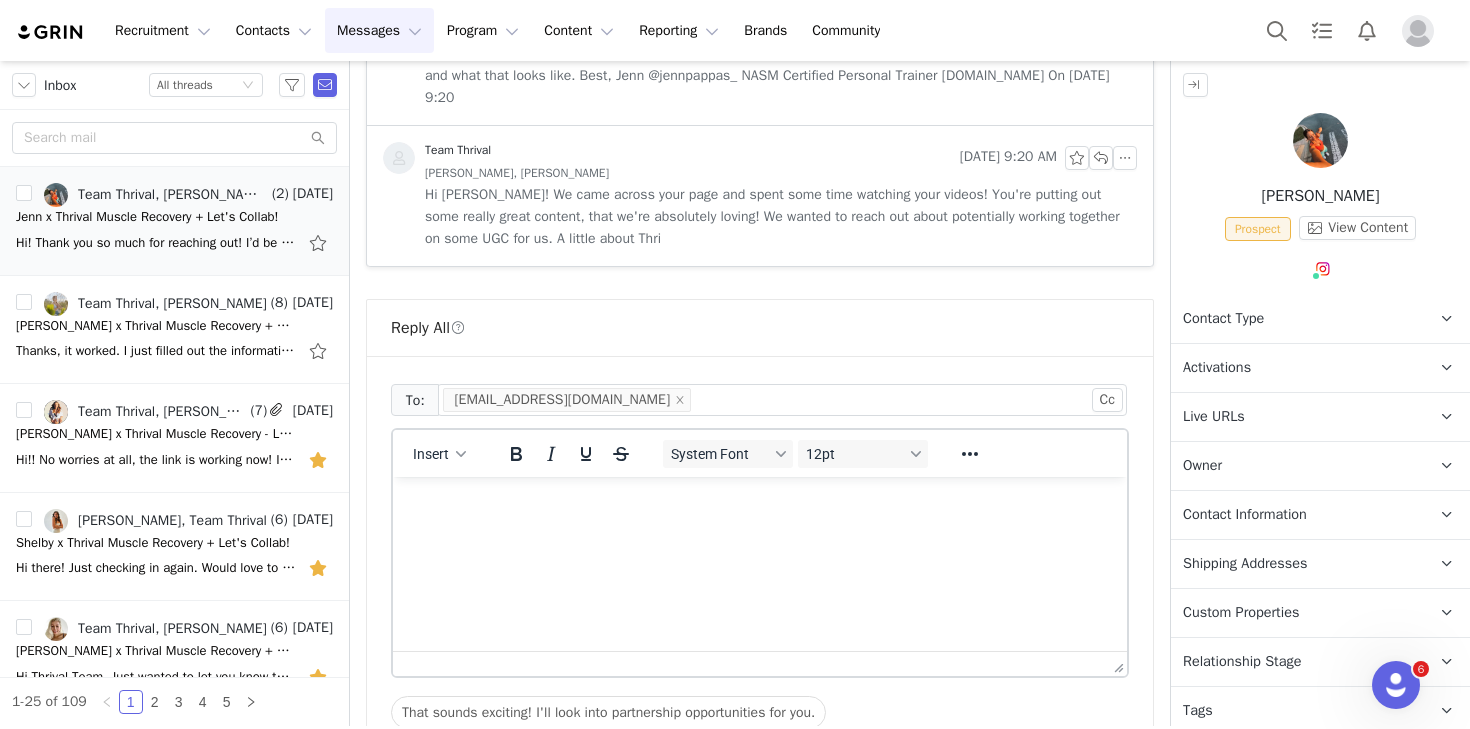 scroll, scrollTop: 381, scrollLeft: 0, axis: vertical 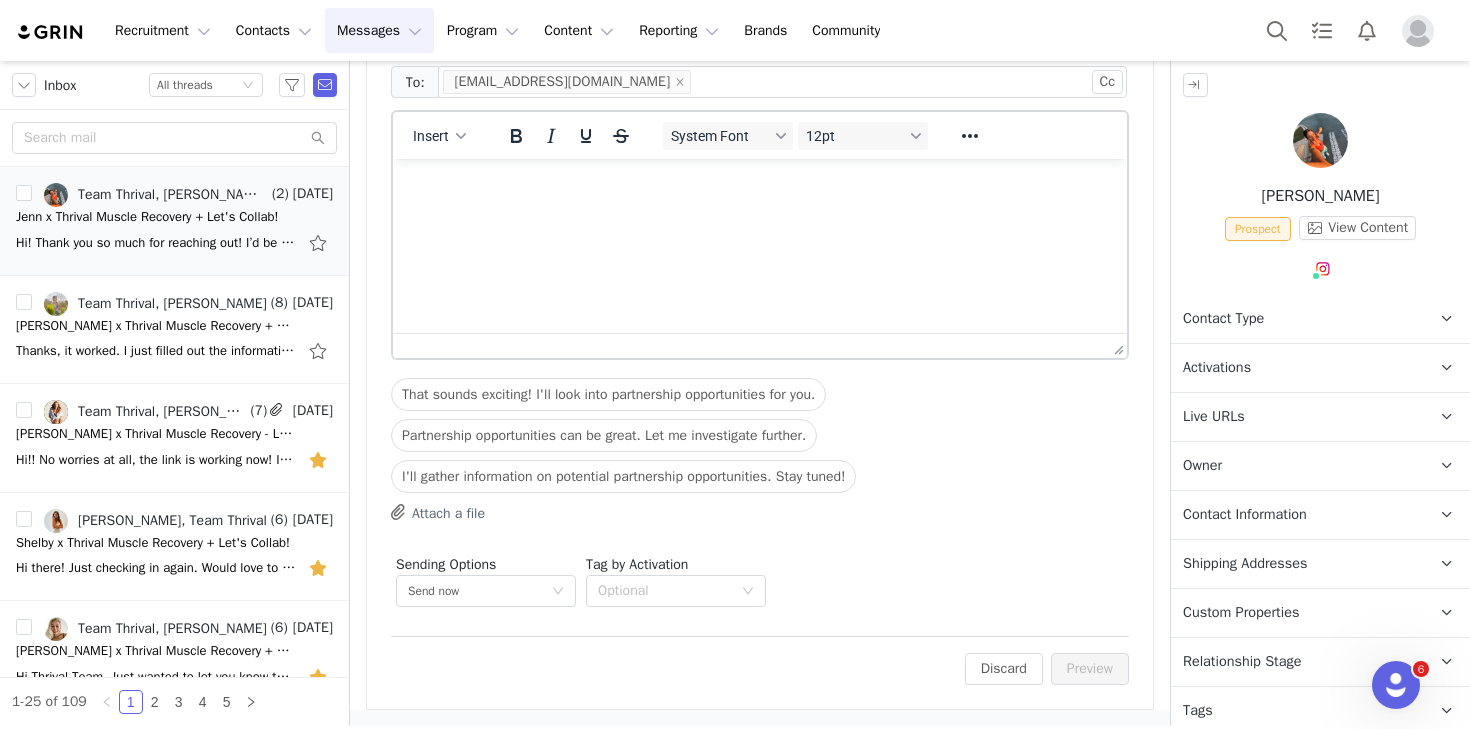 click at bounding box center [760, 186] 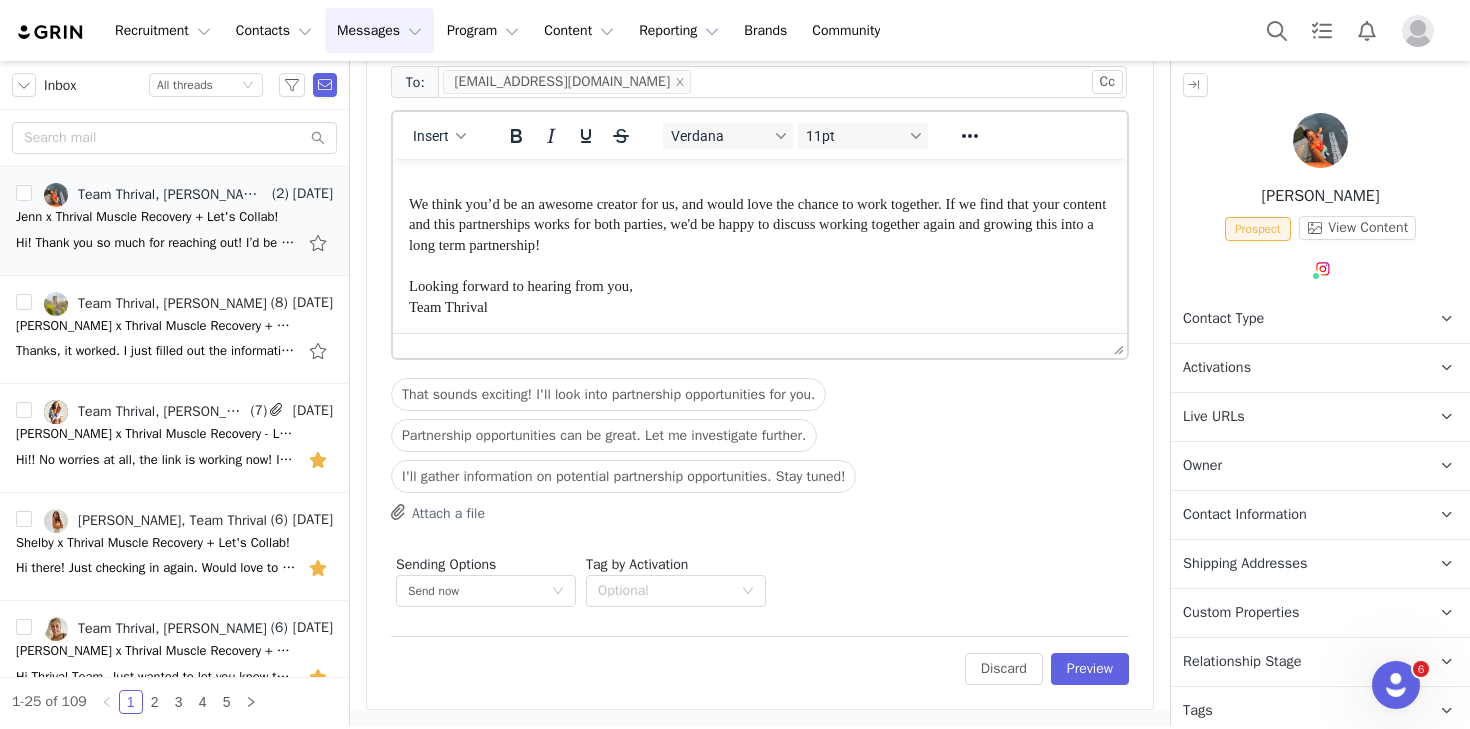 scroll, scrollTop: 0, scrollLeft: 0, axis: both 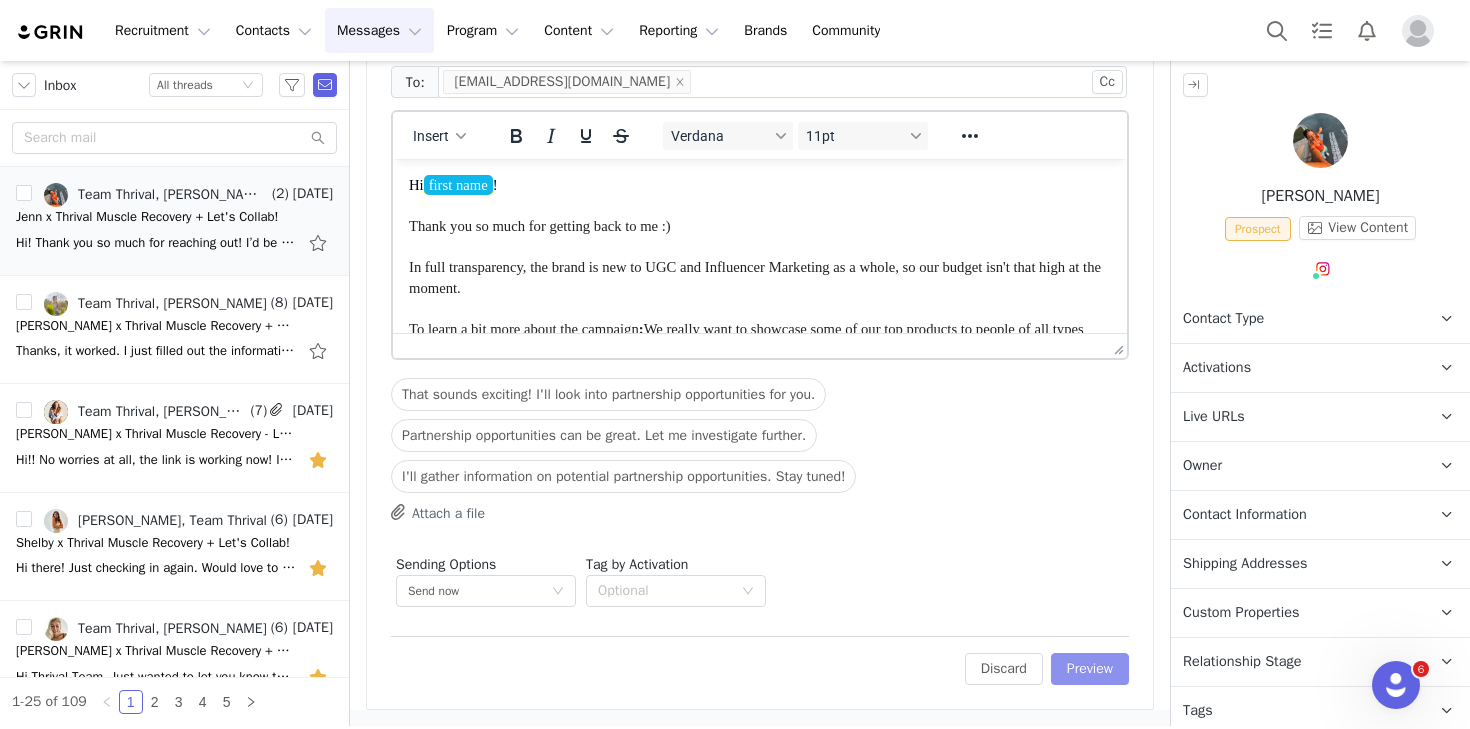 click on "Preview" at bounding box center (1090, 669) 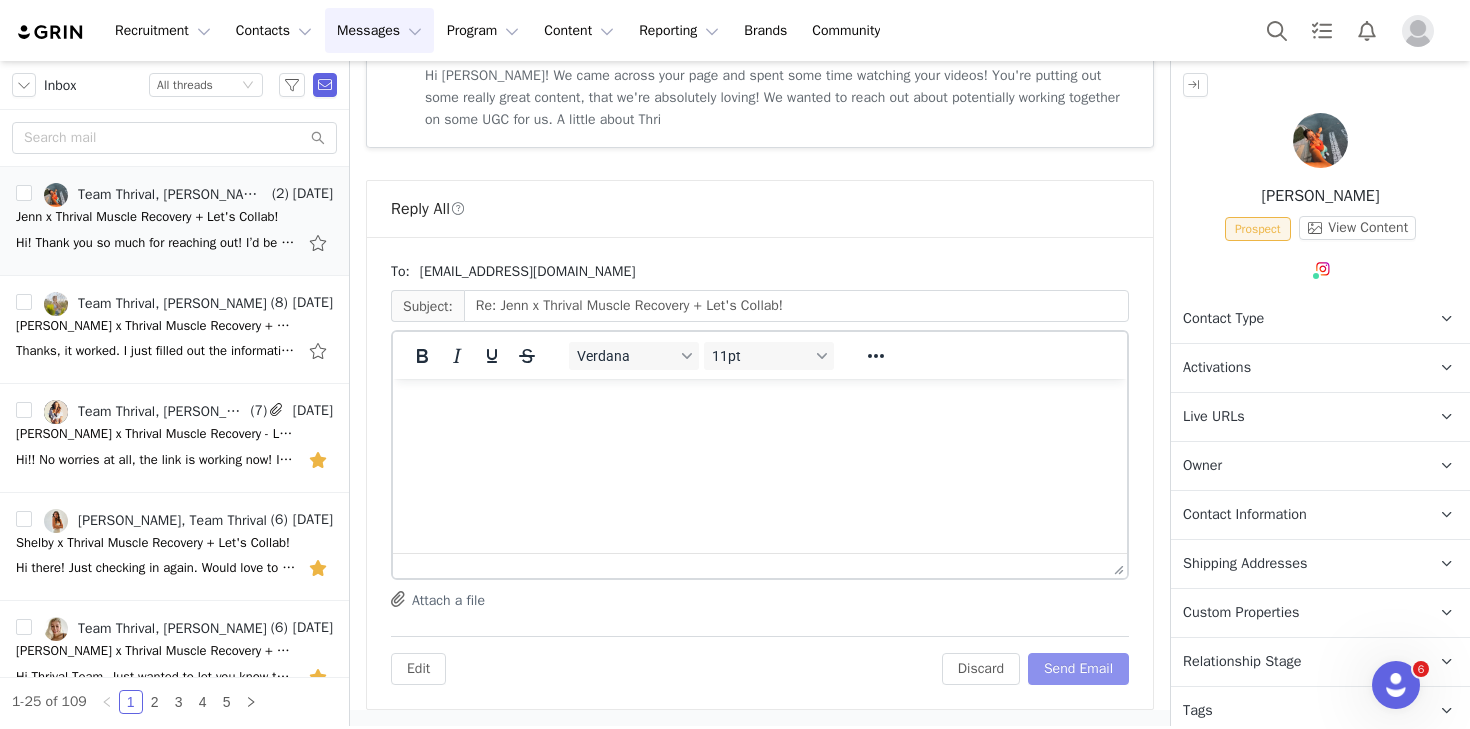 scroll, scrollTop: 300, scrollLeft: 0, axis: vertical 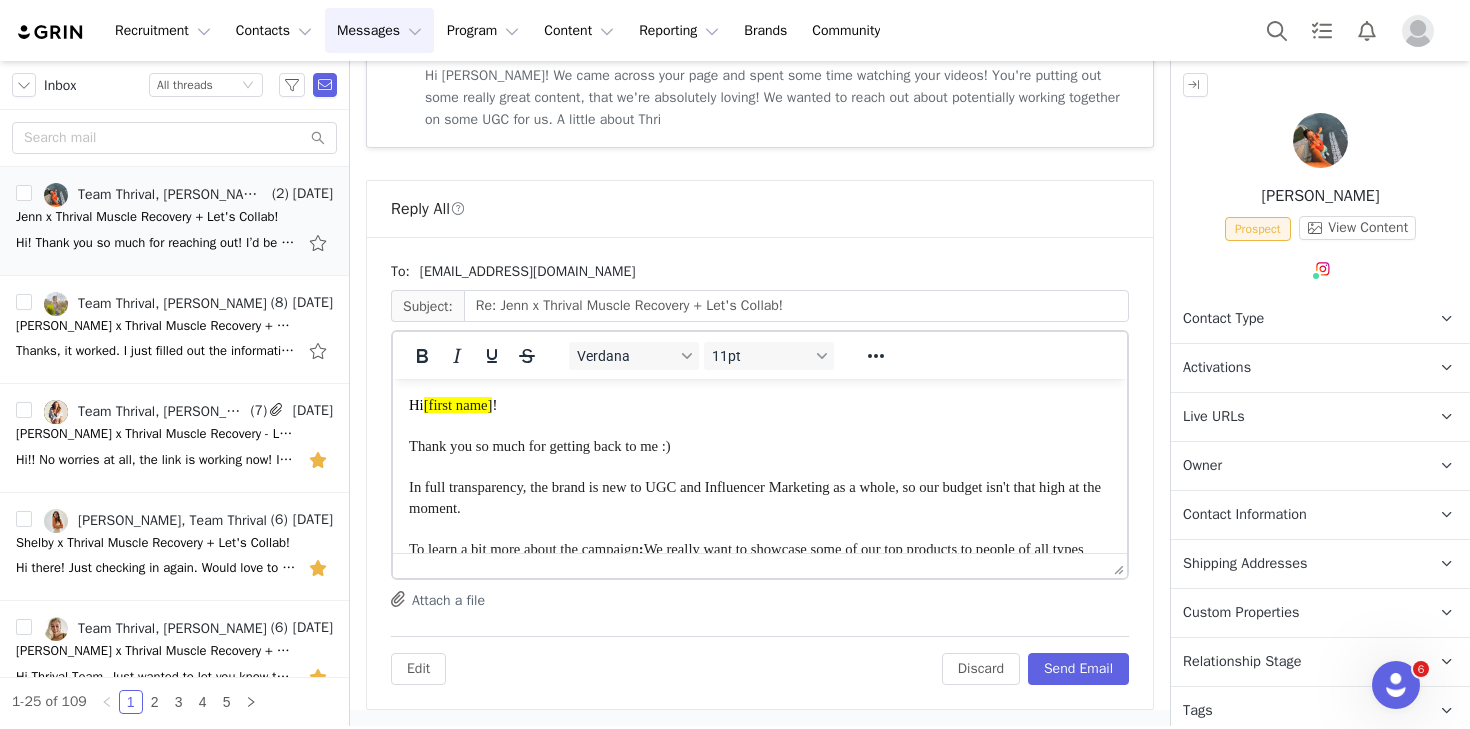 click on "Hi  [first name] !" at bounding box center [453, 405] 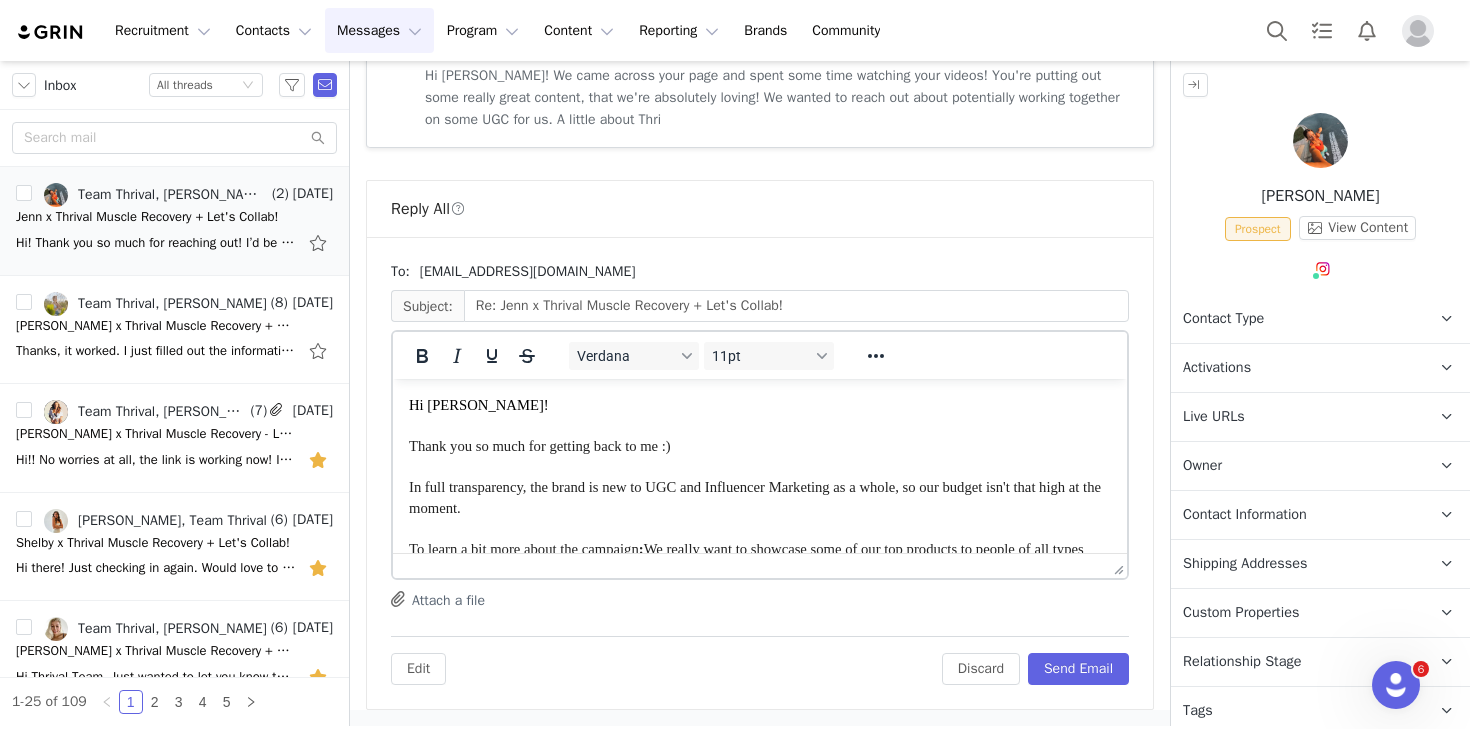 click on "In full transparency, the brand is new to UGC and Influencer Marketing as a whole, so our budget isn't that high at the moment." at bounding box center (755, 497) 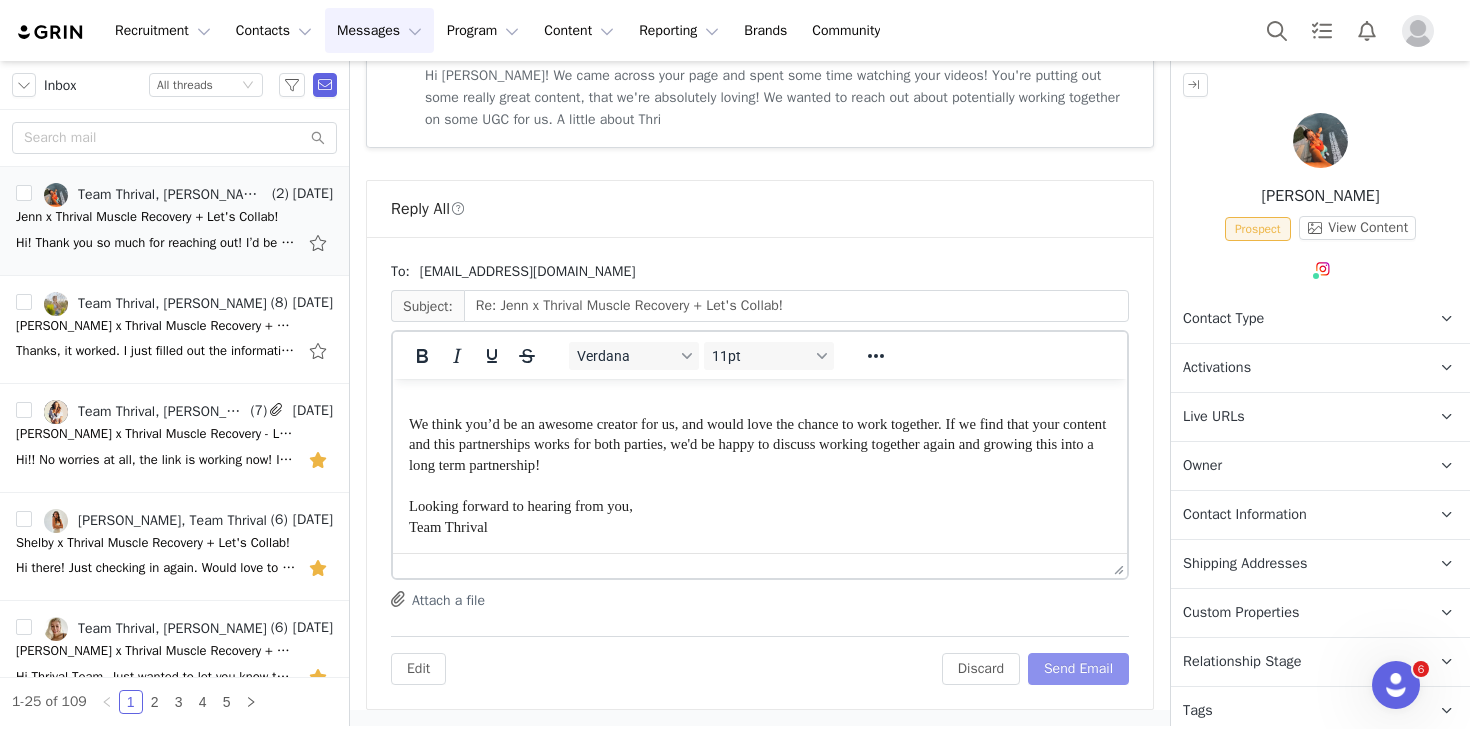 click on "Send Email" at bounding box center [1078, 669] 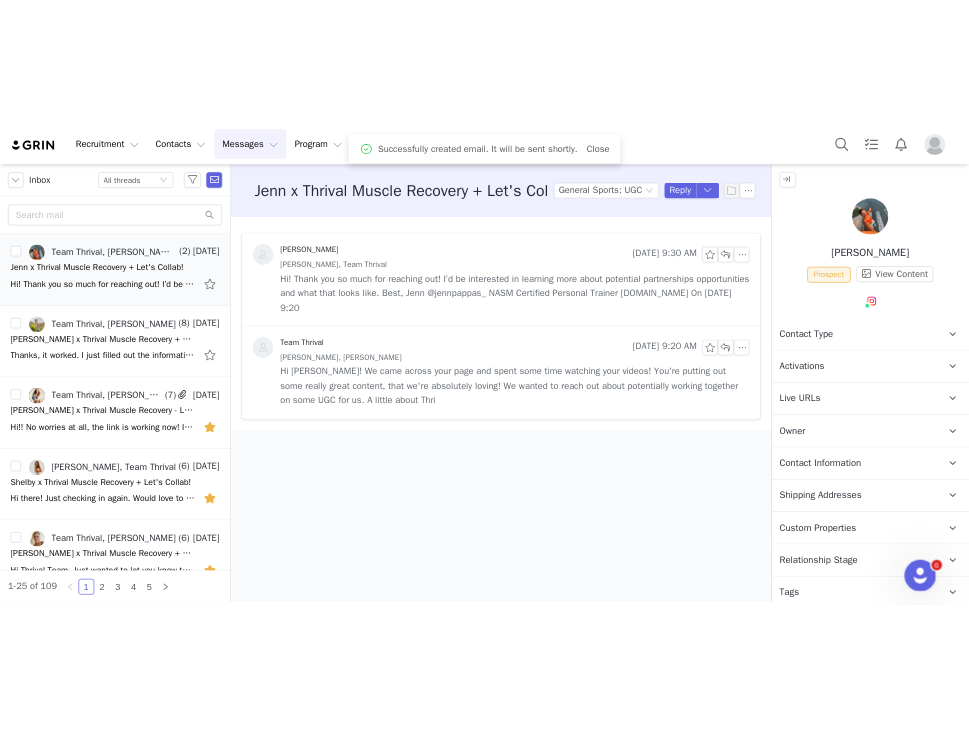 scroll, scrollTop: 0, scrollLeft: 0, axis: both 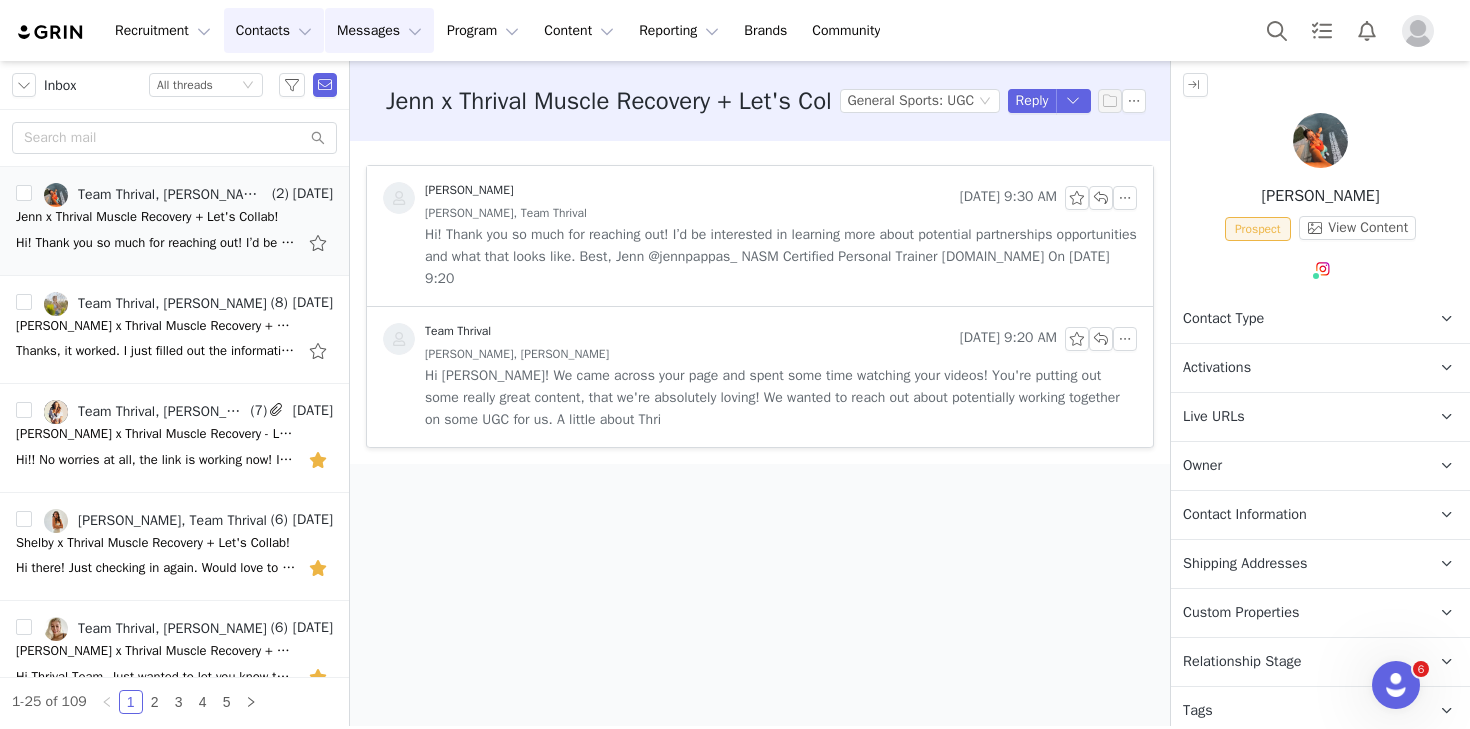 click on "Contacts Contacts" at bounding box center [274, 30] 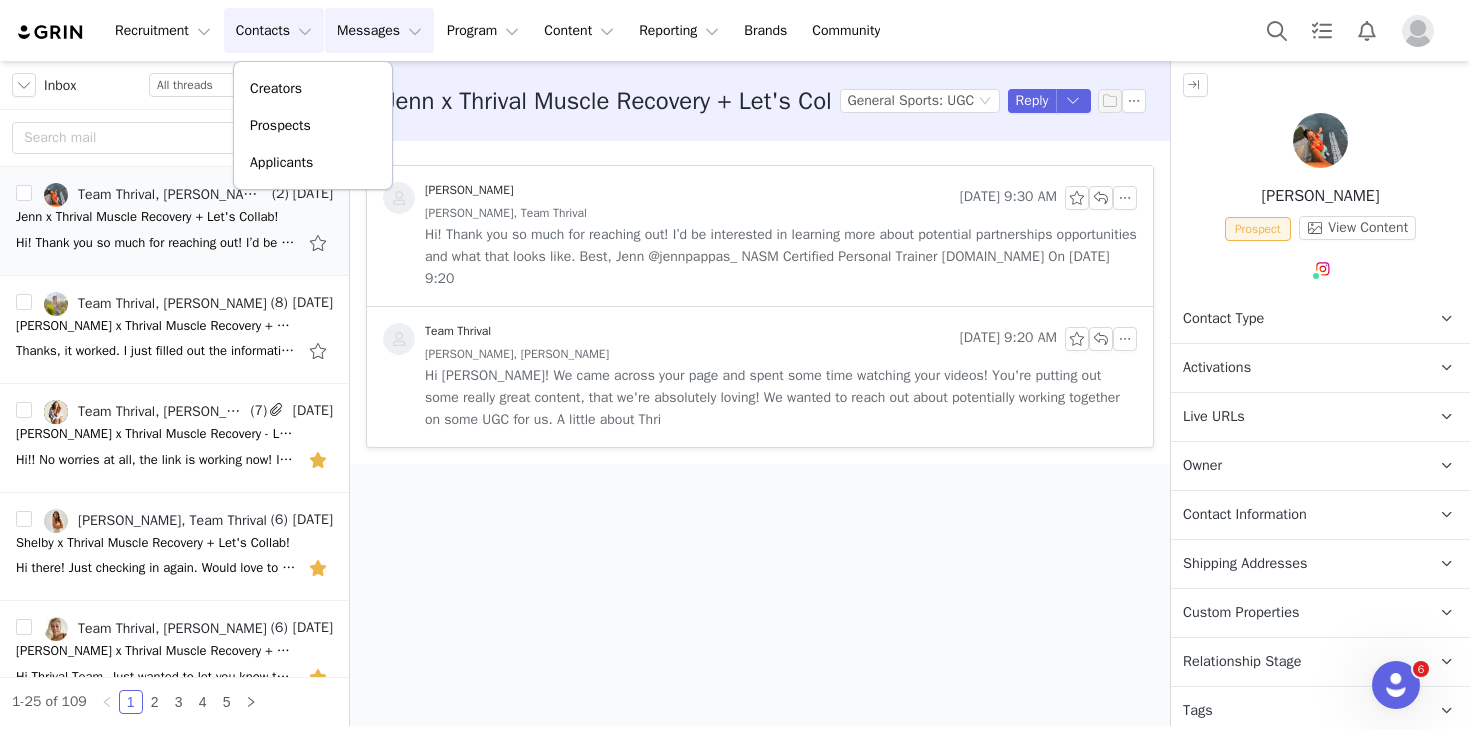 click on "Messages Messages" at bounding box center [379, 30] 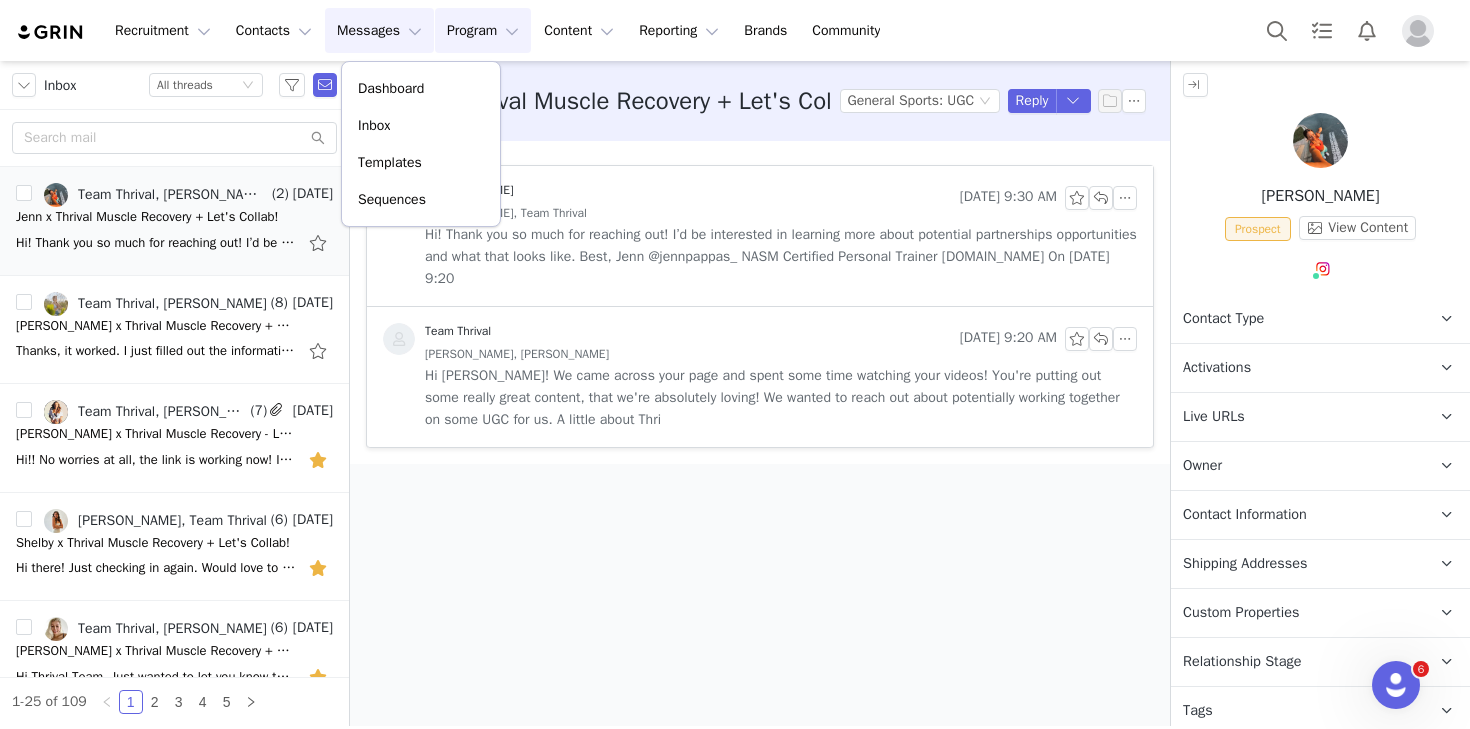 click on "Program Program" at bounding box center [483, 30] 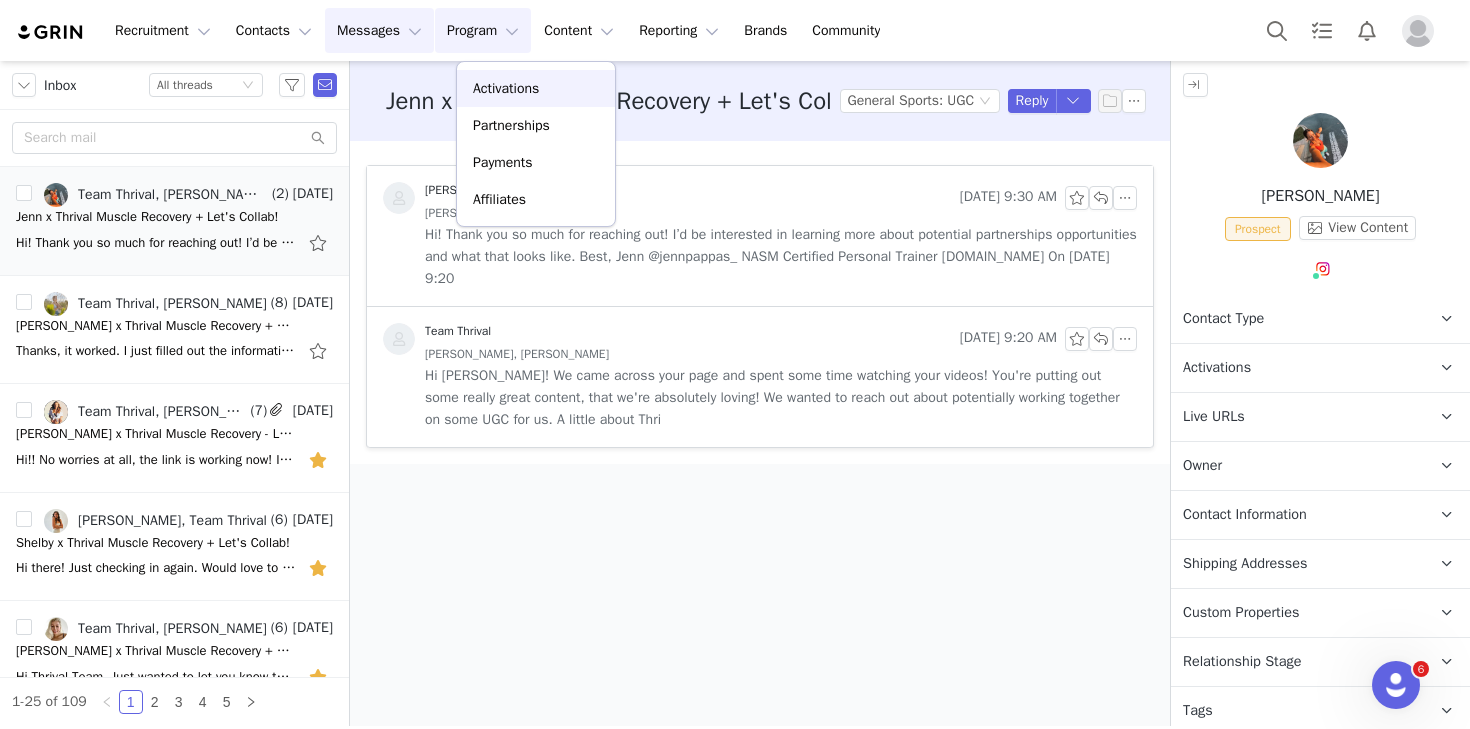 click on "Activations" at bounding box center (506, 88) 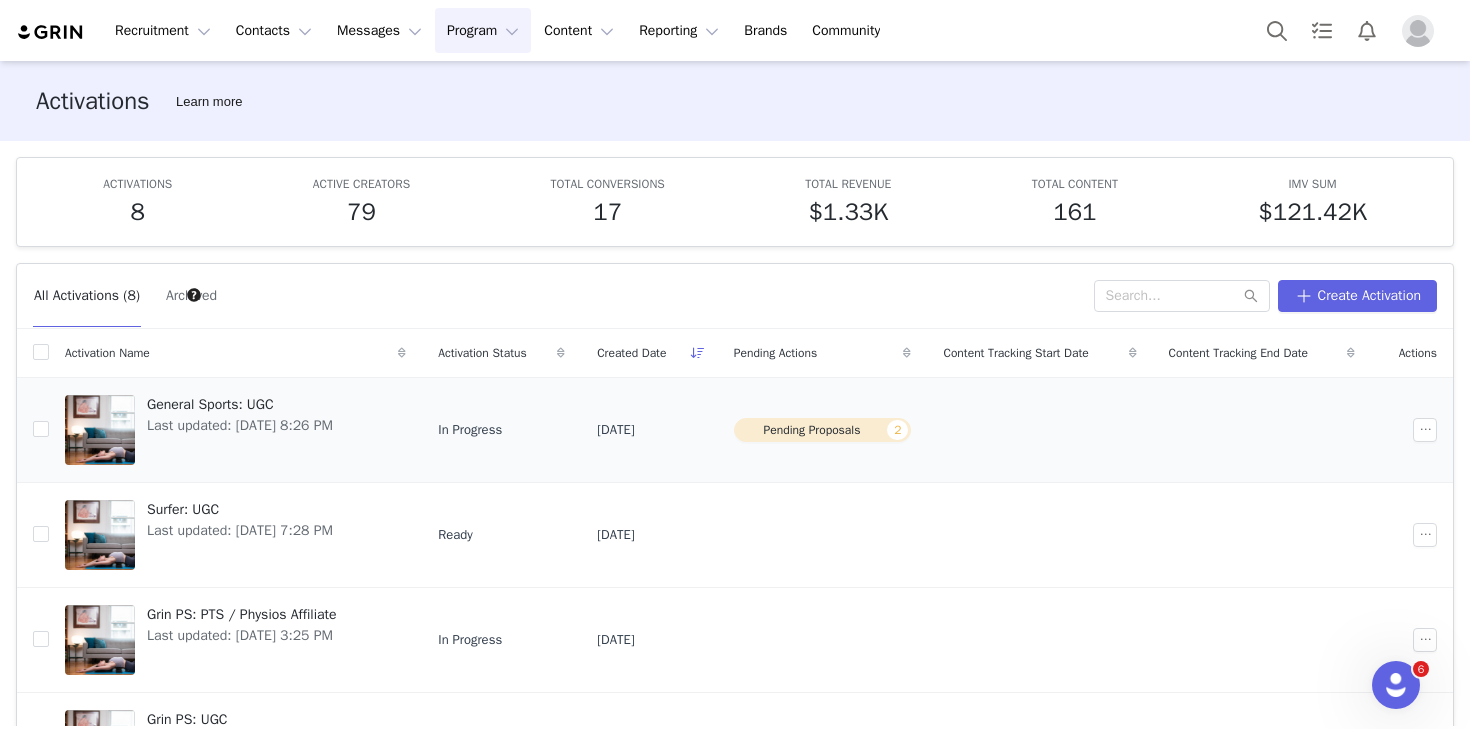 click on "Pending Proposals 2" at bounding box center [823, 430] 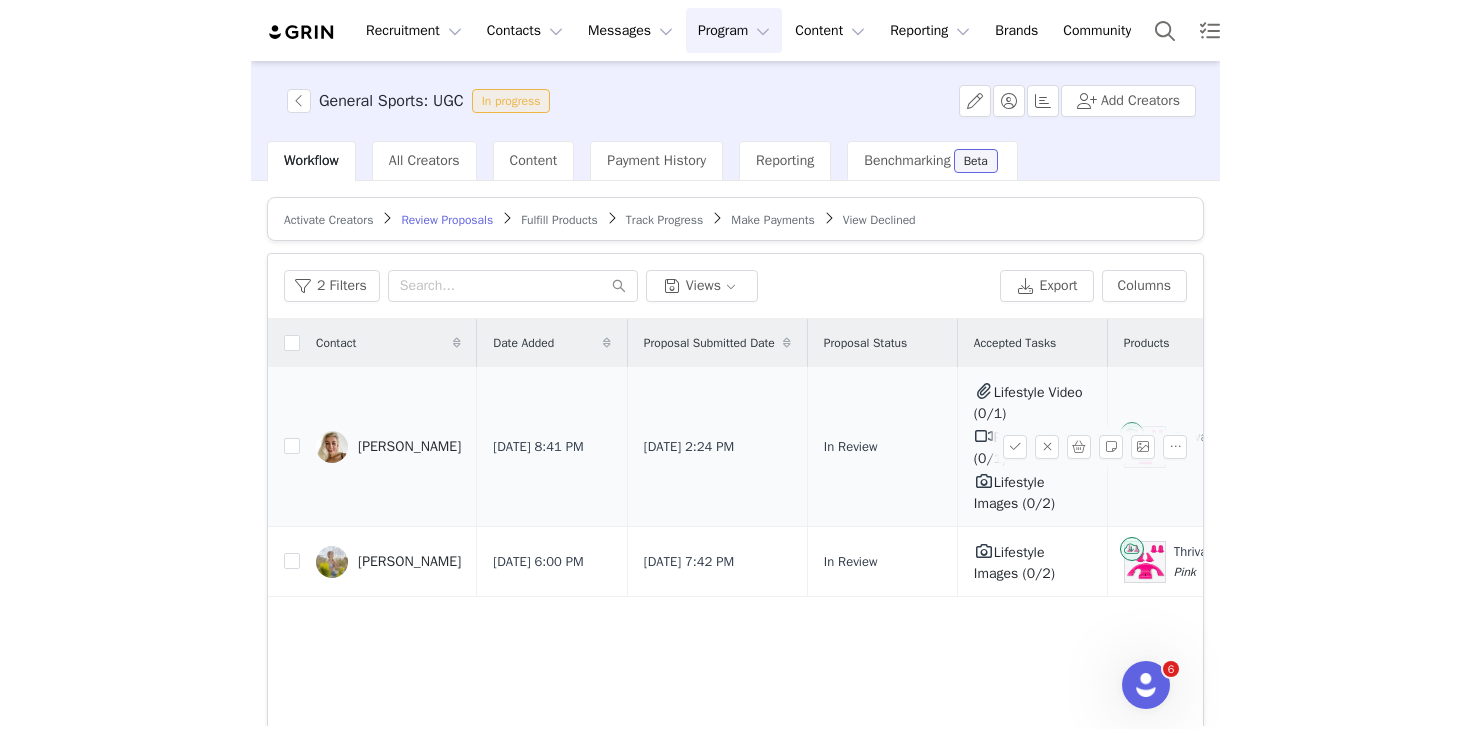 scroll, scrollTop: 33, scrollLeft: 0, axis: vertical 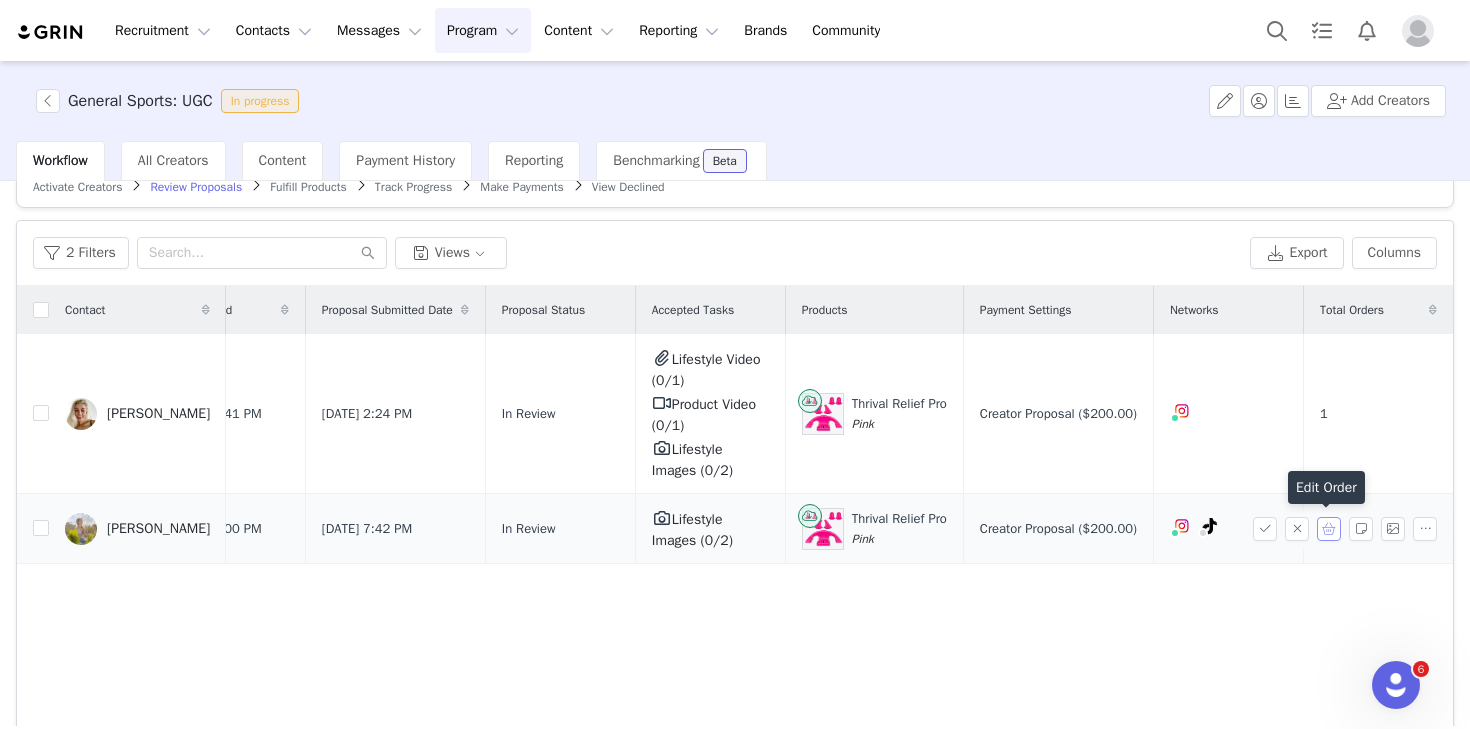 click at bounding box center [1329, 529] 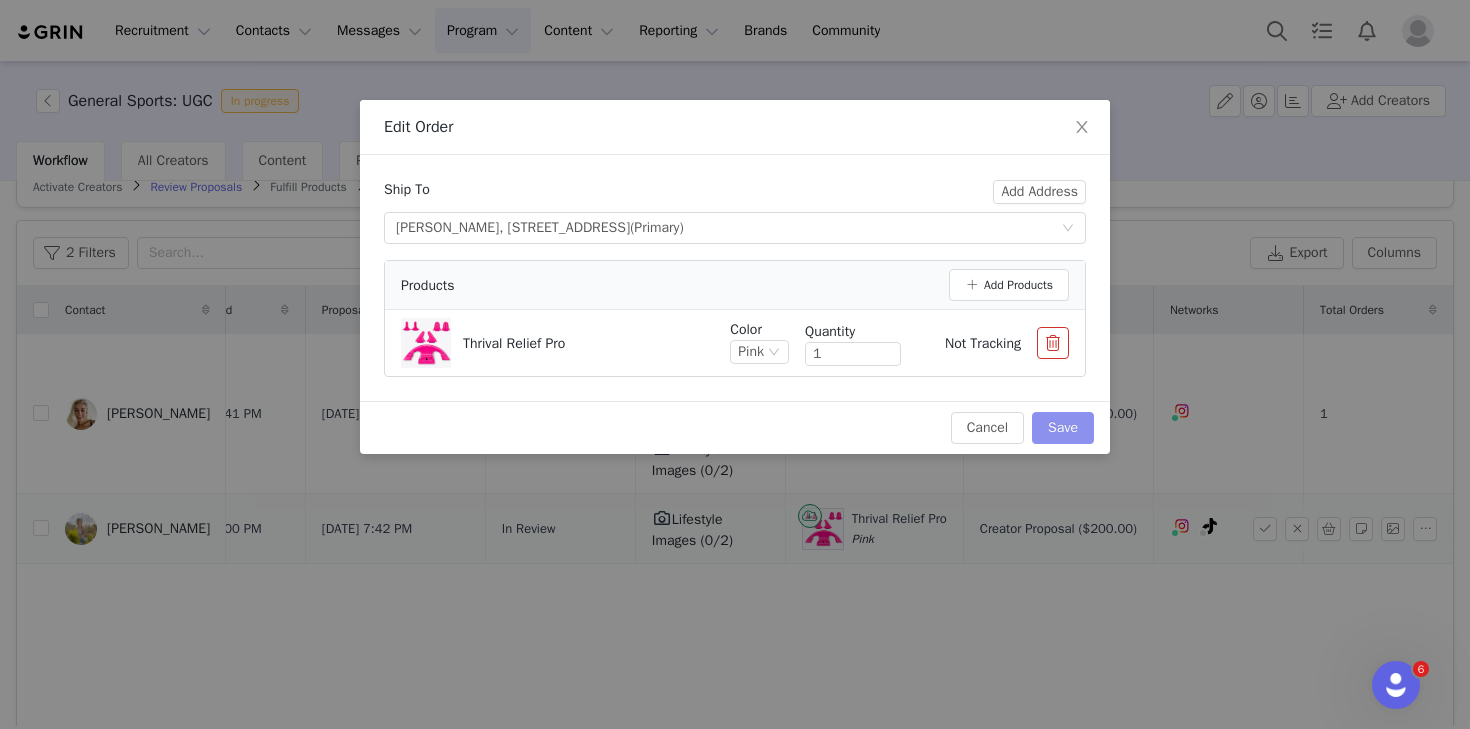click on "Save" at bounding box center [1063, 428] 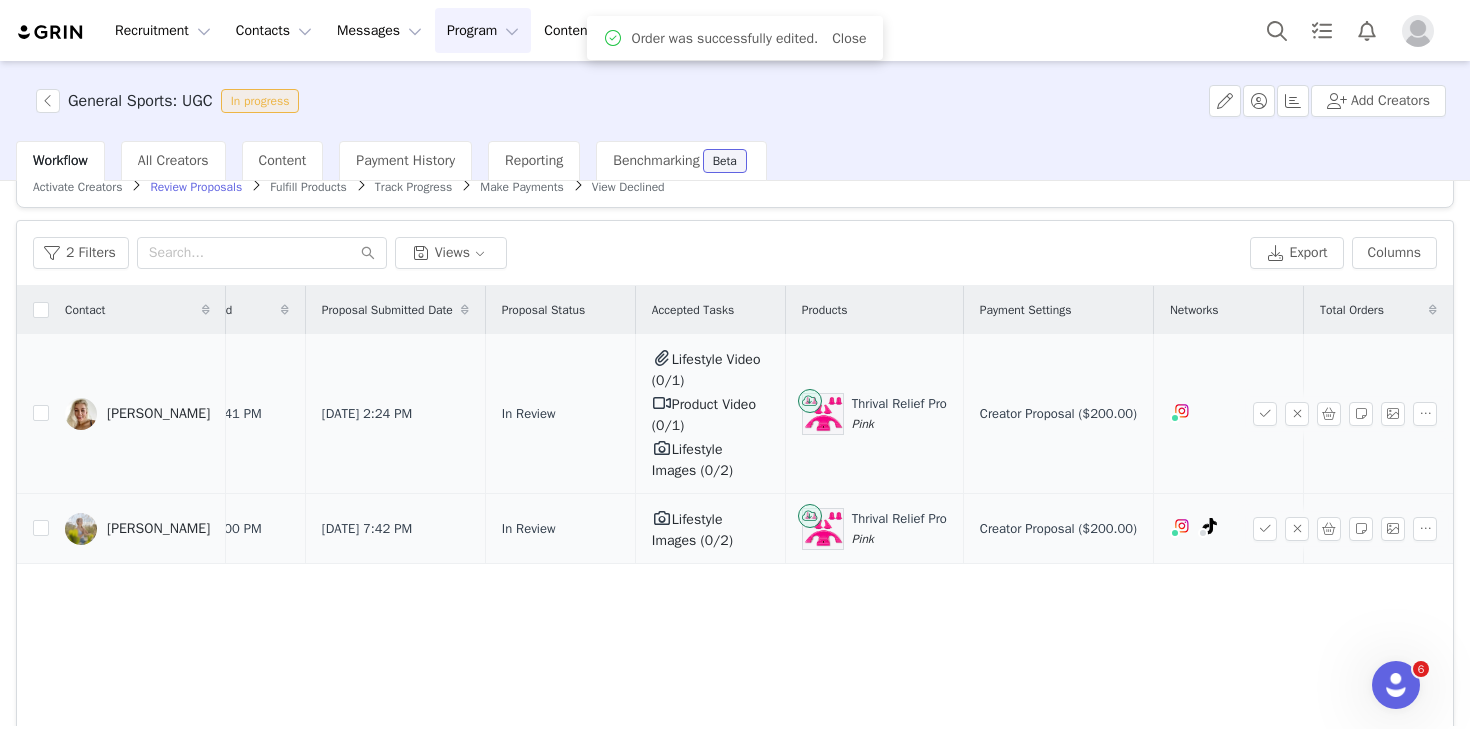scroll, scrollTop: 0, scrollLeft: 0, axis: both 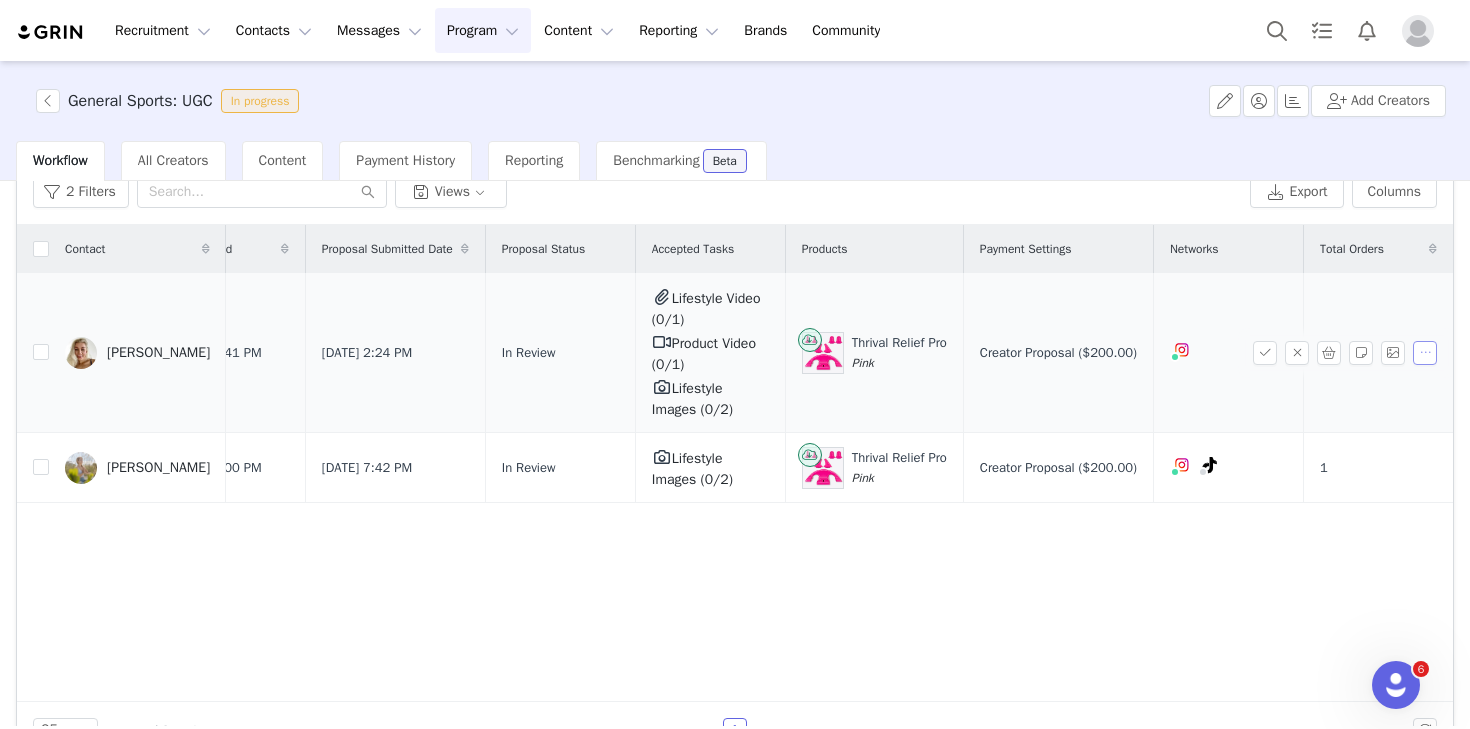 click at bounding box center (1425, 353) 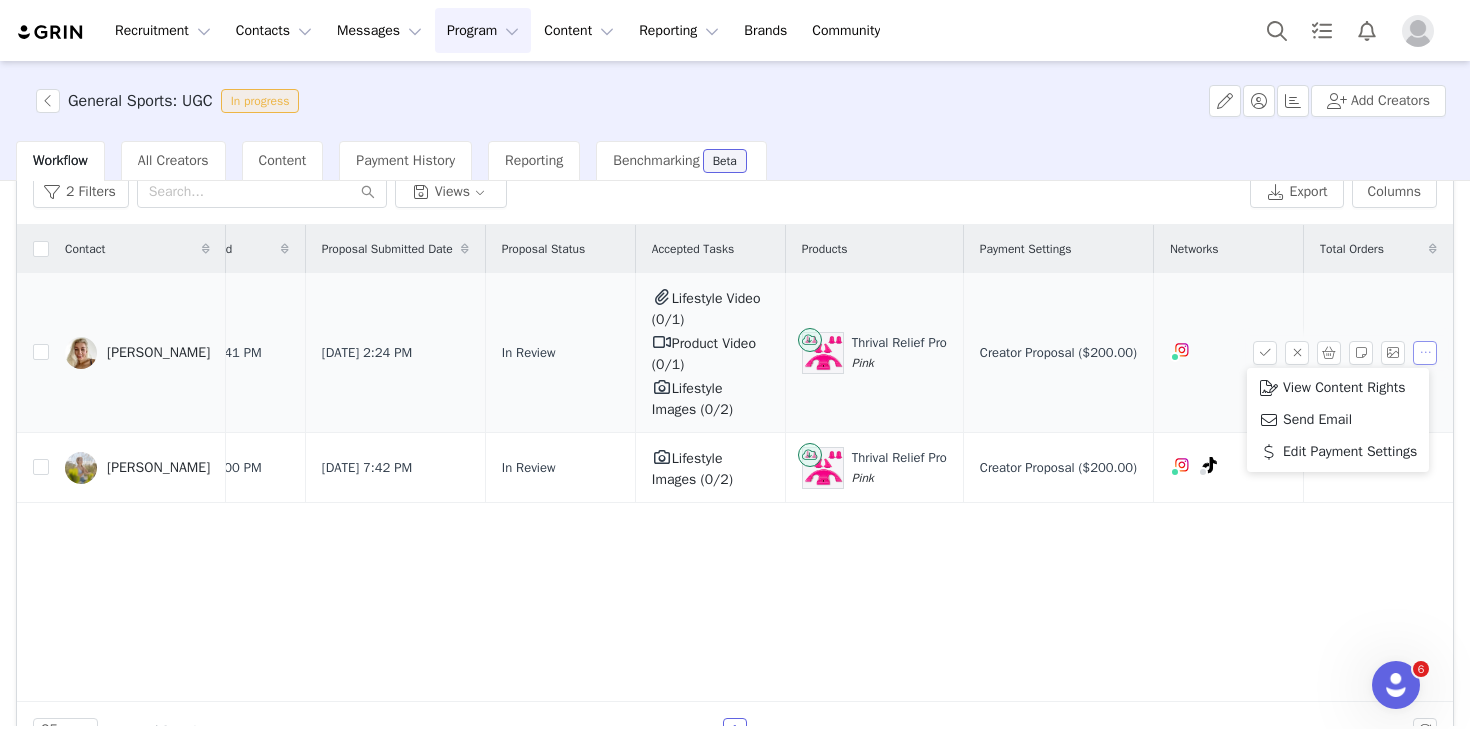 click at bounding box center (1425, 353) 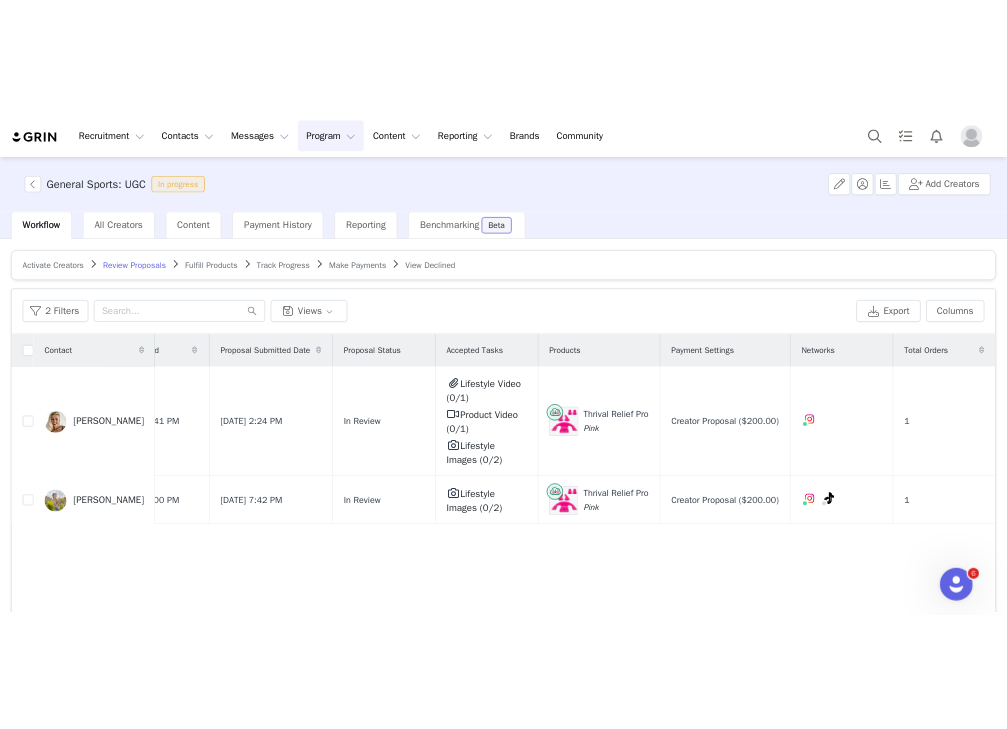 scroll, scrollTop: 142, scrollLeft: 0, axis: vertical 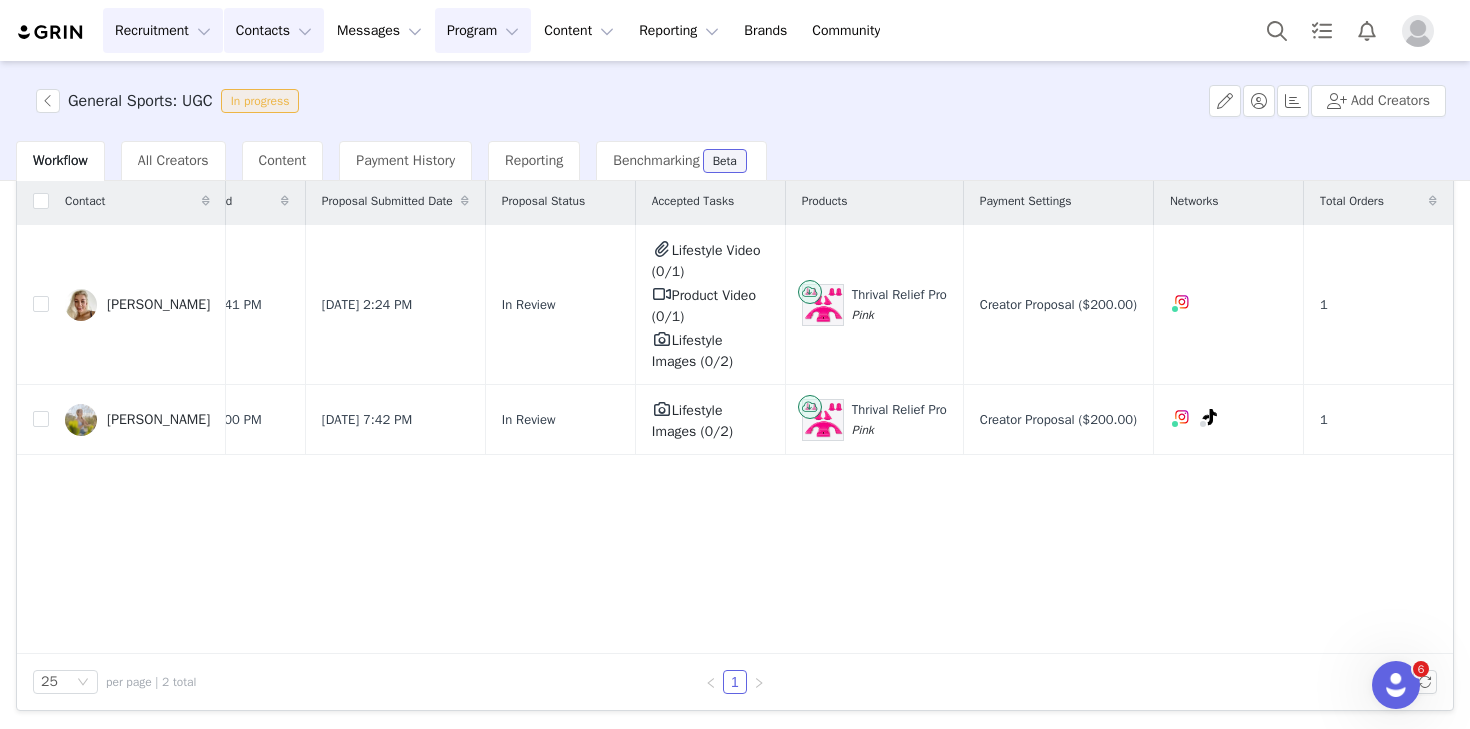 click on "Contacts Contacts" at bounding box center [274, 30] 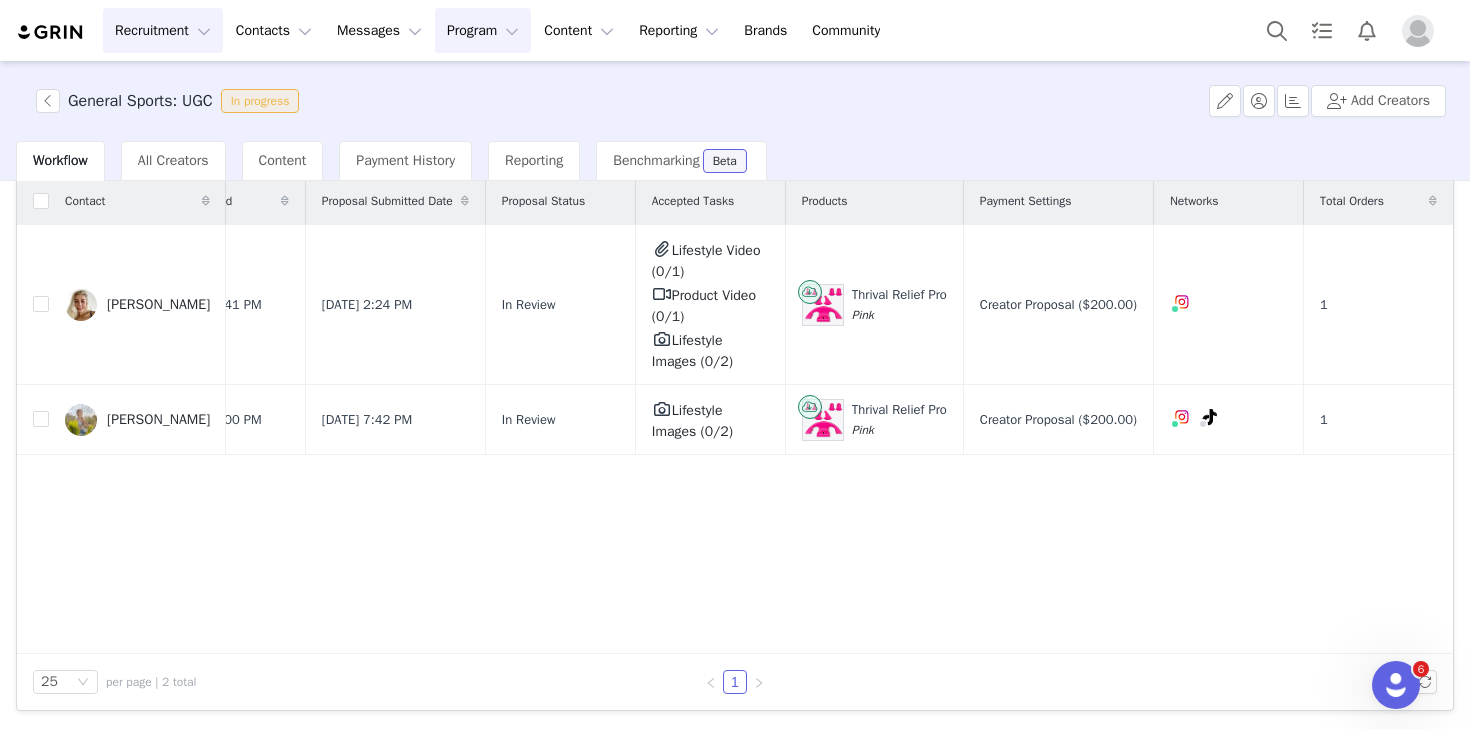 click on "Recruitment Recruitment" at bounding box center [163, 30] 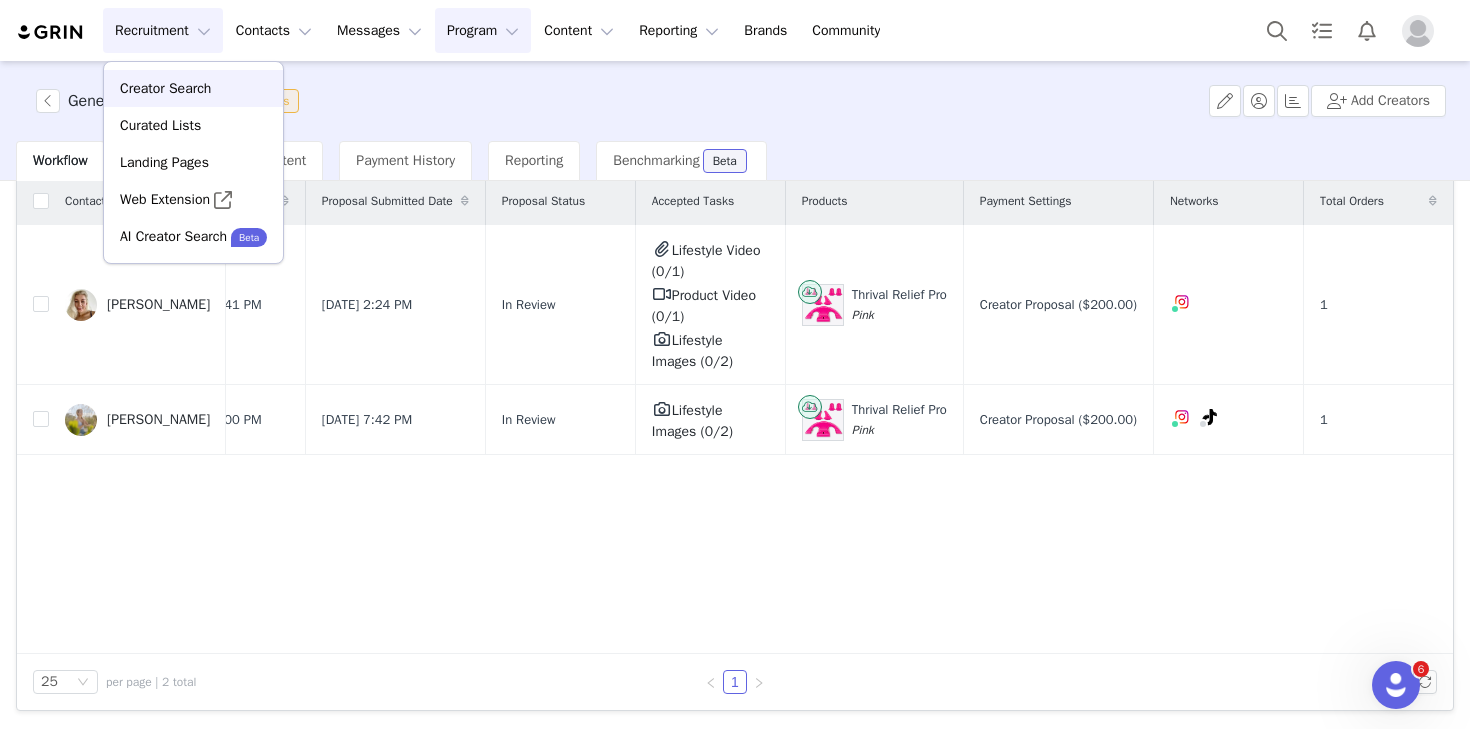 click on "Creator Search" at bounding box center [165, 88] 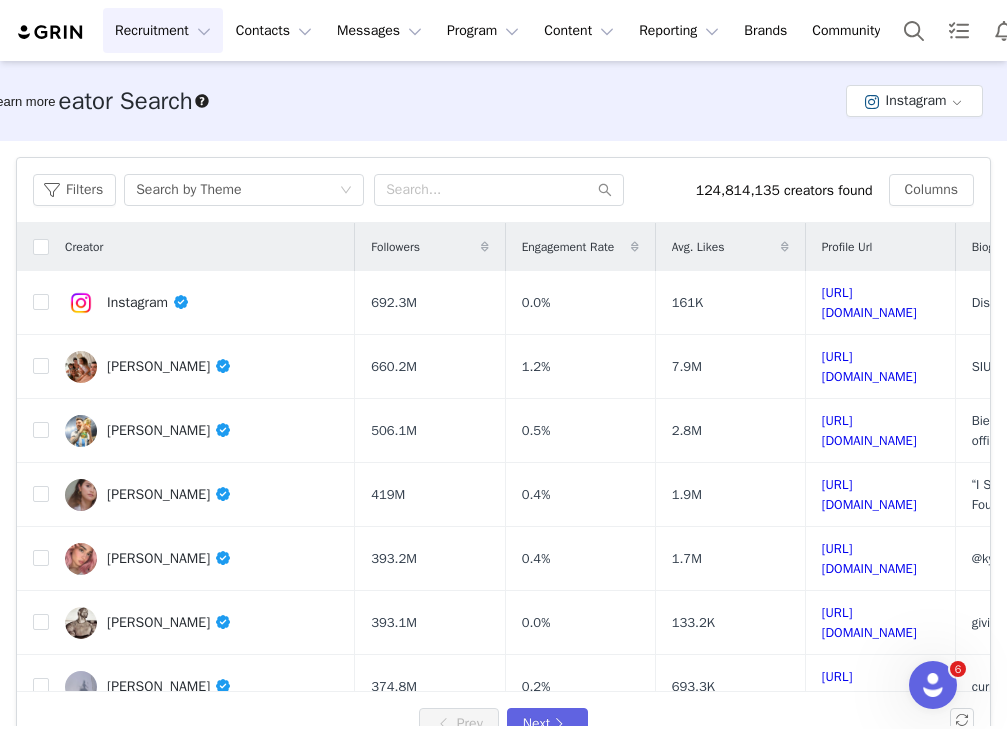 click on "Filters  Search by Theme       124,814,135 creators found      Columns" at bounding box center (503, 190) 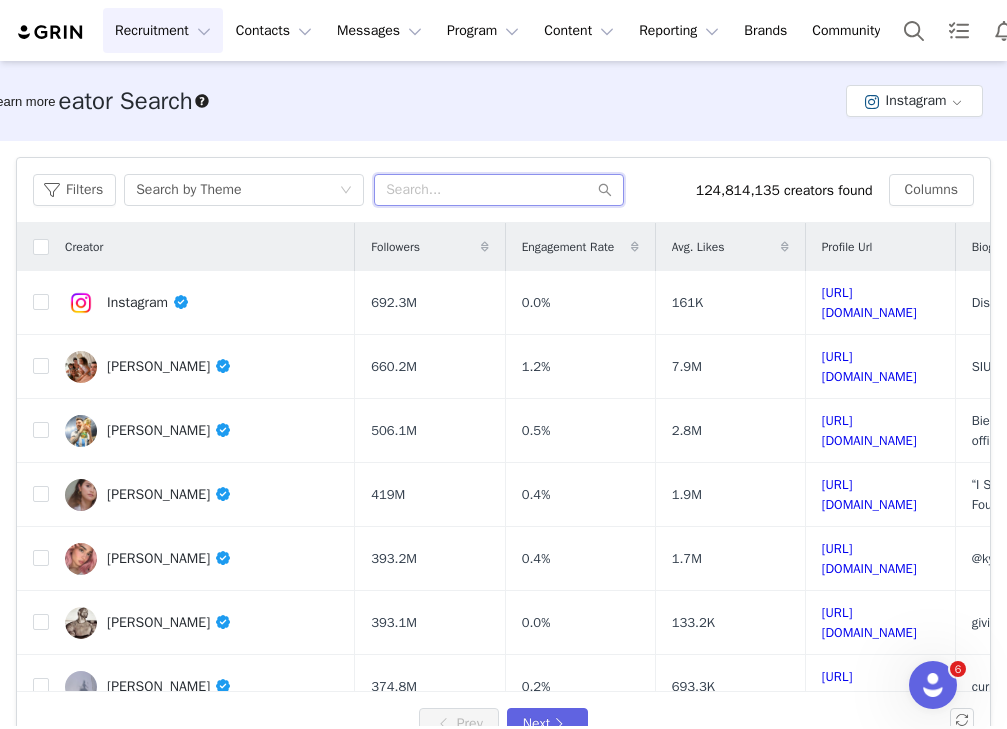 click at bounding box center [499, 190] 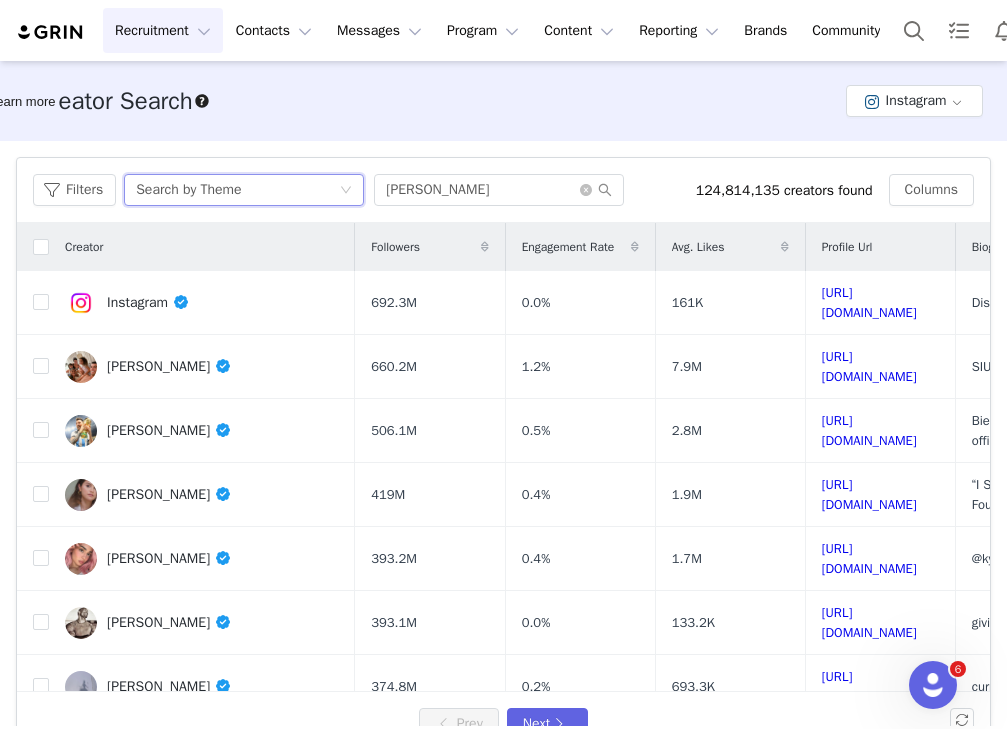 click on "Search by Theme" at bounding box center (237, 190) 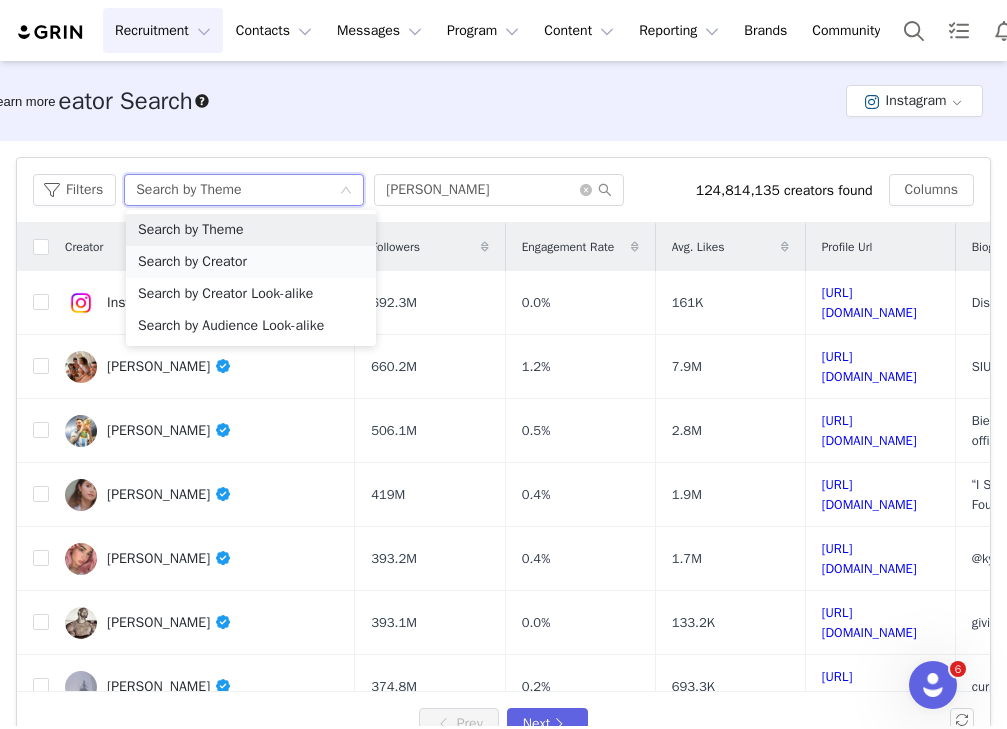click on "Search by Creator" at bounding box center [251, 262] 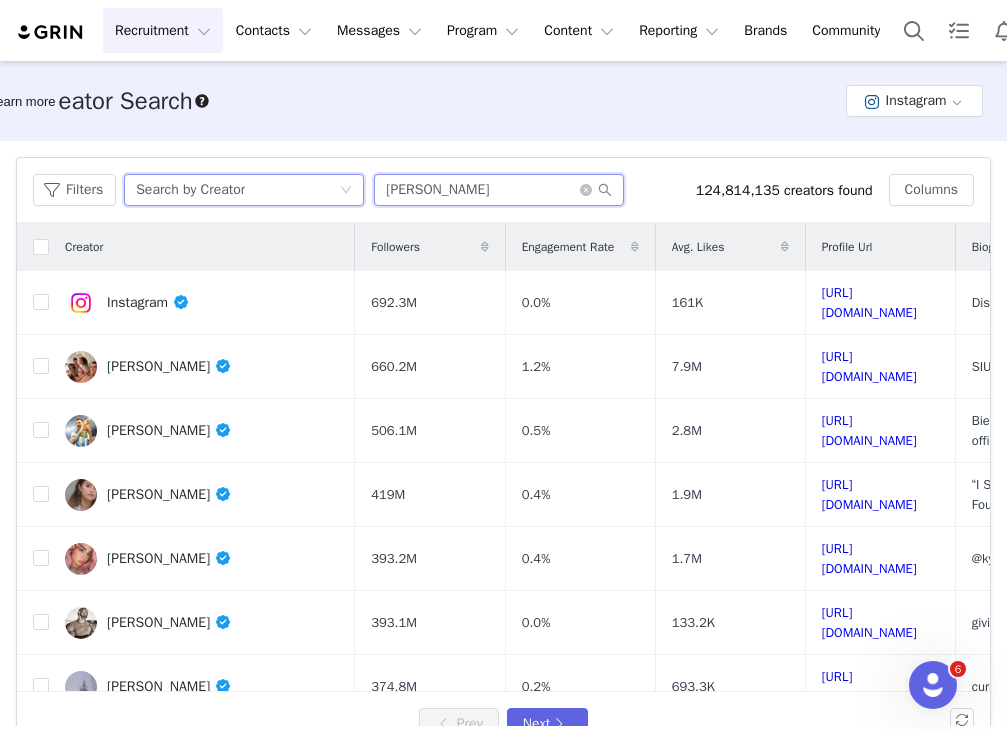 click on "Jaime Fernandez" at bounding box center (499, 190) 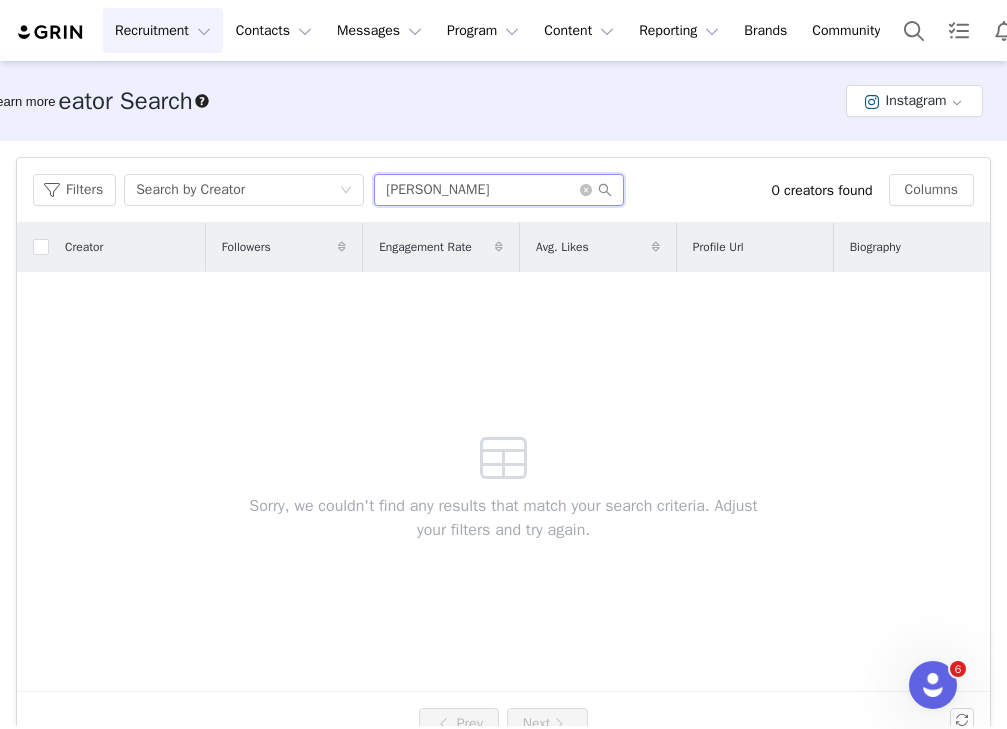 click on "Jaime Fernandez" at bounding box center [499, 190] 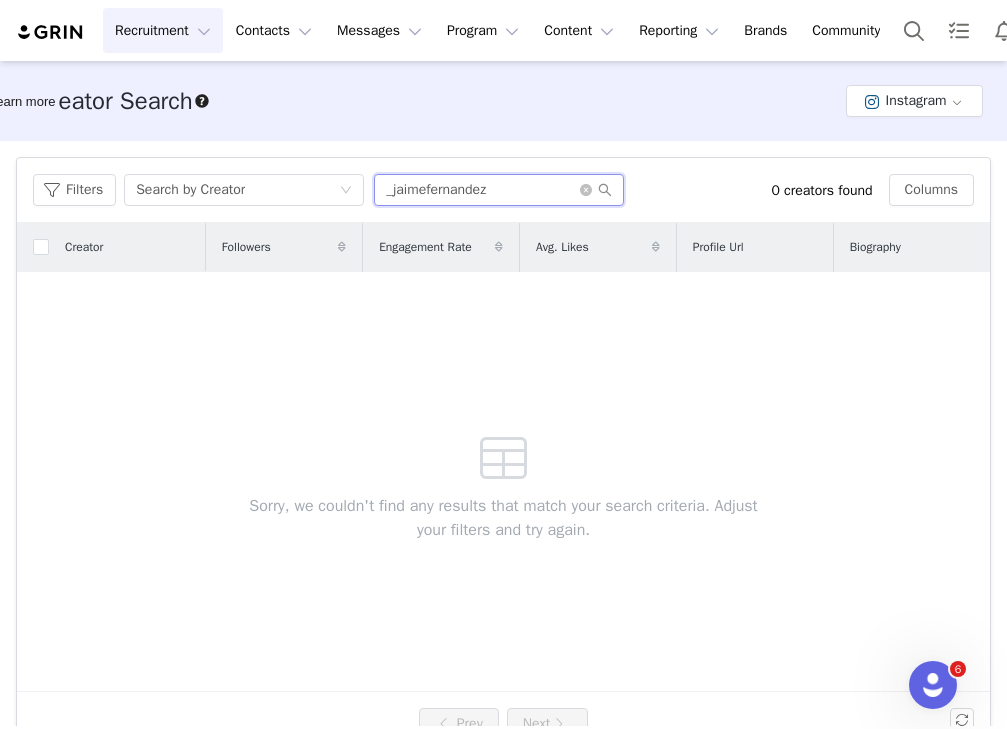 type on "_jaimefernandez" 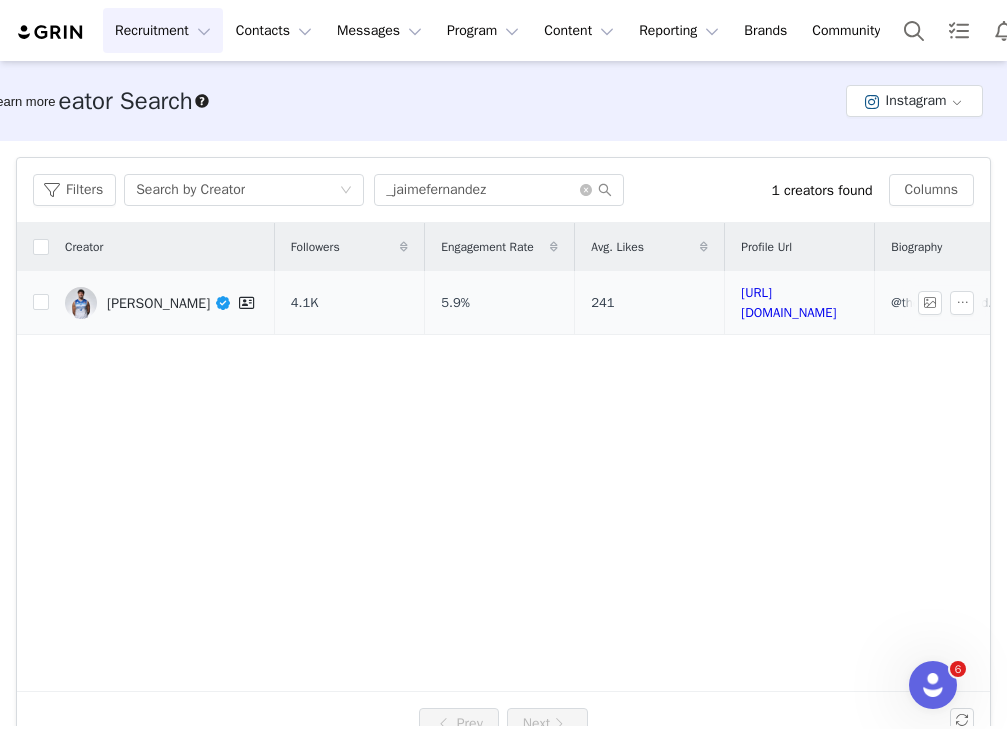 click on "[PERSON_NAME]" at bounding box center [183, 303] 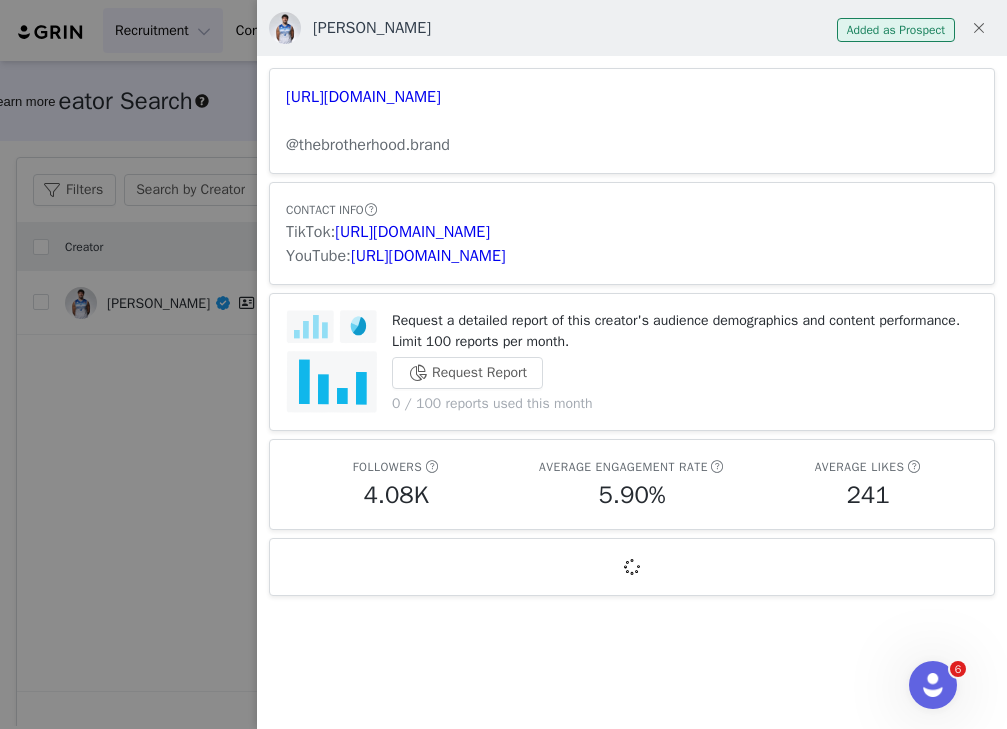 click at bounding box center (503, 364) 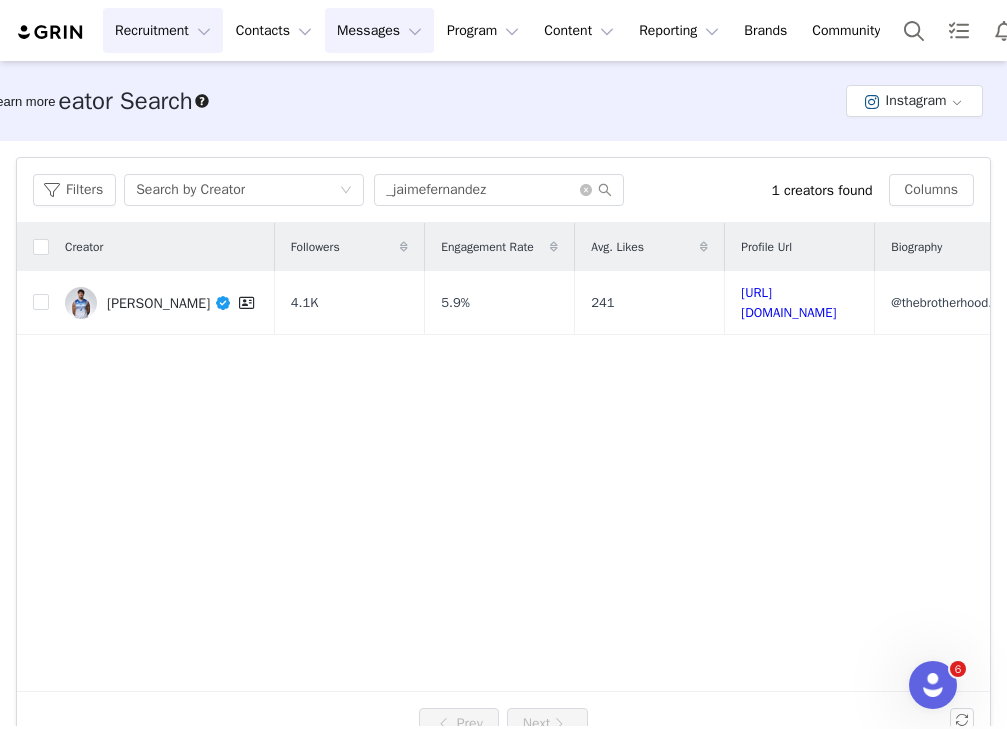 click on "Messages Messages" at bounding box center (379, 30) 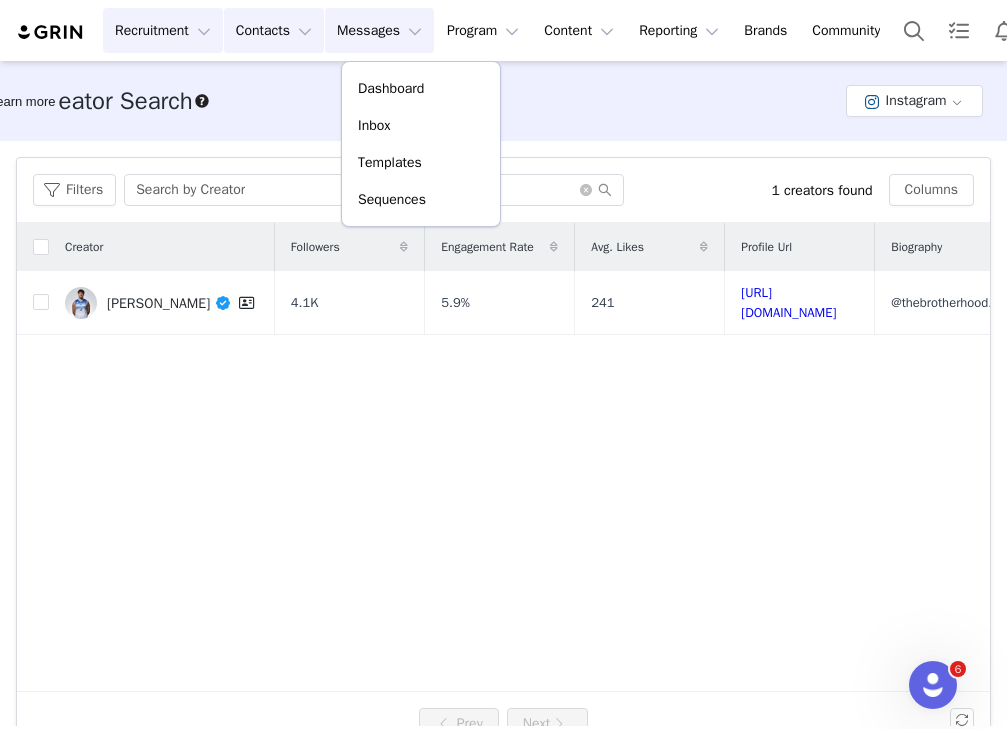click on "Contacts Contacts" at bounding box center (274, 30) 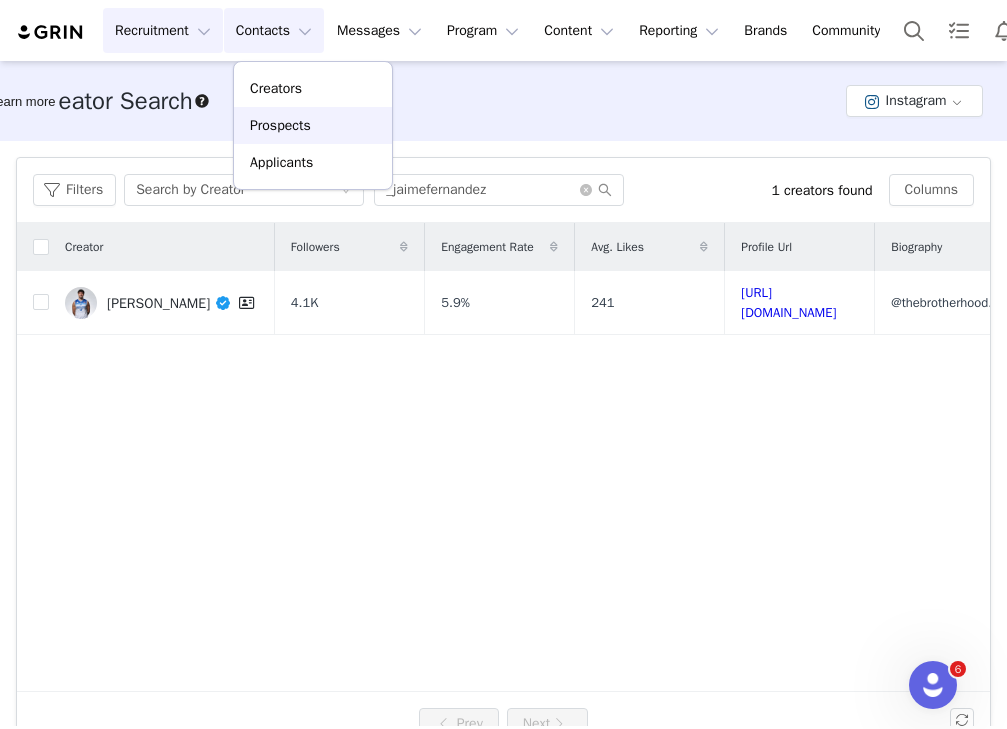 click on "Prospects" at bounding box center [280, 125] 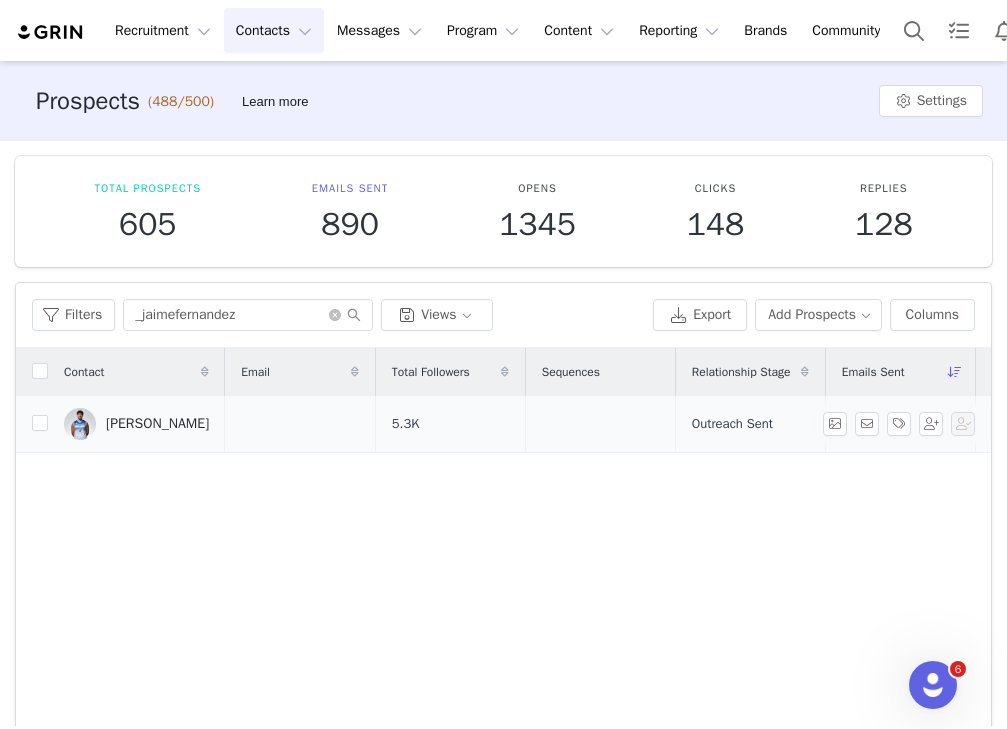 scroll, scrollTop: 21, scrollLeft: 0, axis: vertical 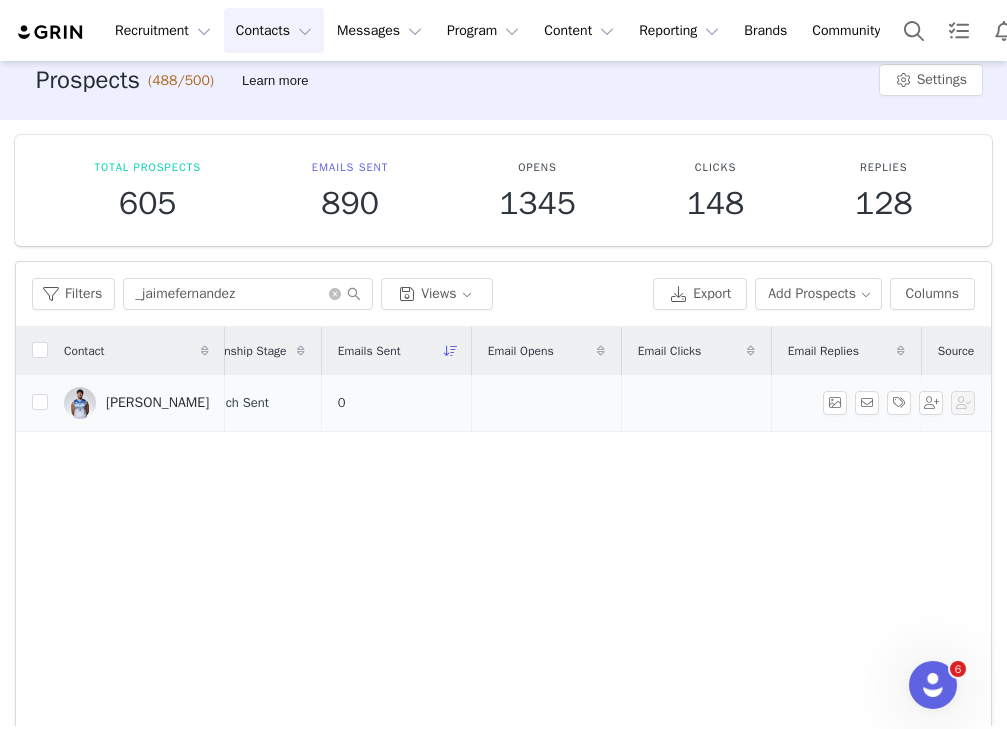 click on "0" at bounding box center (396, 403) 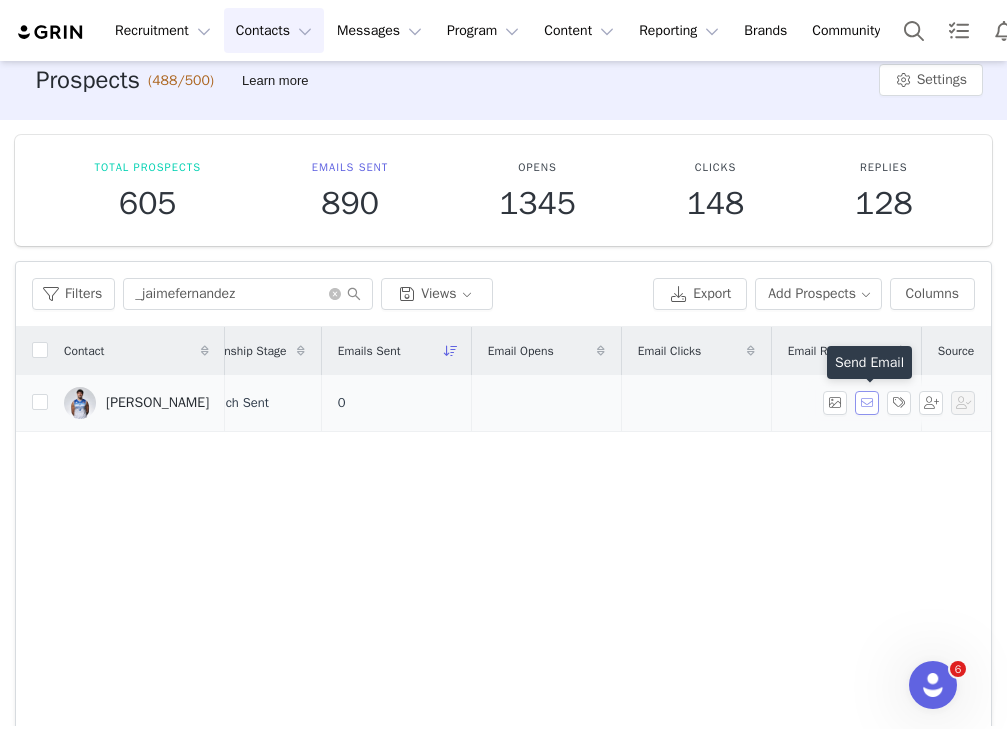 click at bounding box center (867, 403) 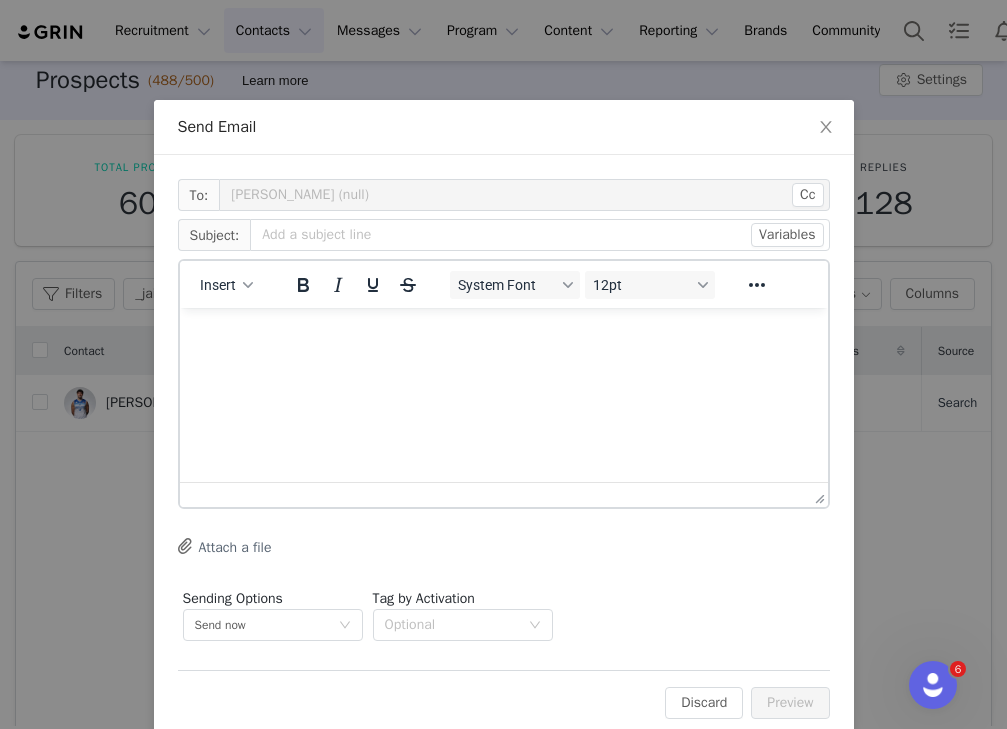 scroll, scrollTop: 0, scrollLeft: 0, axis: both 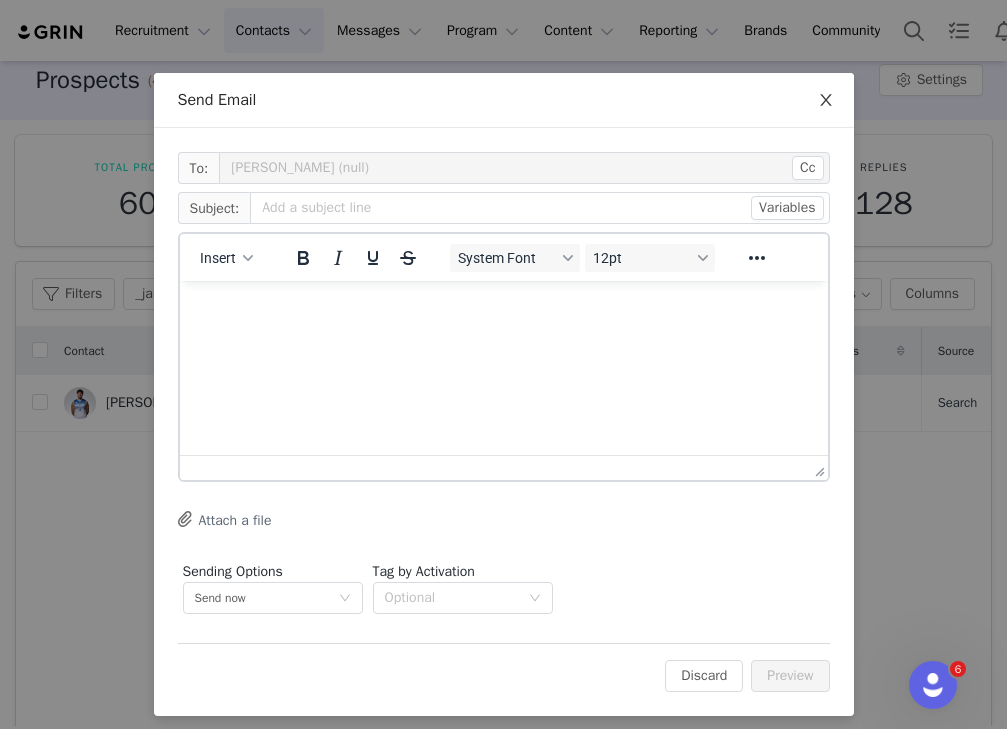 click at bounding box center [826, 101] 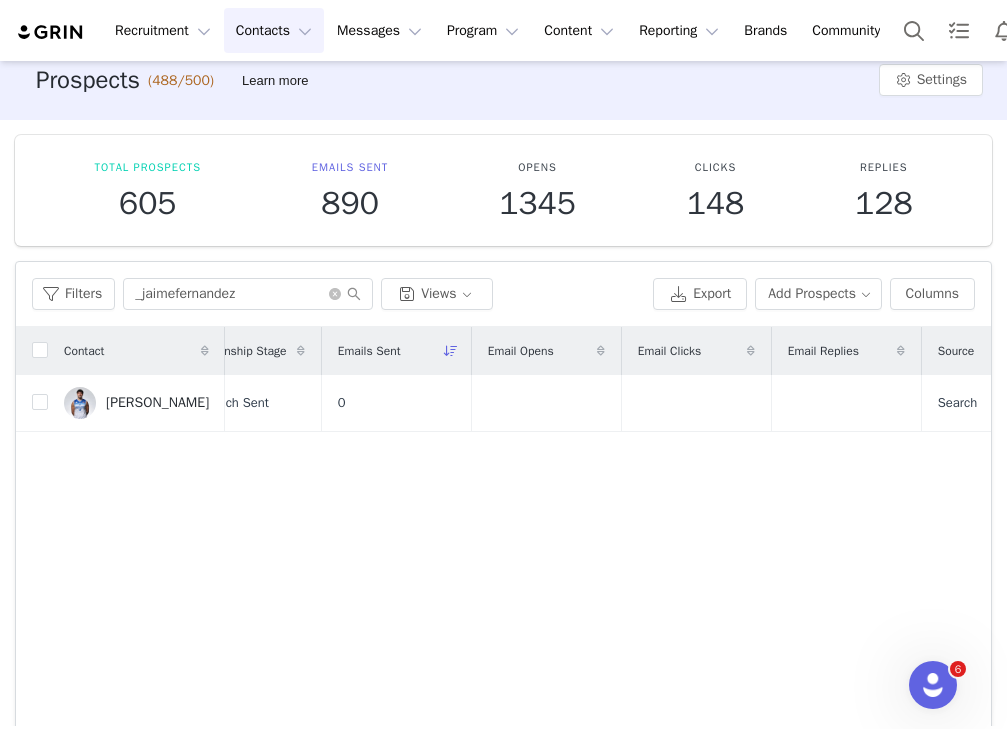 scroll, scrollTop: 0, scrollLeft: 0, axis: both 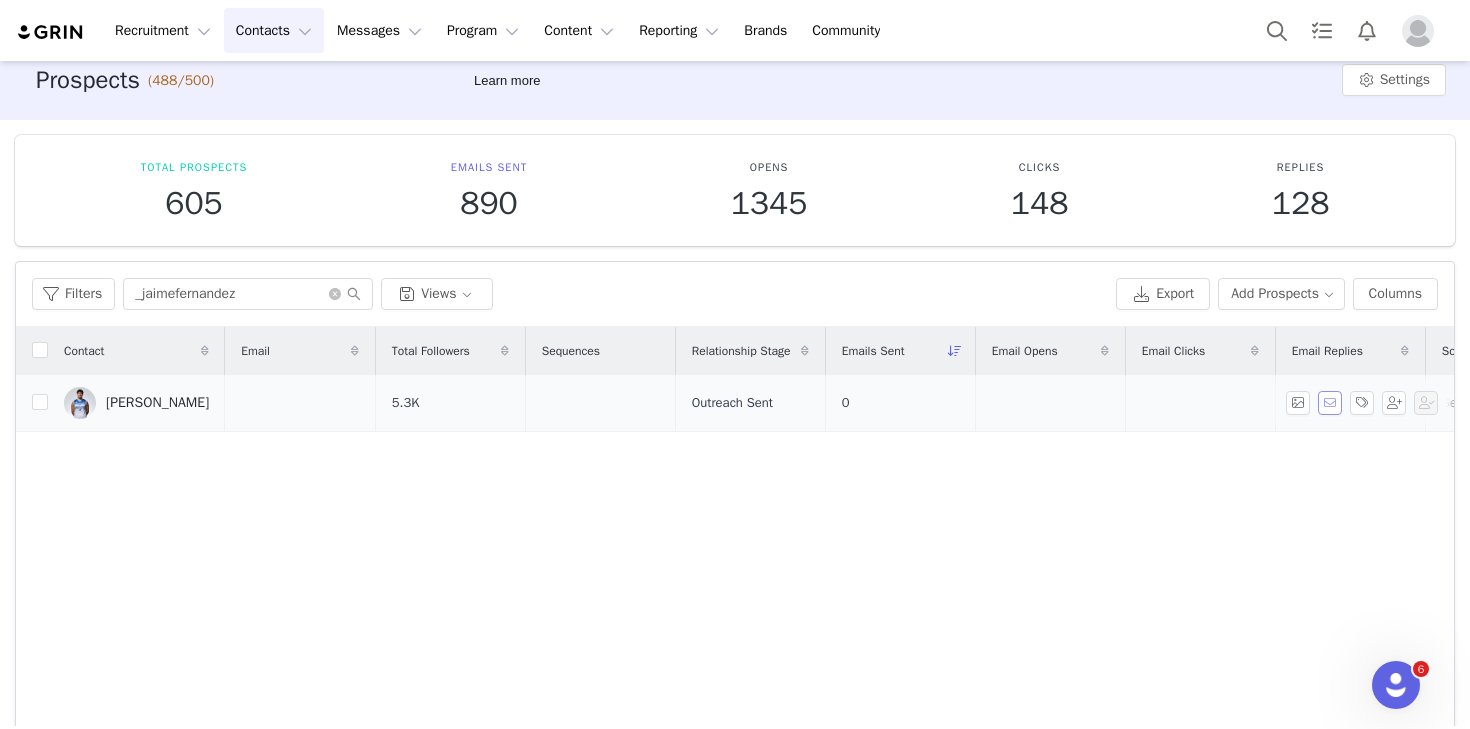 click at bounding box center [1330, 403] 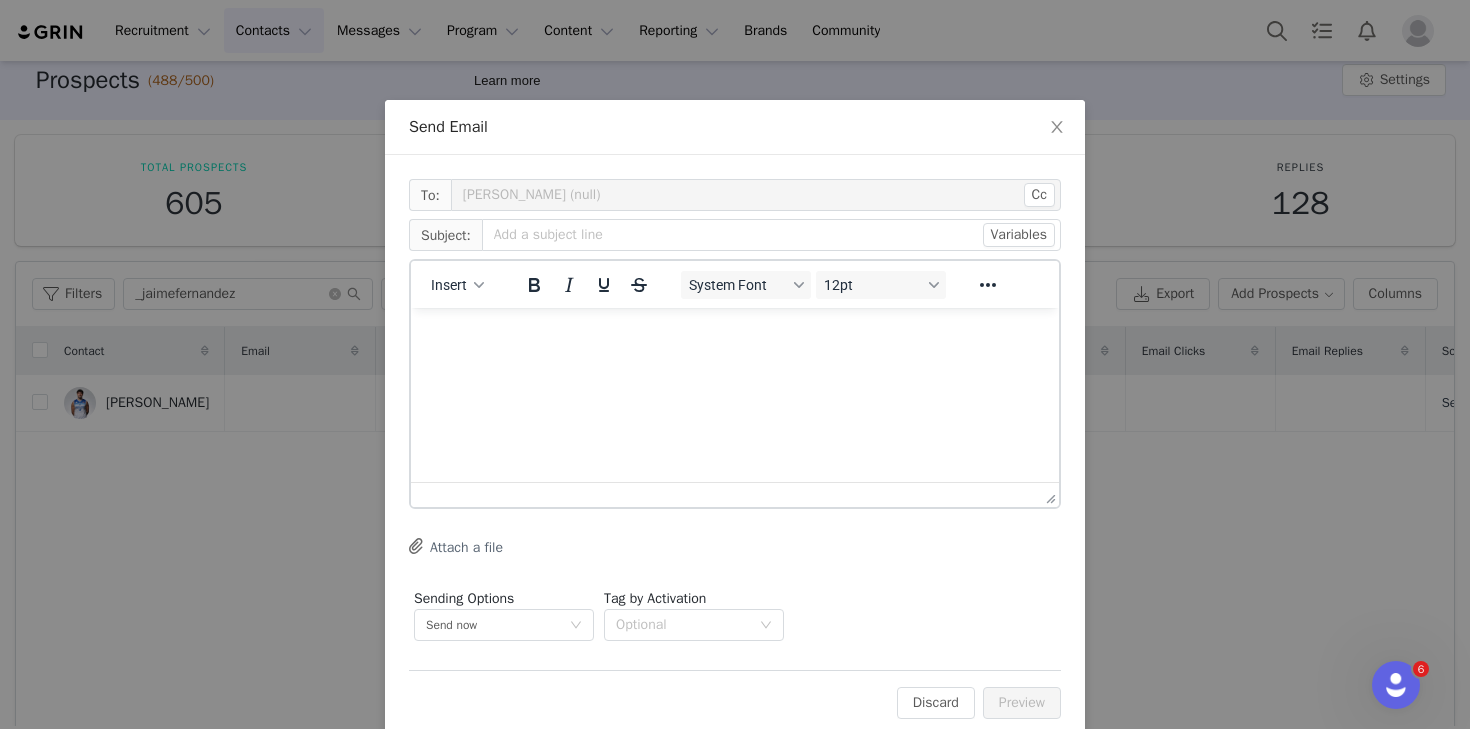 scroll, scrollTop: 0, scrollLeft: 0, axis: both 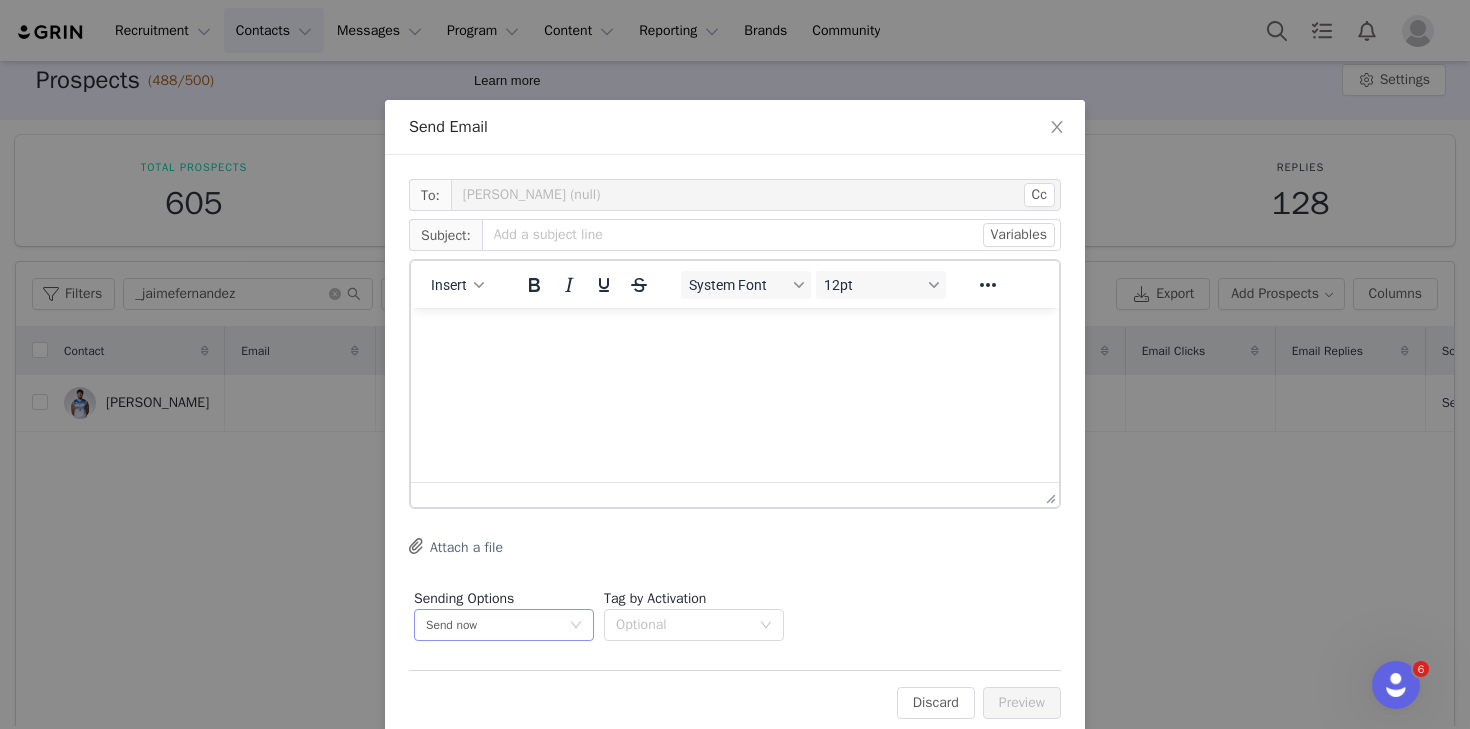 click on "Send now" at bounding box center [497, 625] 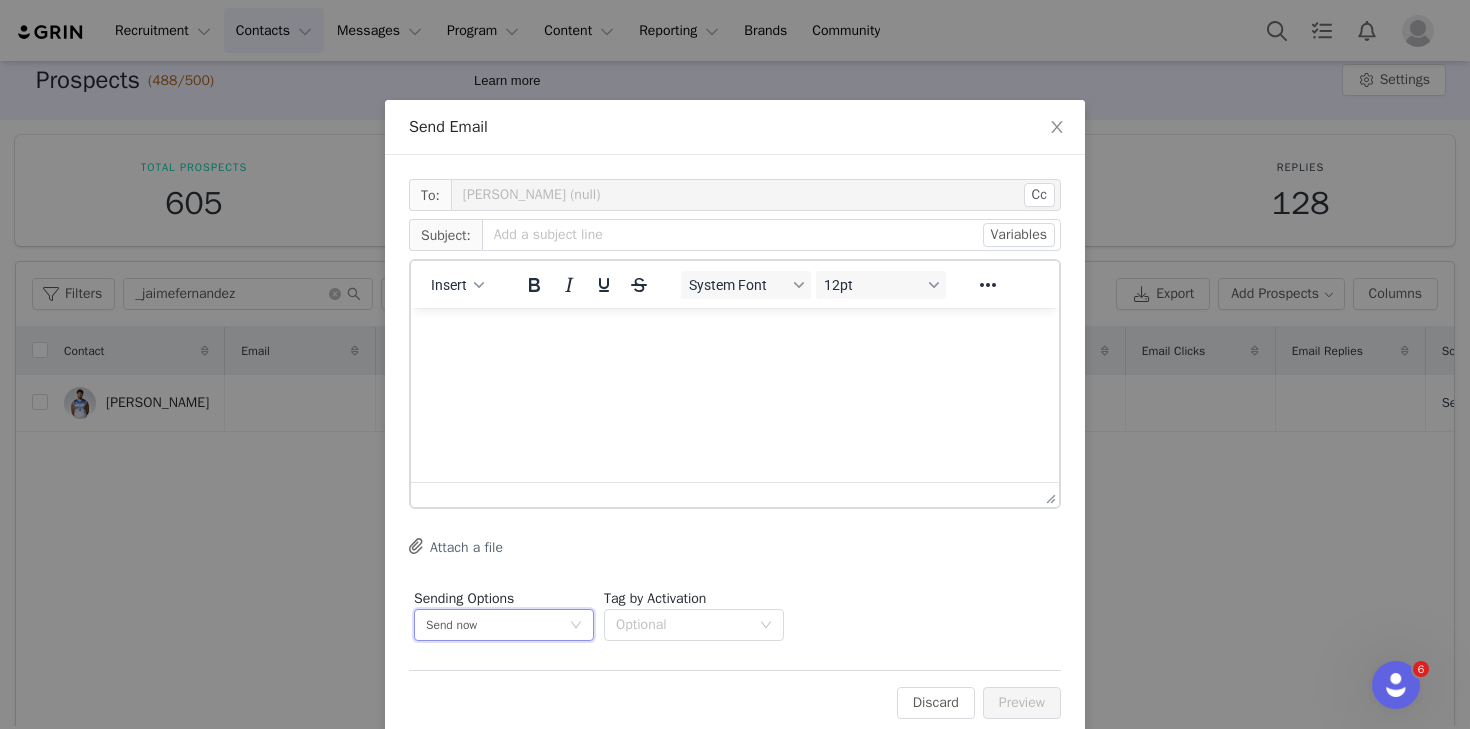 click on "To: Jaime Fernández (null)     Cc  Cc:       Subject:     Variables Insert System Font 12pt To open the popup, press Shift+Enter To open the popup, press Shift+Enter To open the popup, press Shift+Enter To open the popup, press Shift+Enter Attach a file Sending Options  Send now       This will be sent outside of your set  email hours .       Tag by Activation  Optional" at bounding box center [735, 412] 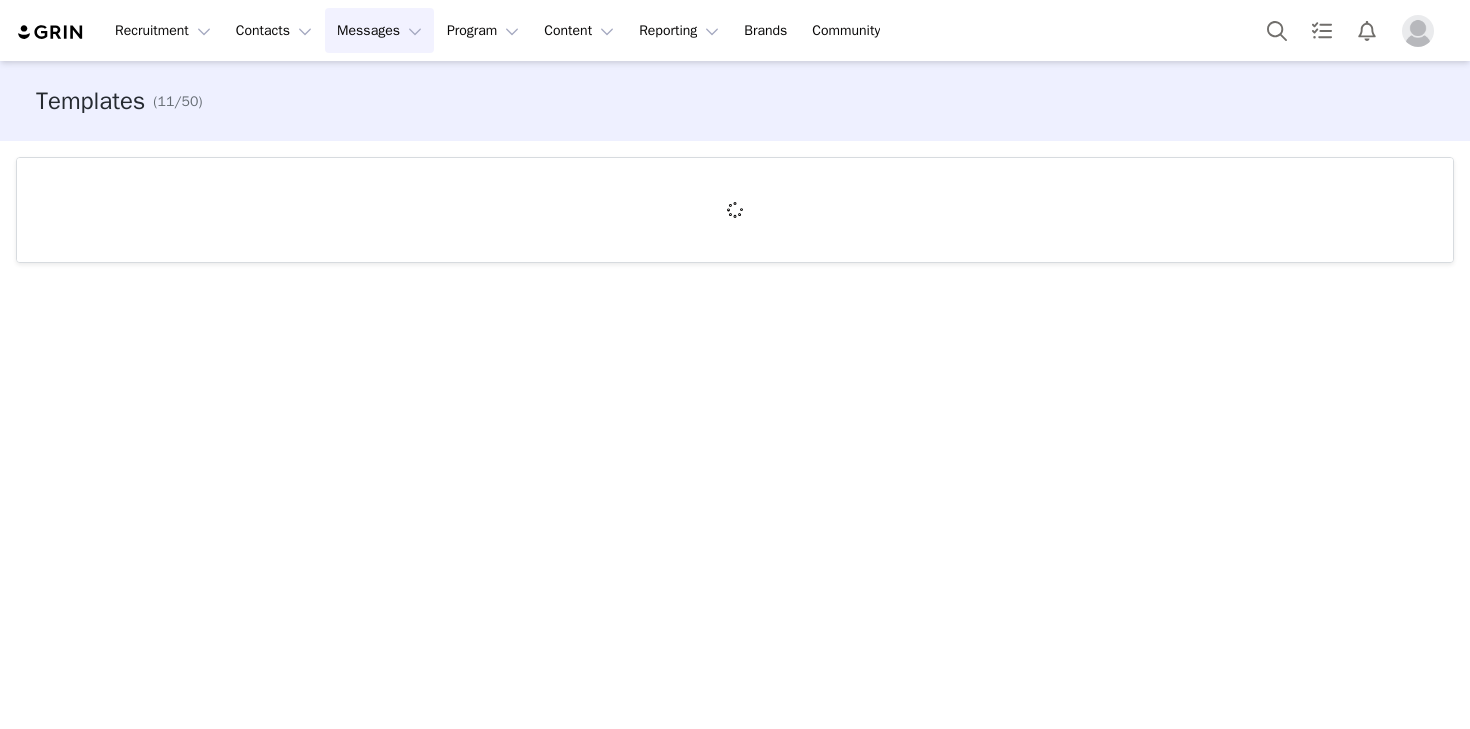 scroll, scrollTop: 0, scrollLeft: 0, axis: both 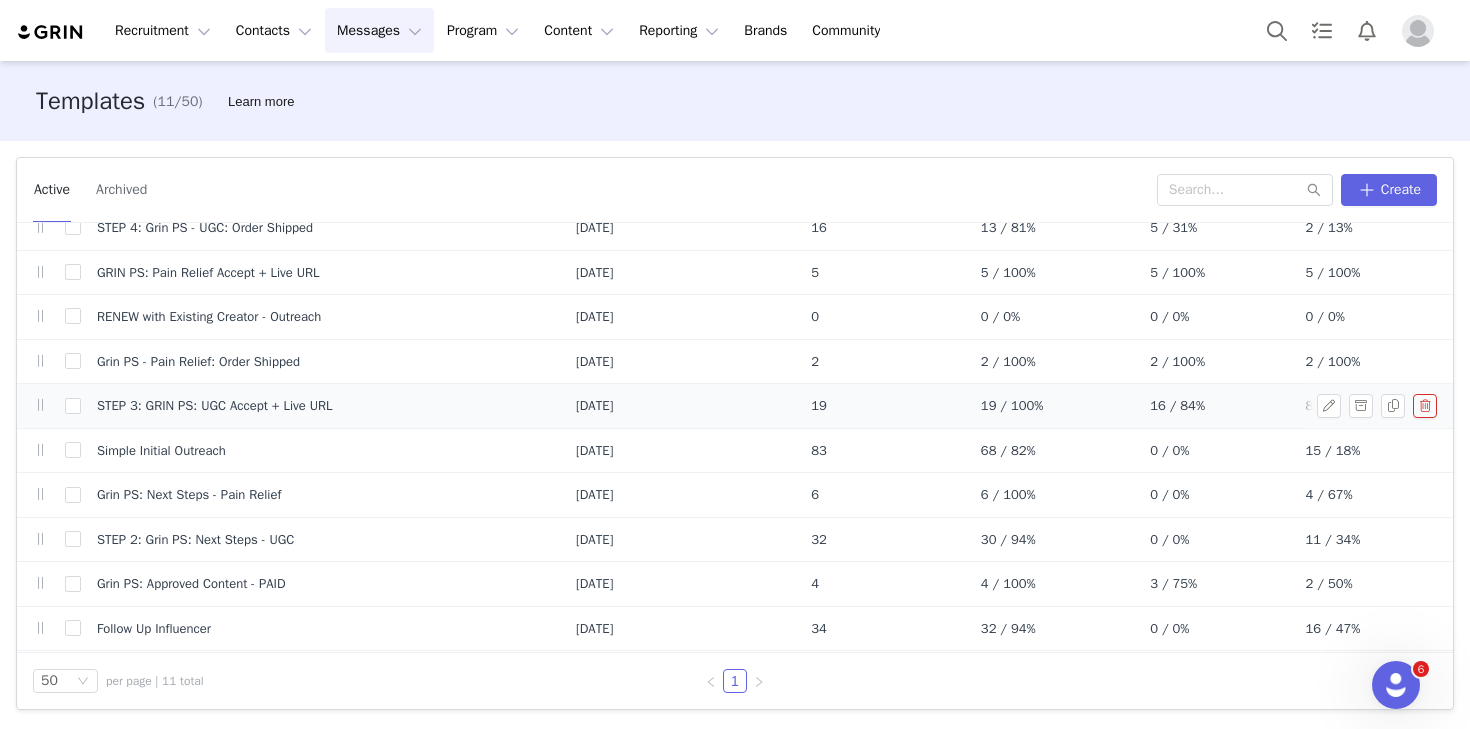 click on "STEP 3: GRIN PS: UGC Accept + Live URL" at bounding box center [215, 406] 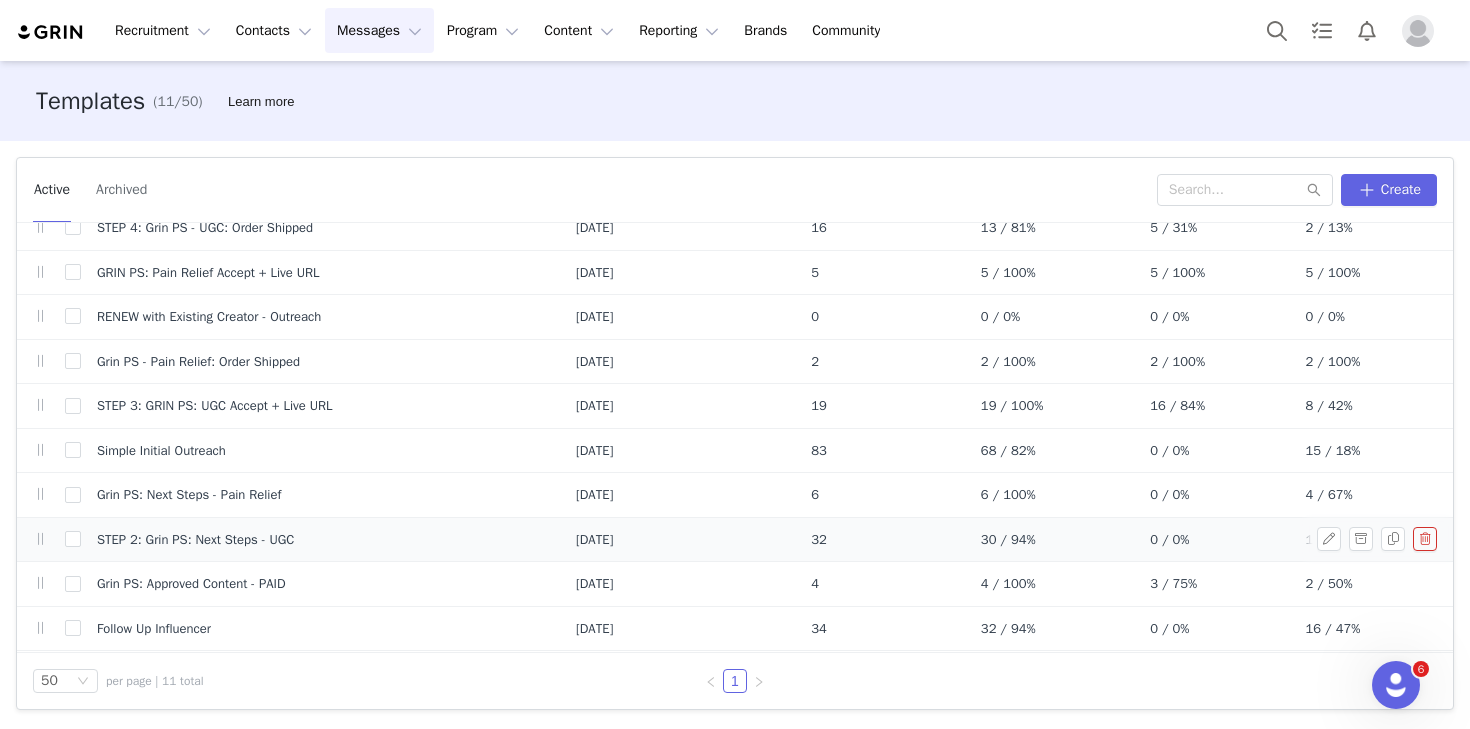 scroll, scrollTop: 102, scrollLeft: 0, axis: vertical 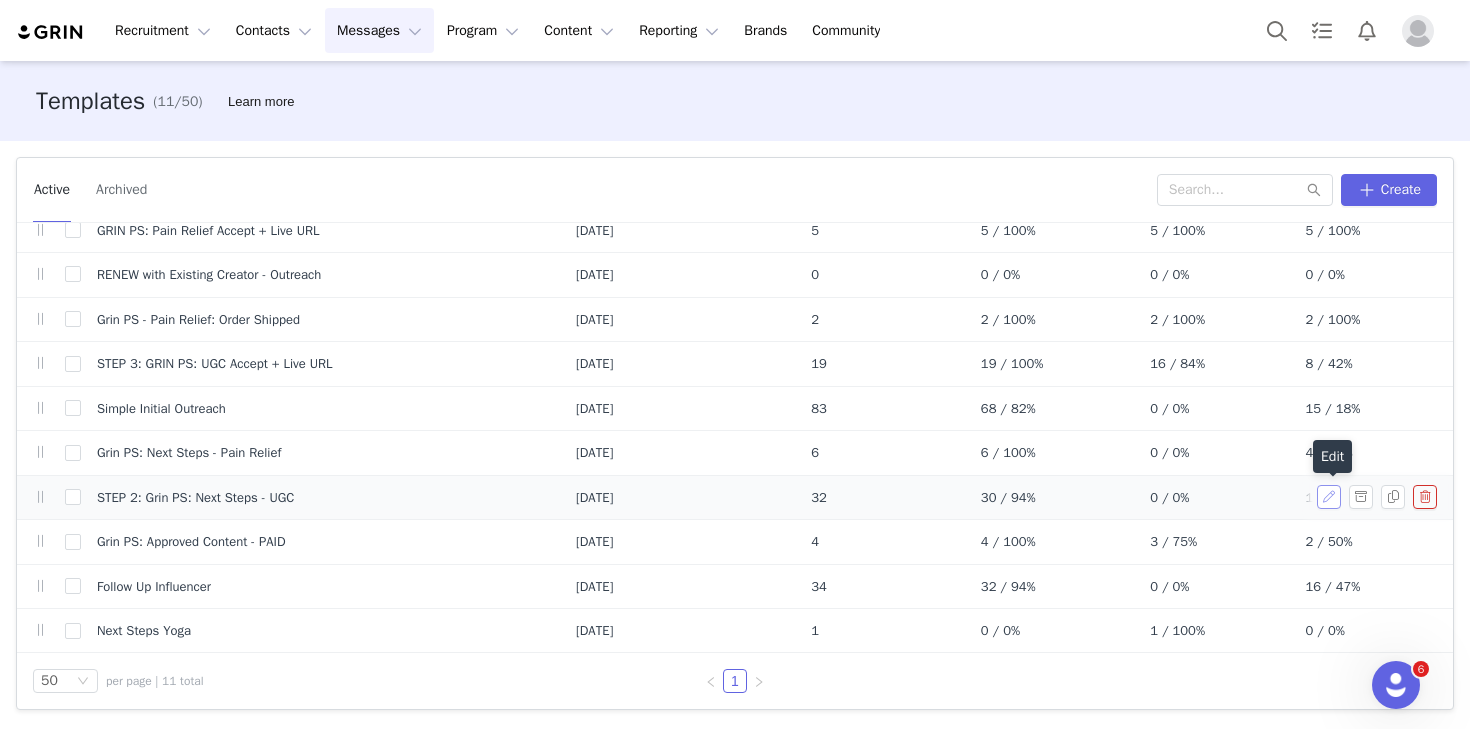 click at bounding box center [1329, 497] 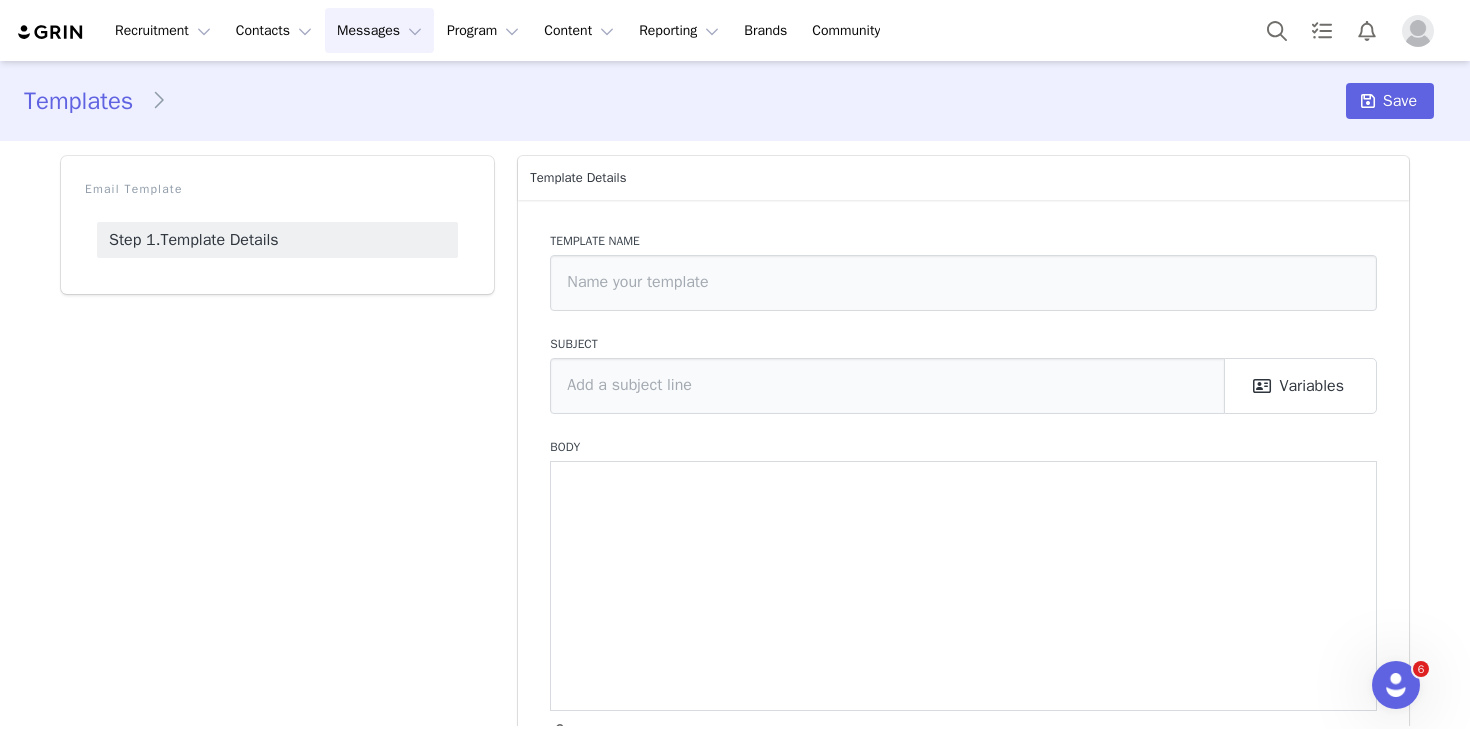type on "STEP 2: Grin PS: Next Steps - UGC" 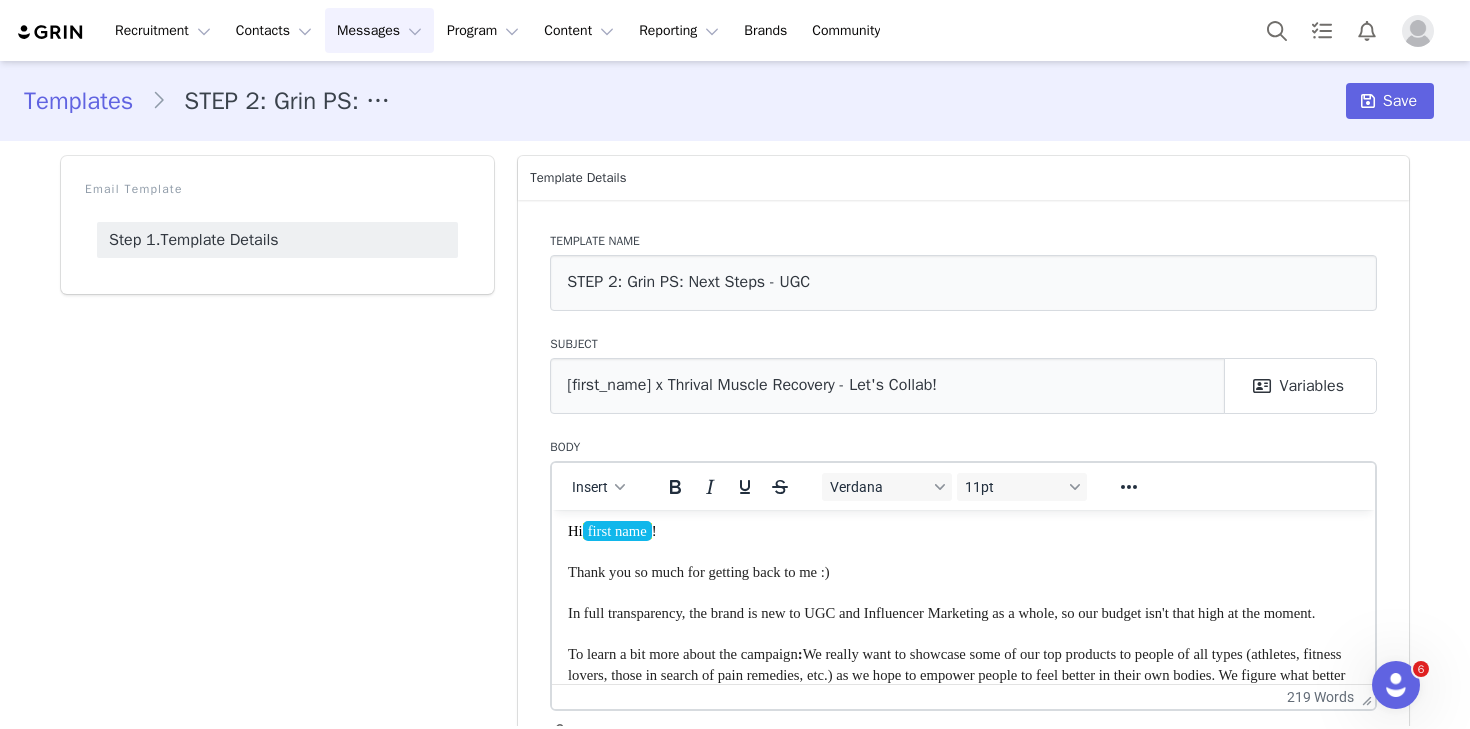 scroll, scrollTop: 0, scrollLeft: 0, axis: both 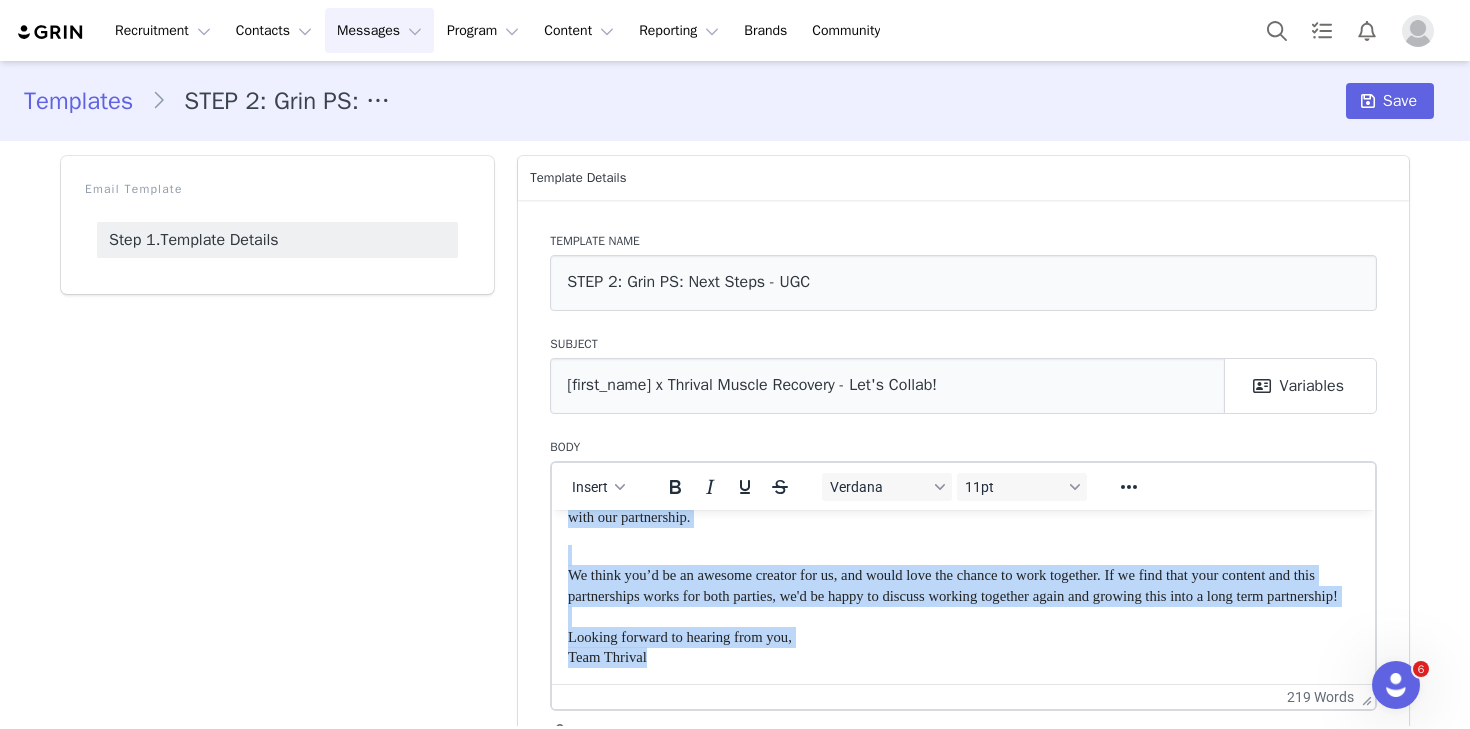drag, startPoint x: 569, startPoint y: 536, endPoint x: 654, endPoint y: 703, distance: 187.3873 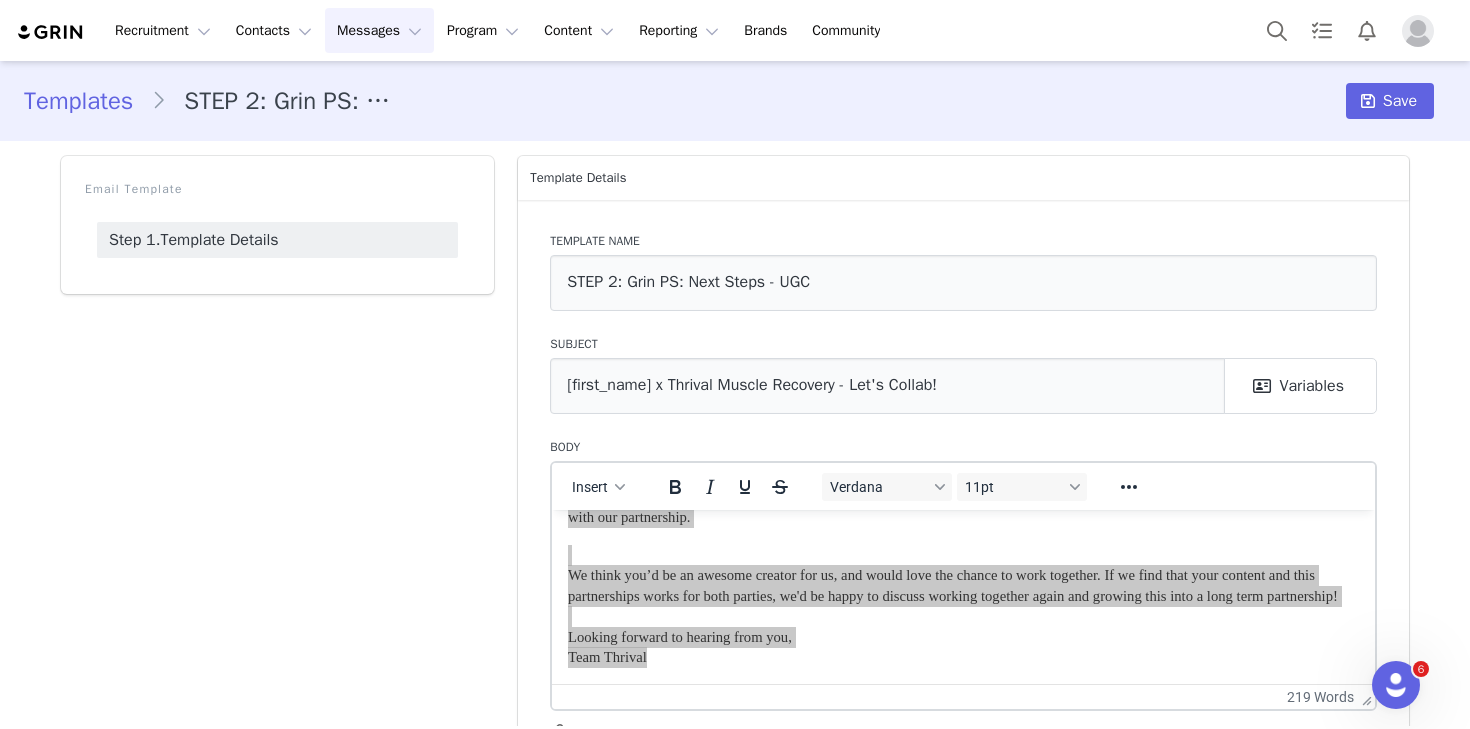 click on "Messages Messages" at bounding box center [379, 30] 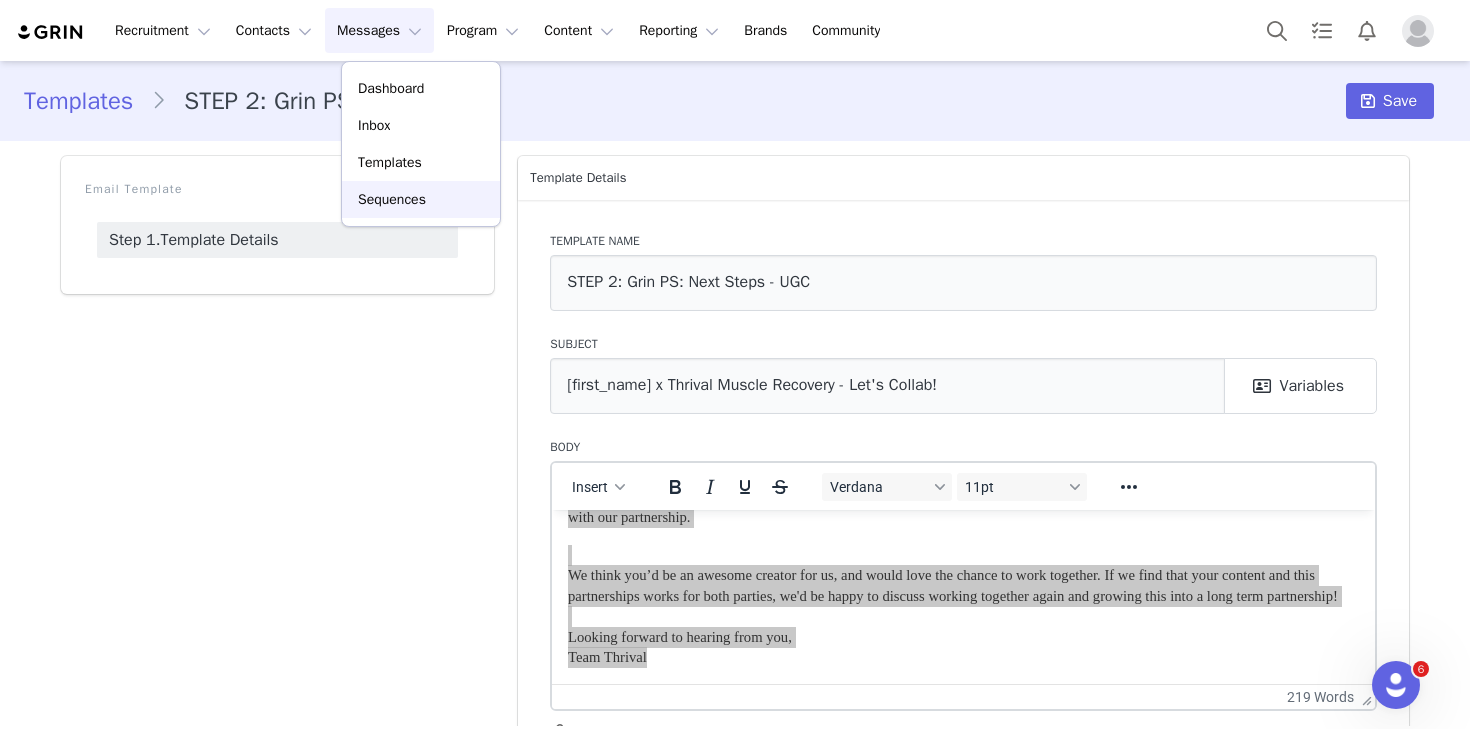 click on "Sequences" at bounding box center (392, 199) 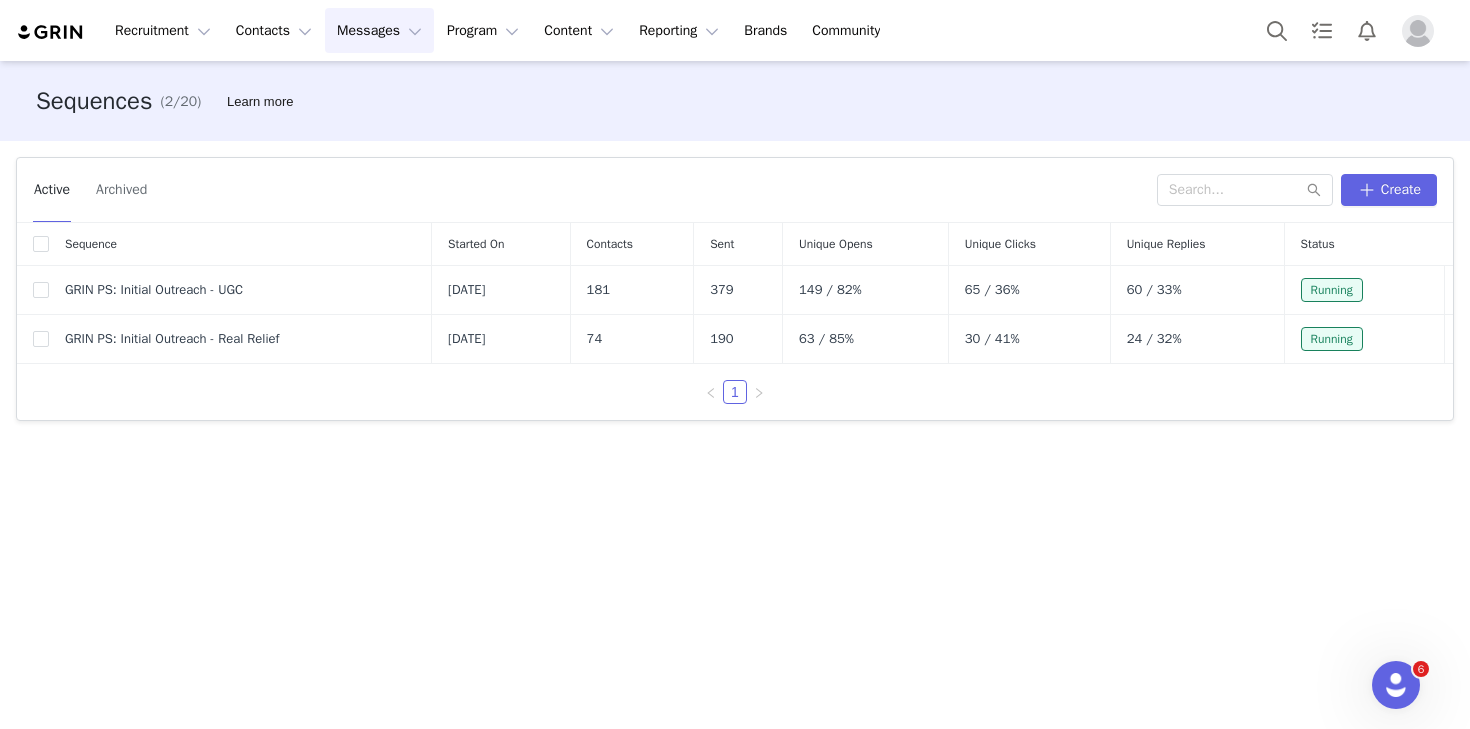 click on "Messages Messages" at bounding box center (379, 30) 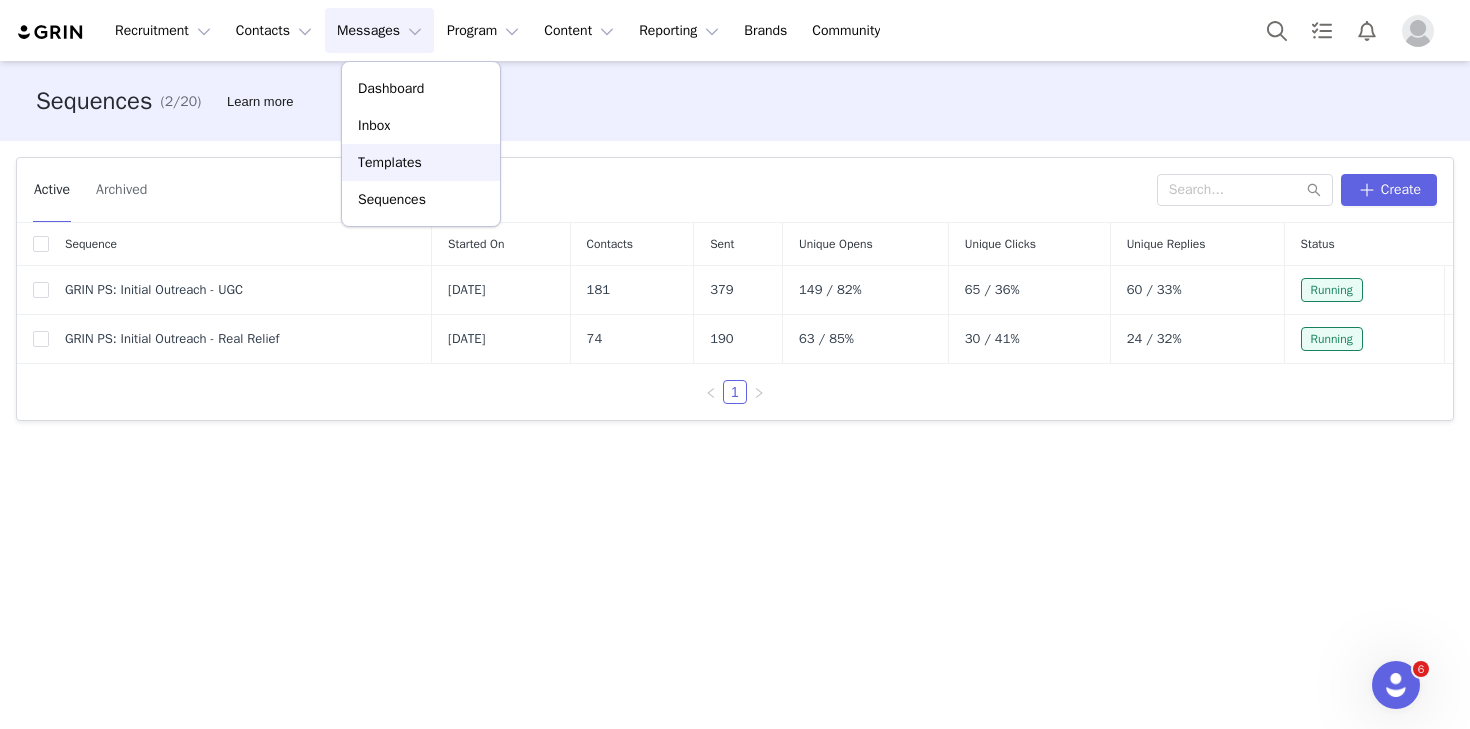 click on "Templates" at bounding box center (421, 162) 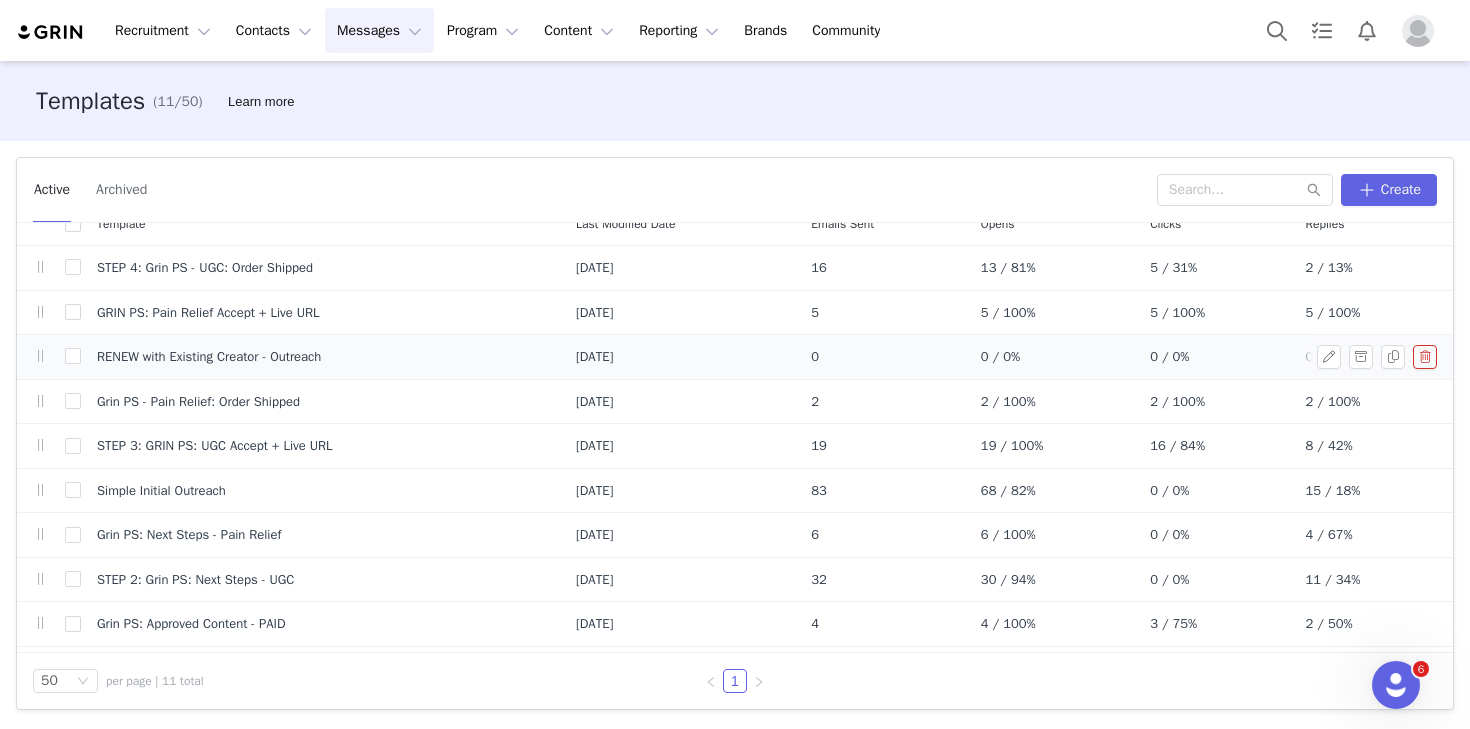 scroll, scrollTop: 0, scrollLeft: 0, axis: both 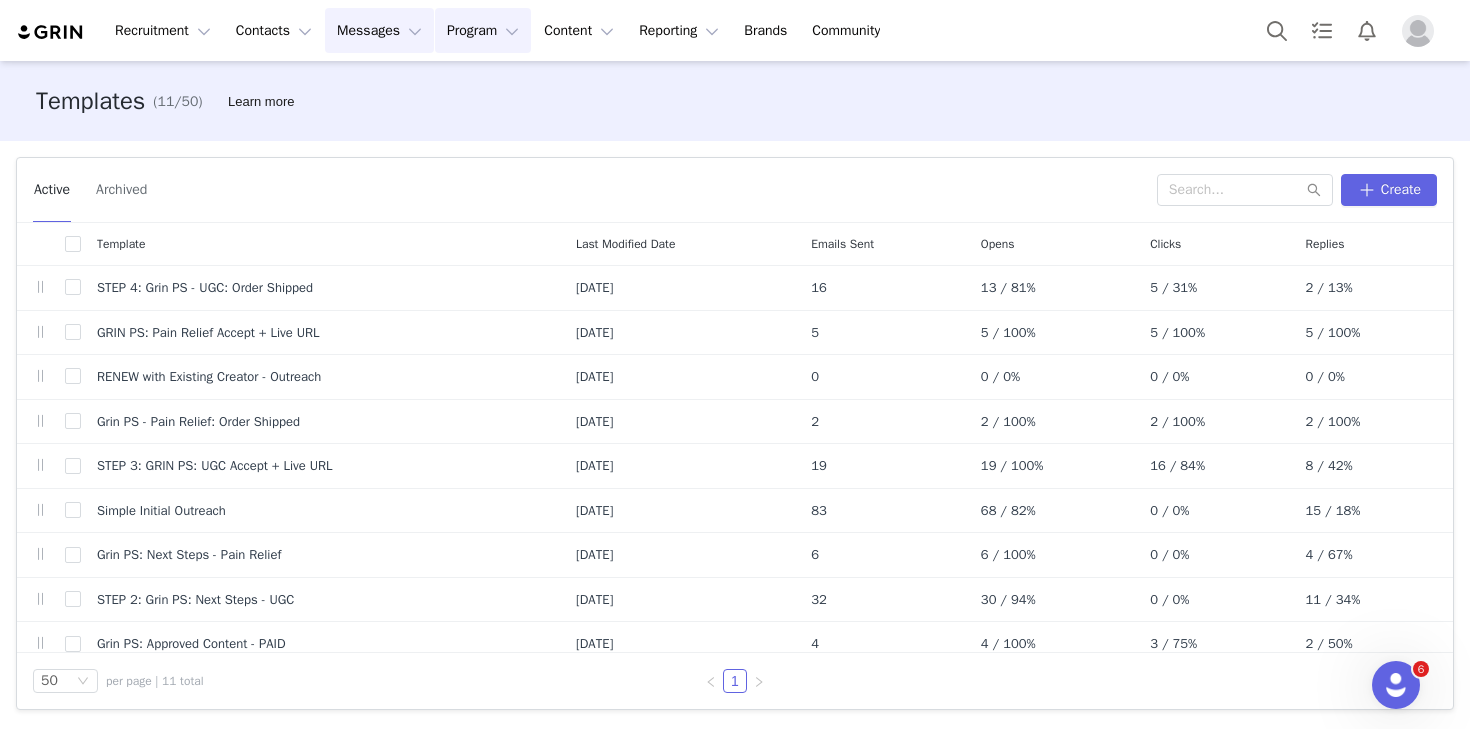 click on "Program Program" at bounding box center (483, 30) 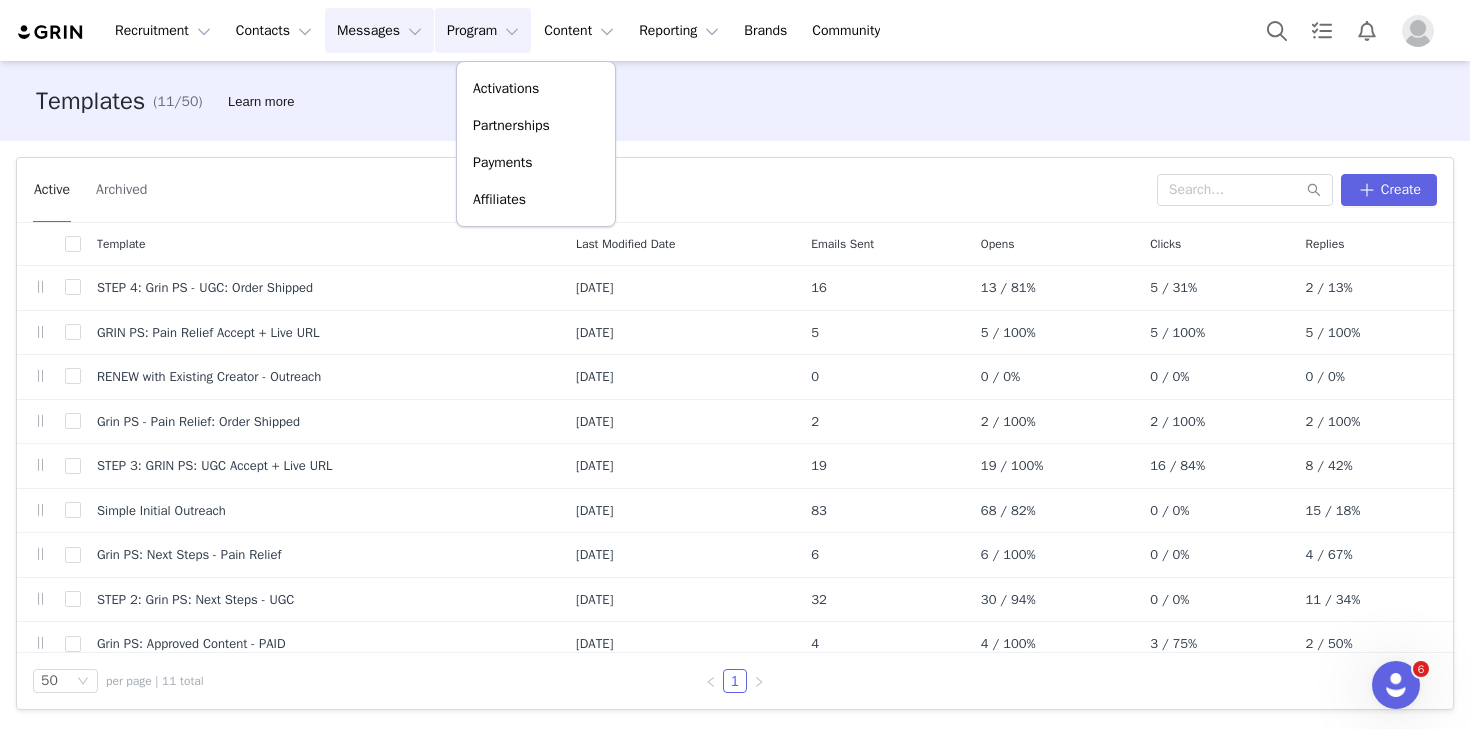 click on "Messages Messages" at bounding box center (379, 30) 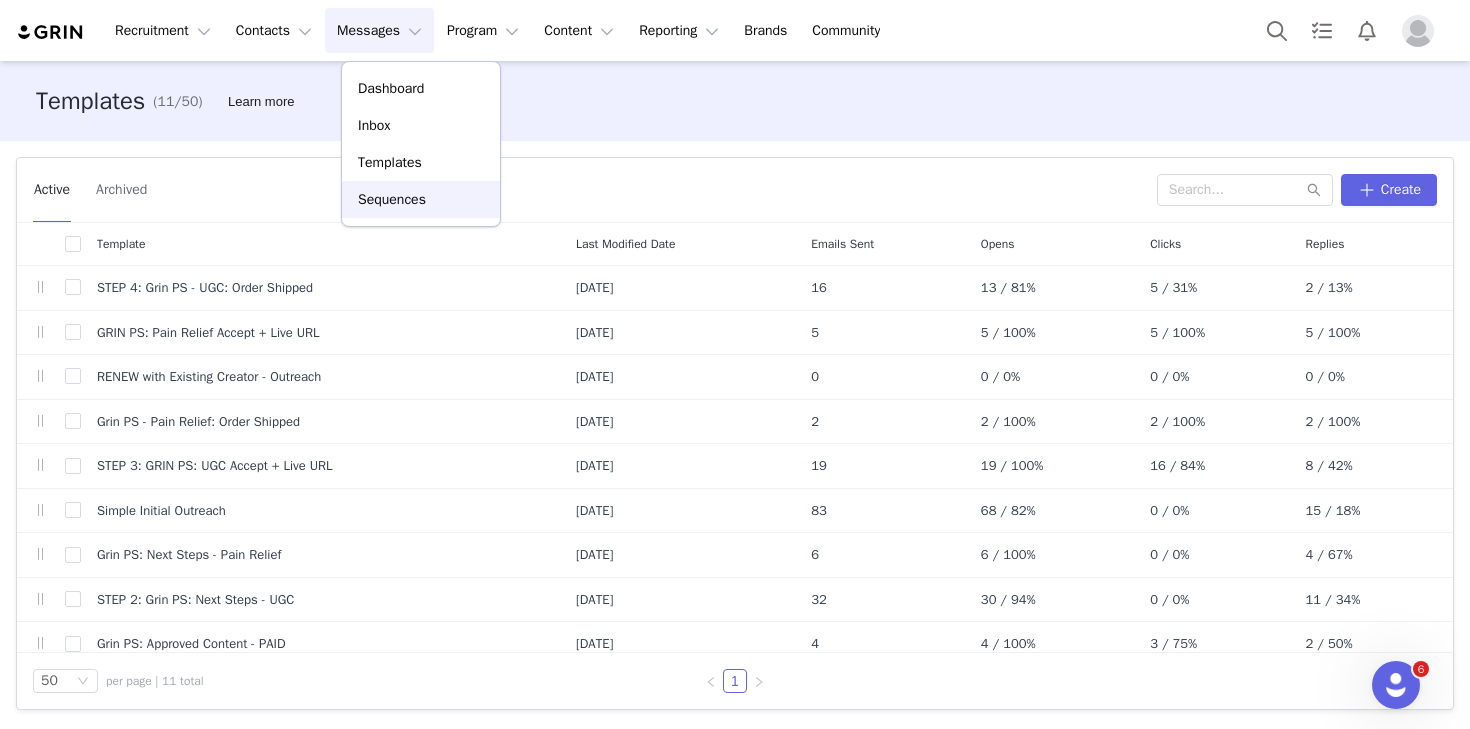 click on "Sequences" at bounding box center [421, 199] 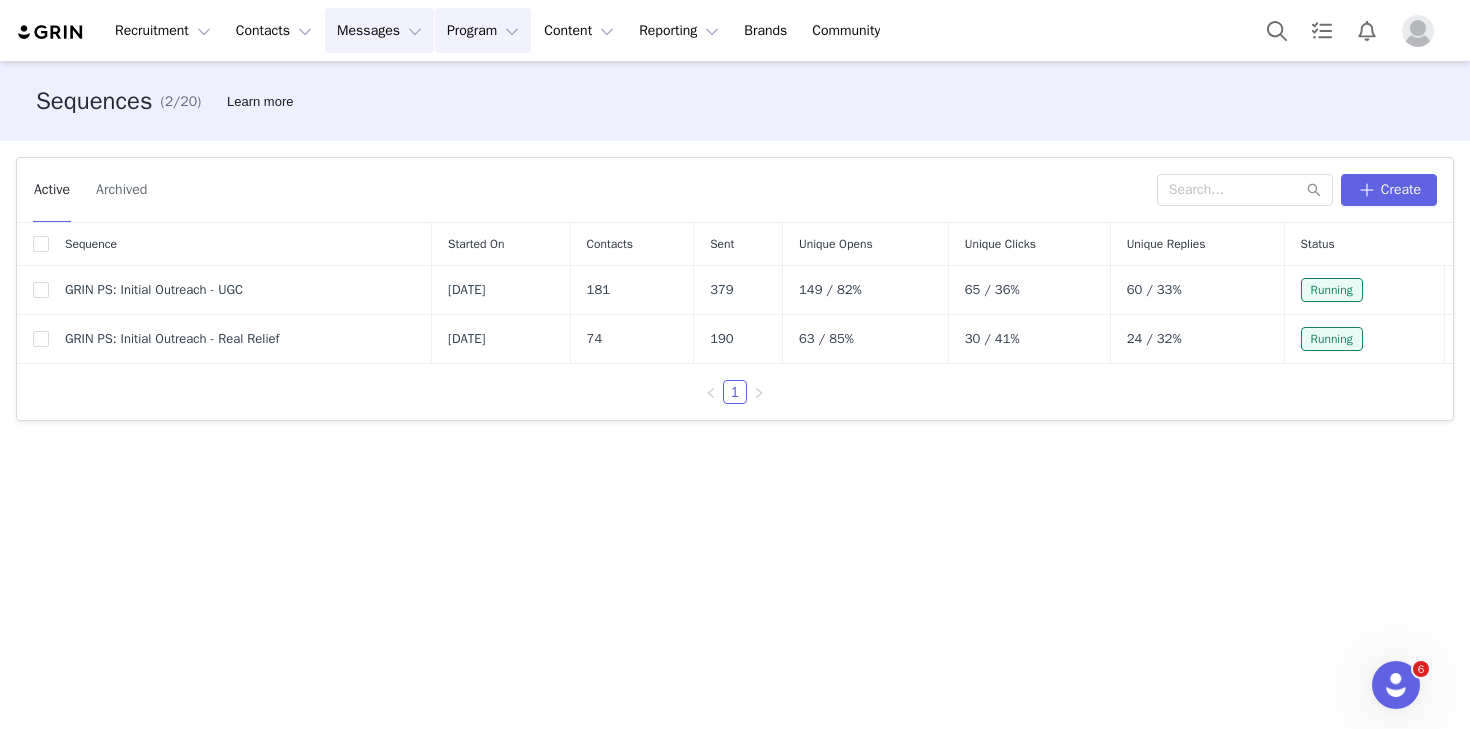 click on "Program Program" at bounding box center (483, 30) 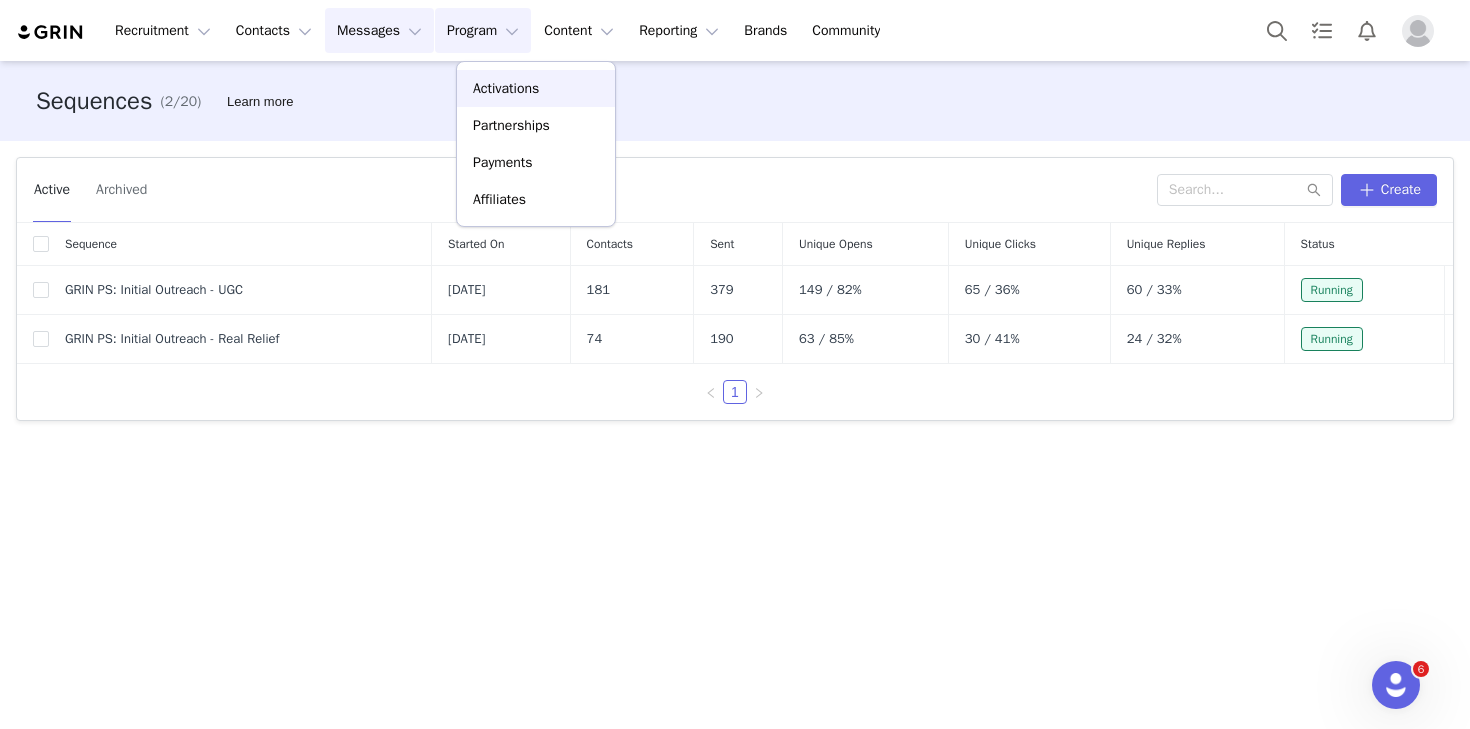 click on "Activations" at bounding box center [506, 88] 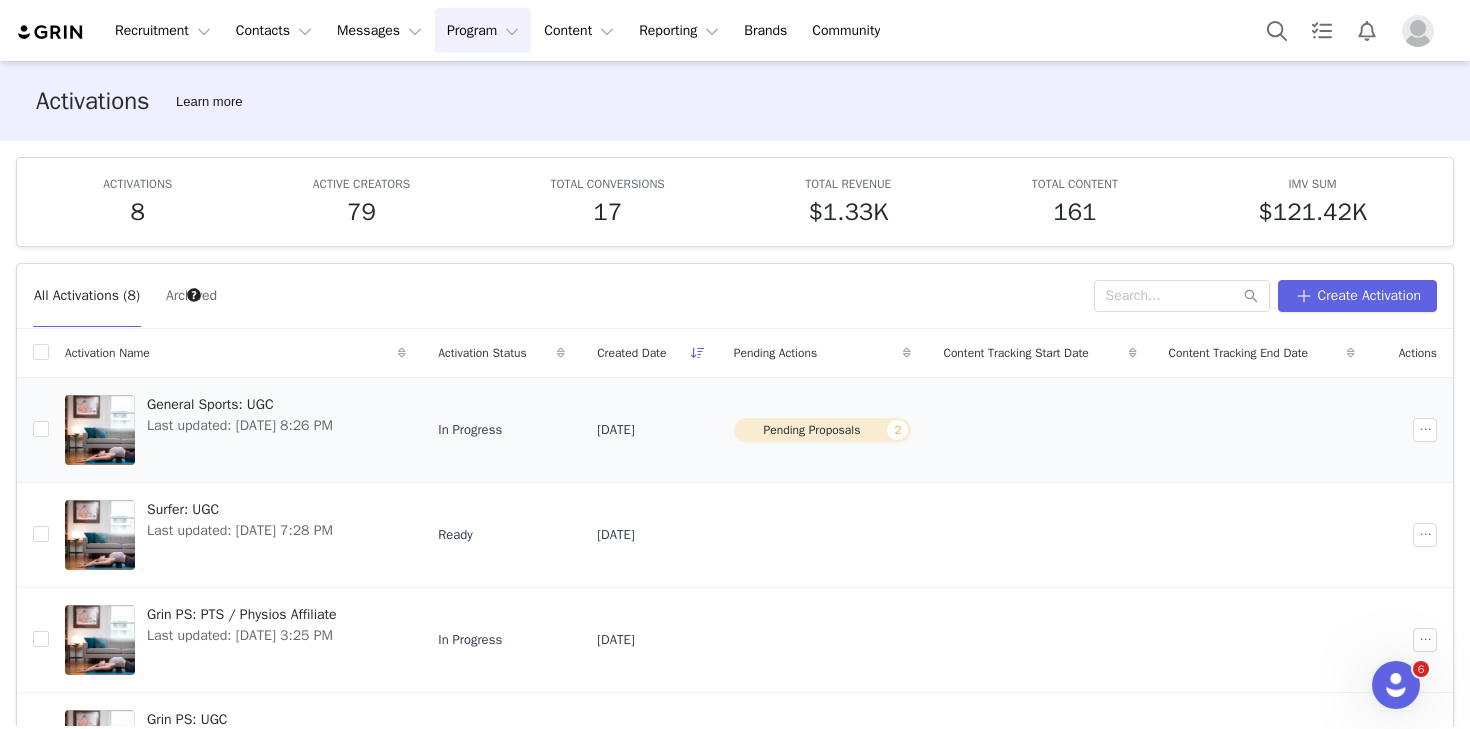 click on "General Sports: UGC" at bounding box center (240, 404) 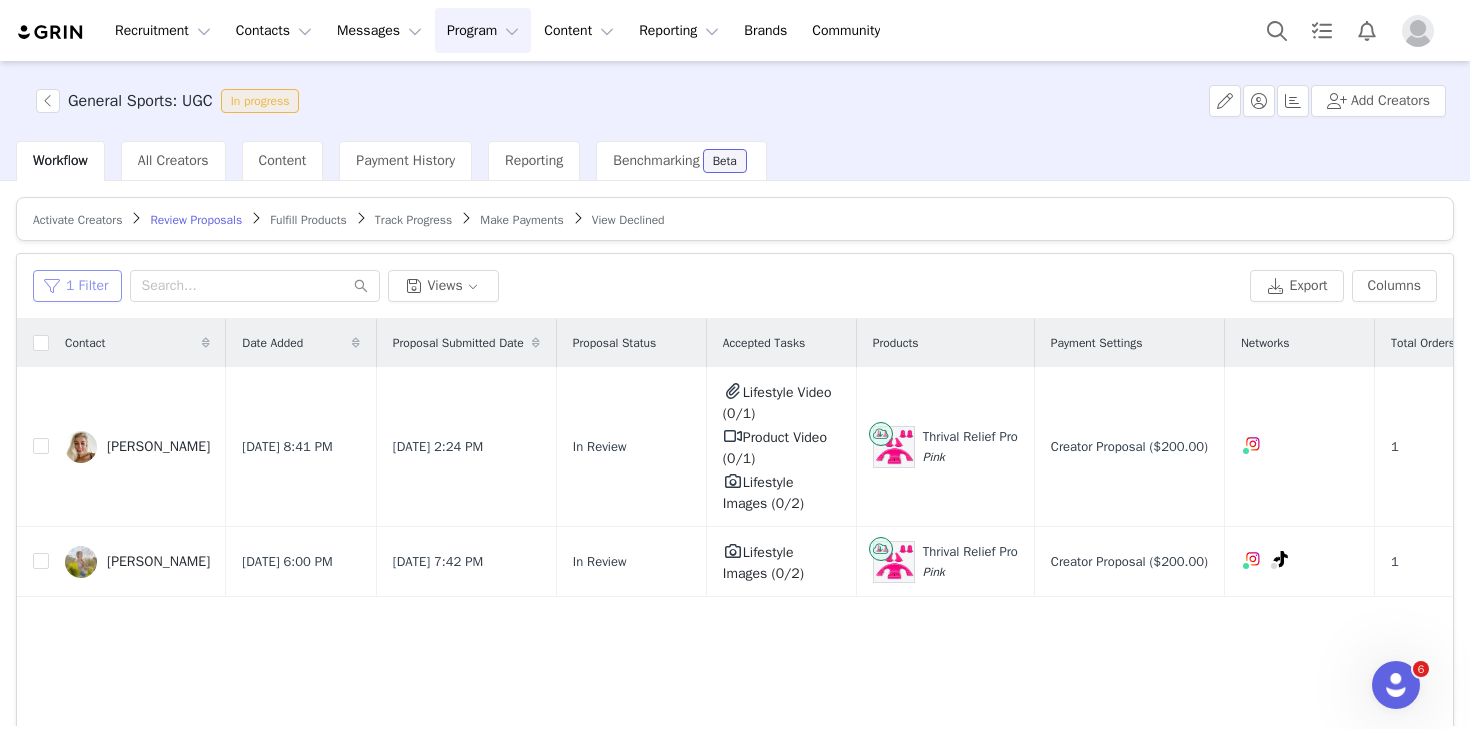 click on "1 Filter" at bounding box center (77, 286) 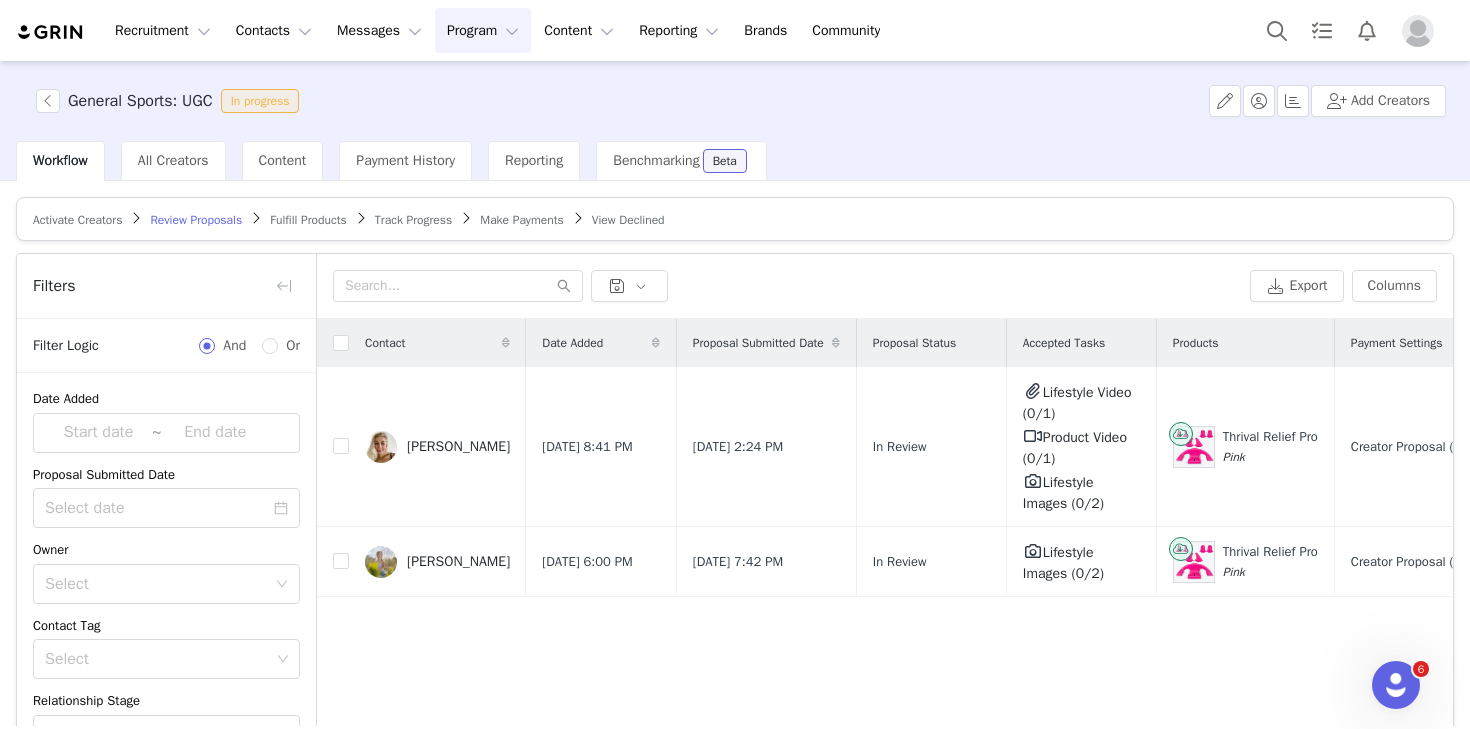 click on "Filters" at bounding box center (54, 286) 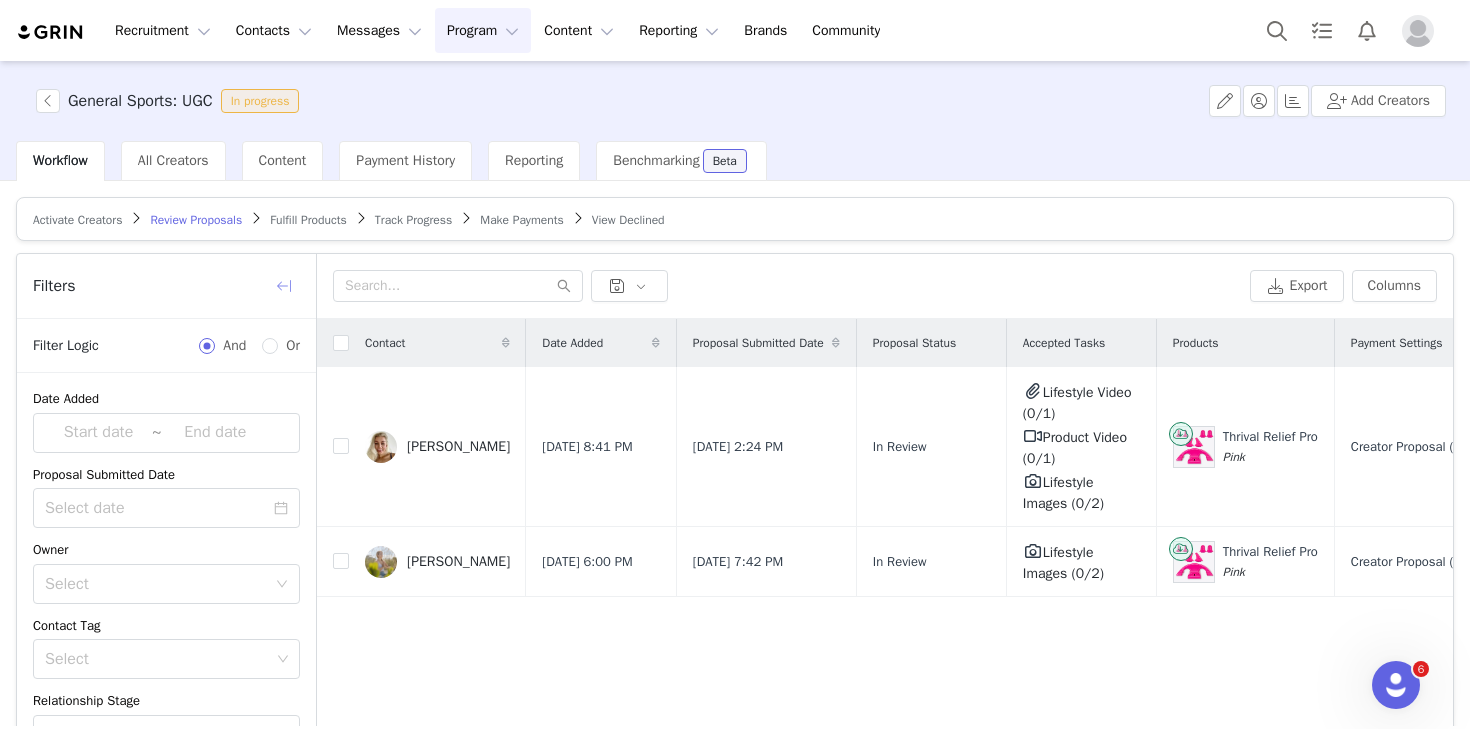 click at bounding box center [284, 286] 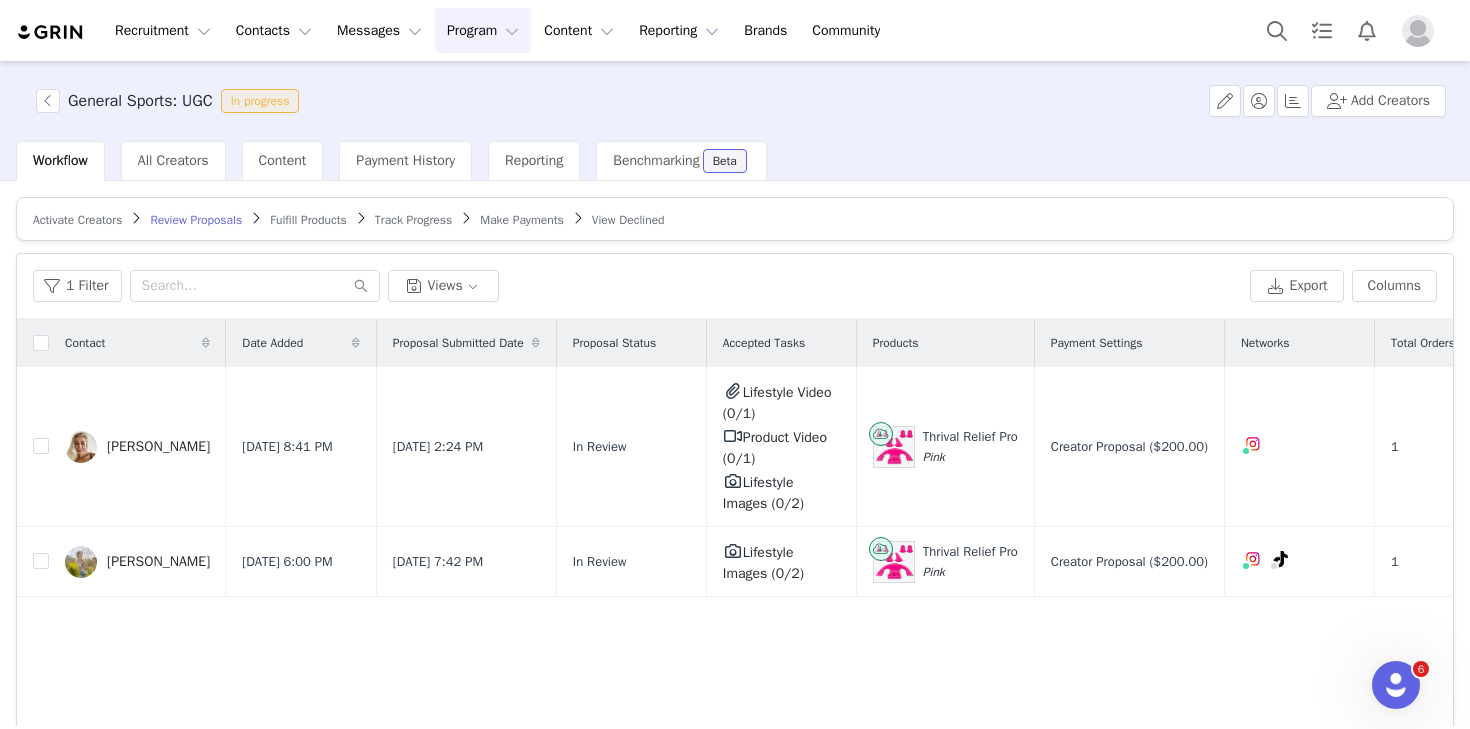 click on "Program Program" at bounding box center (483, 30) 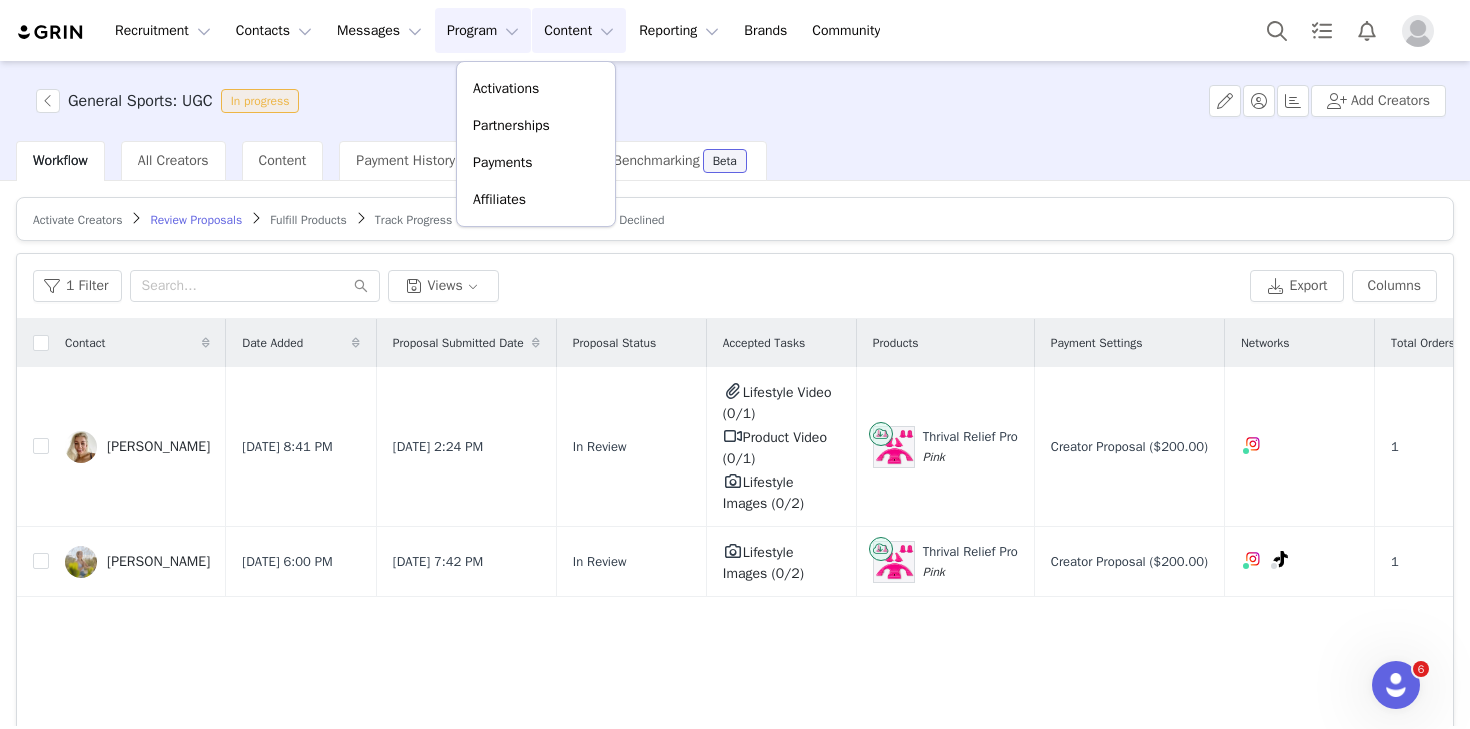 click on "Content Content" at bounding box center (579, 30) 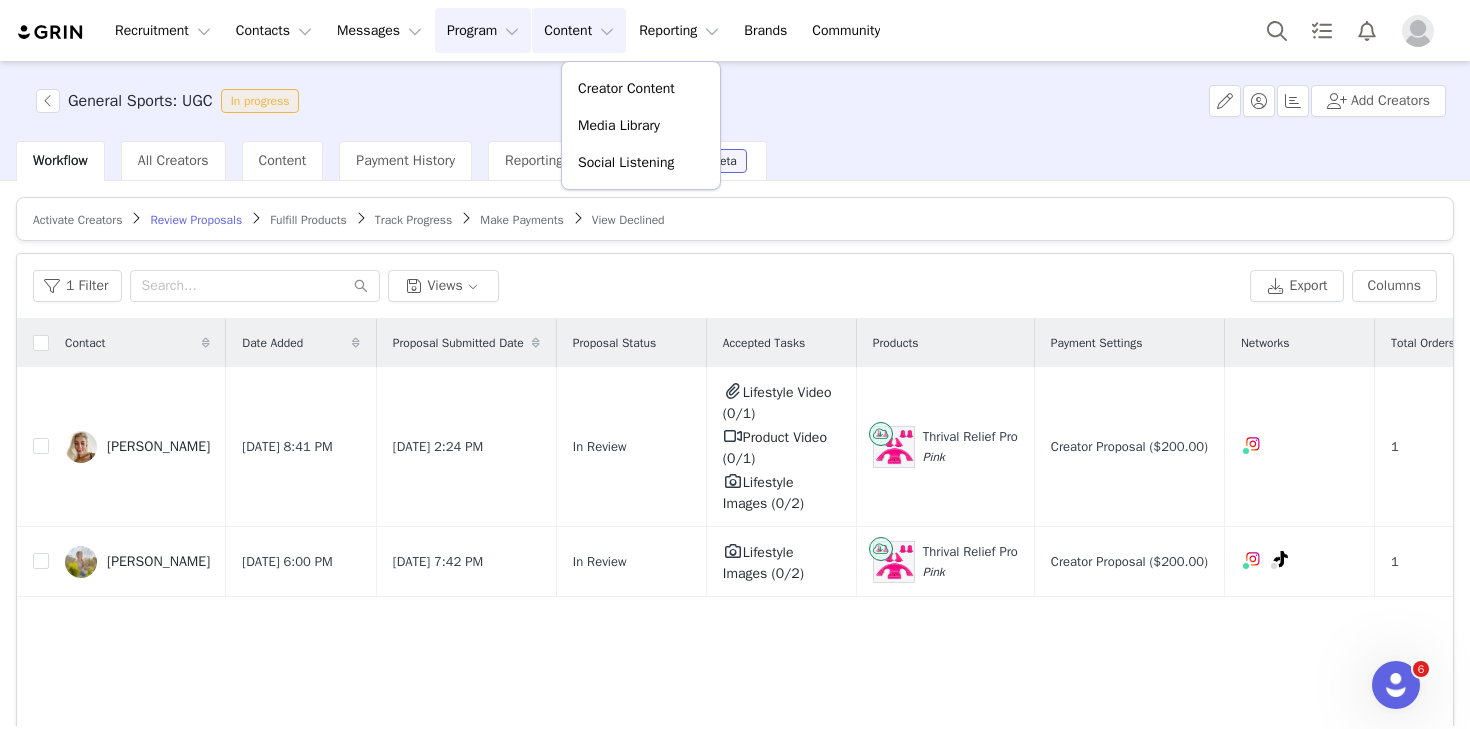 click on "Program Program" at bounding box center (483, 30) 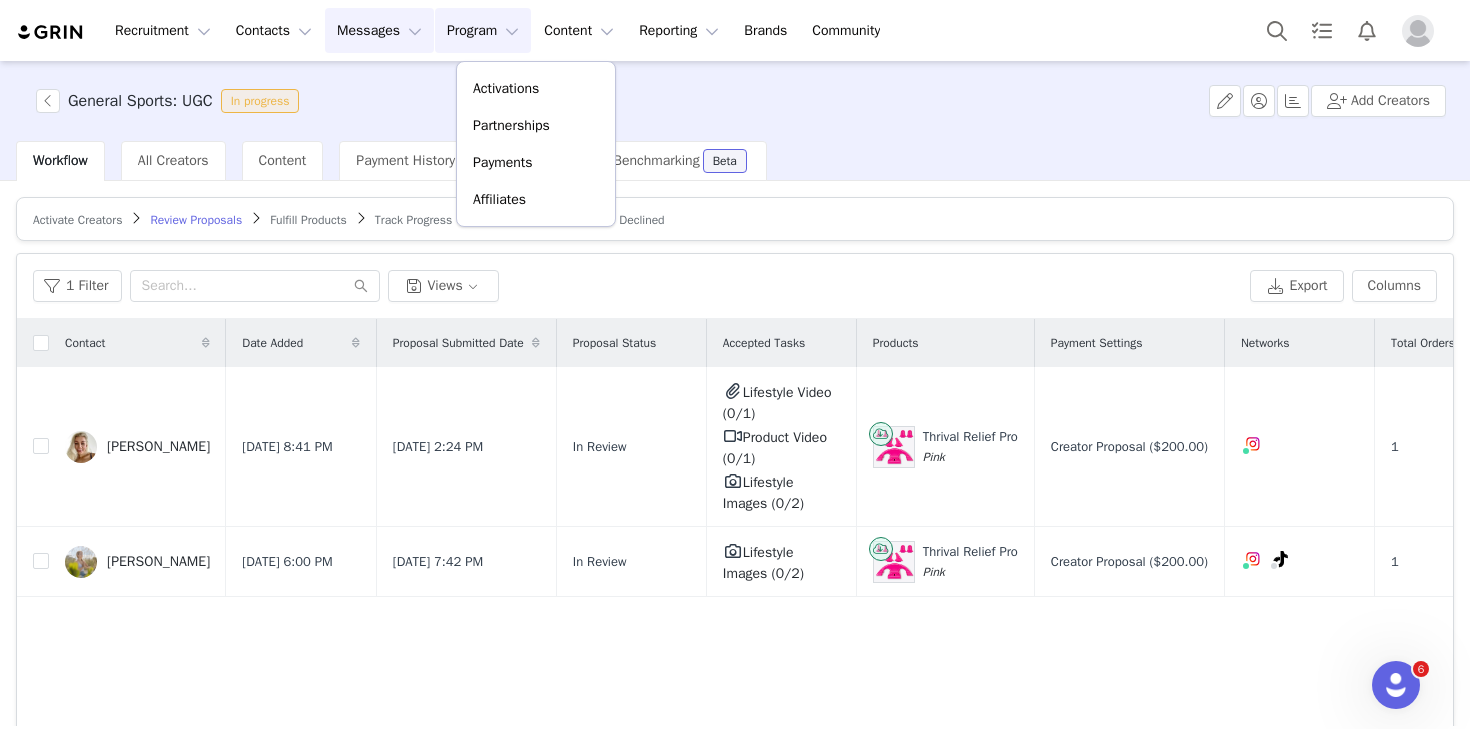 click on "Messages Messages" at bounding box center [379, 30] 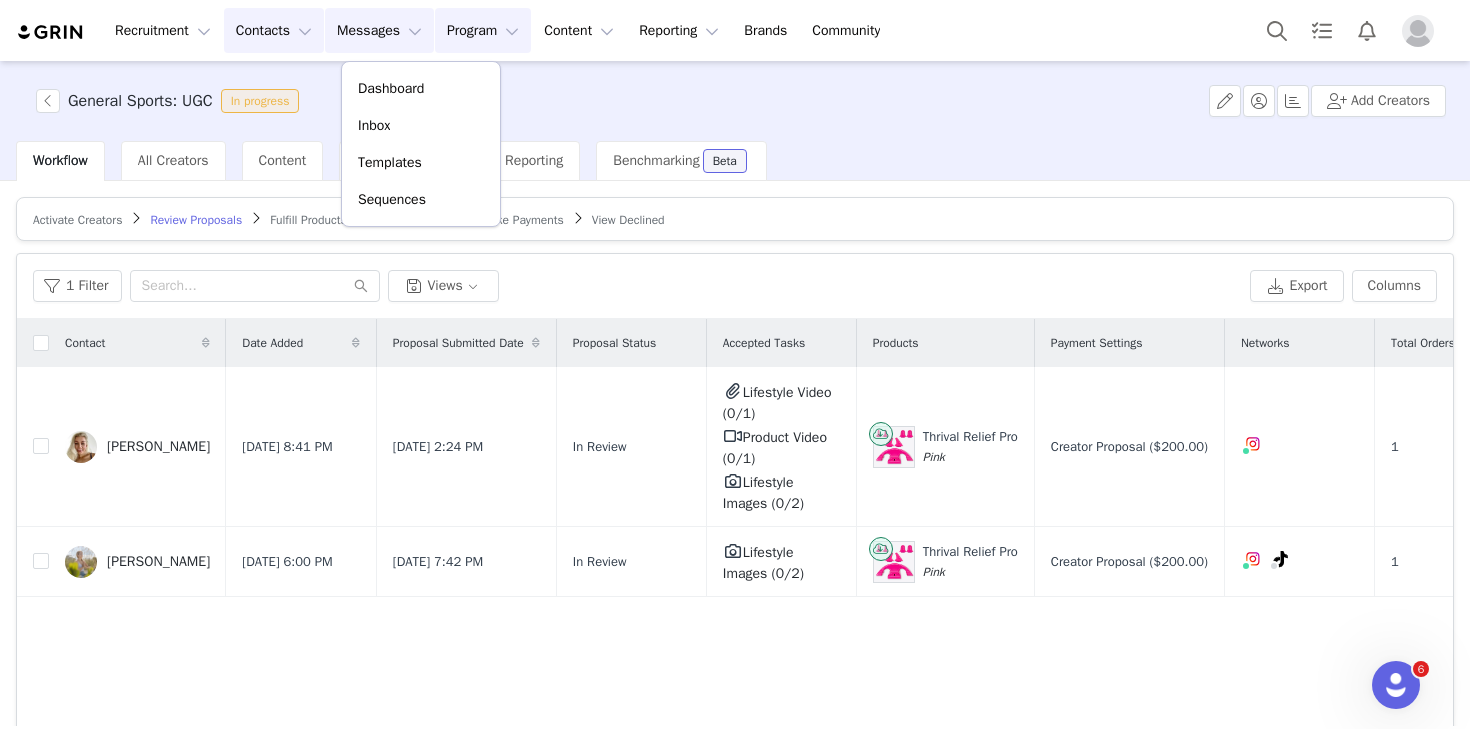 click on "Contacts Contacts" at bounding box center [274, 30] 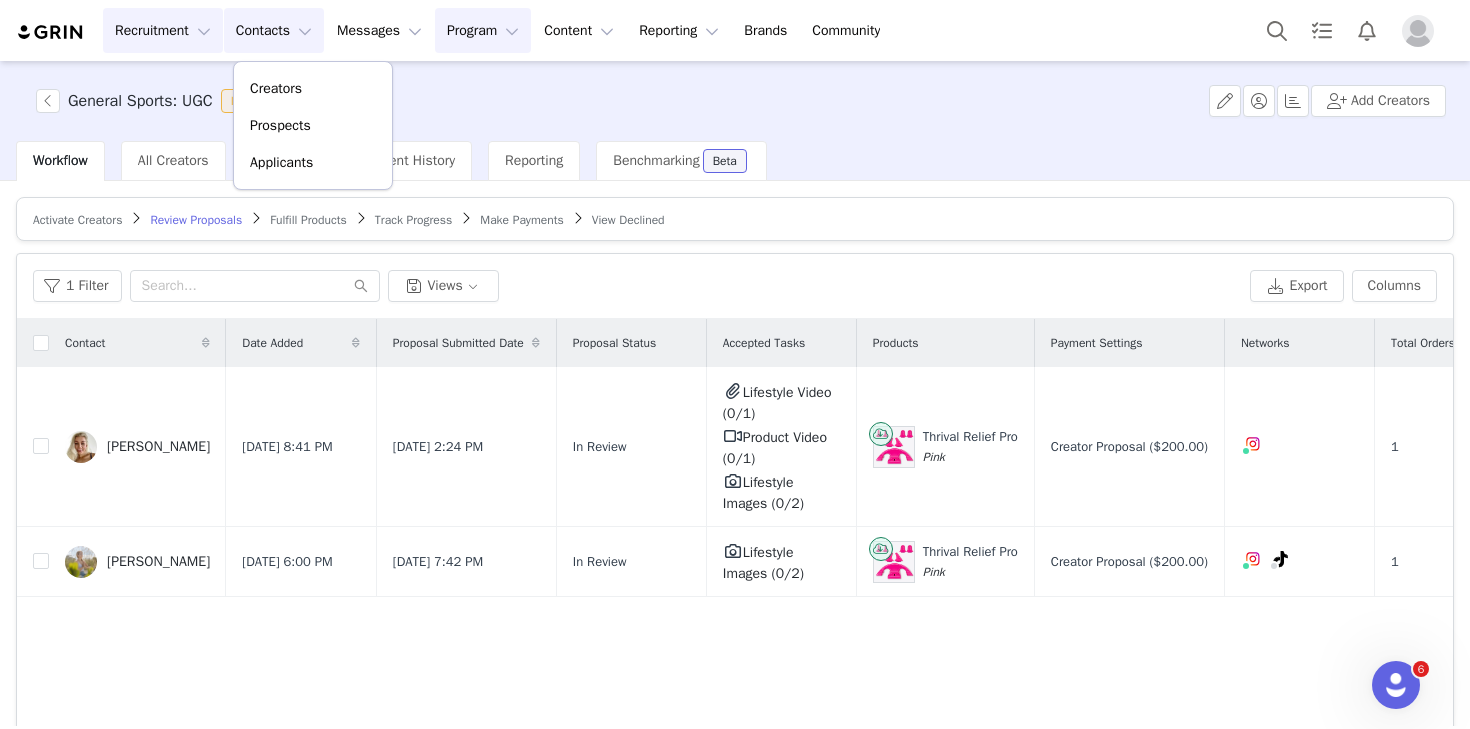 click on "Recruitment Recruitment" at bounding box center [163, 30] 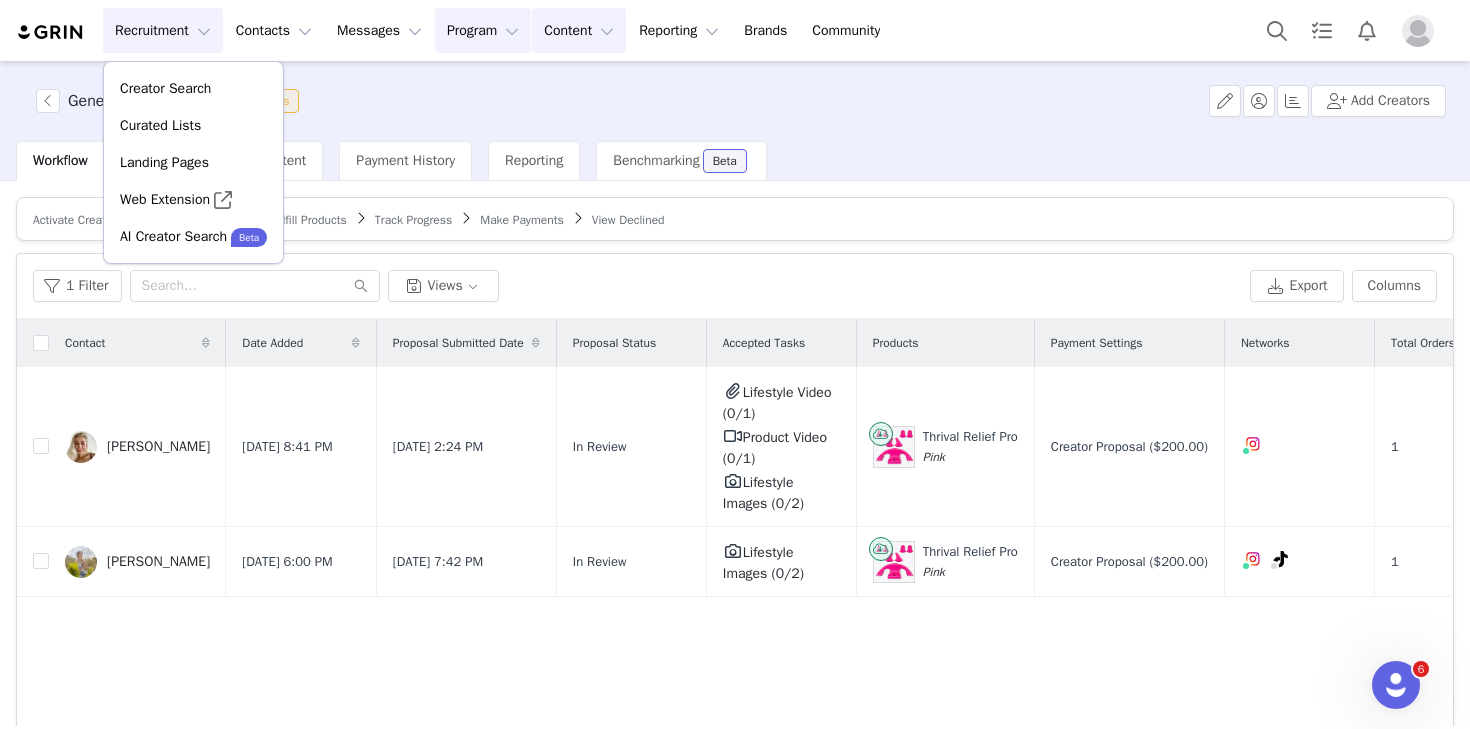 click on "Content Content" at bounding box center (579, 30) 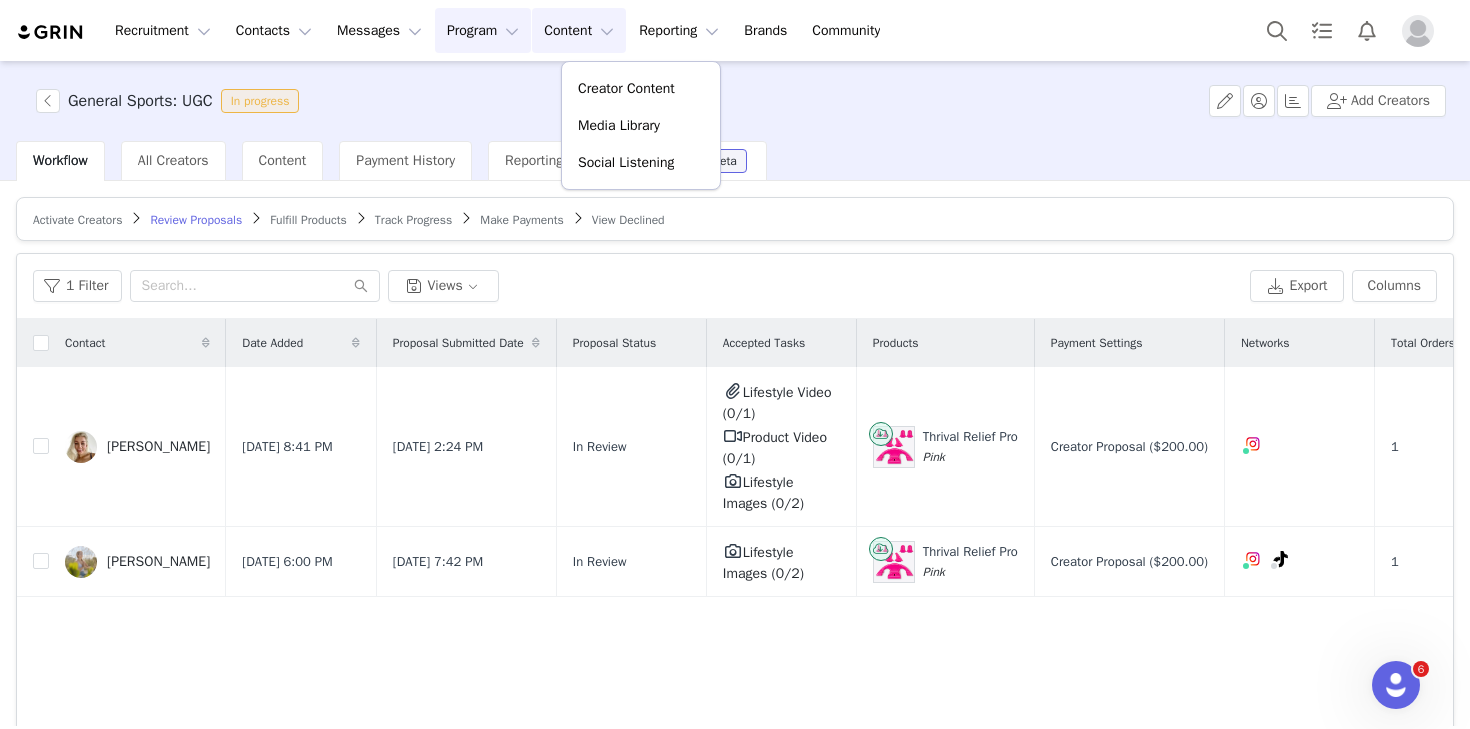 click on "Program Program" at bounding box center (483, 30) 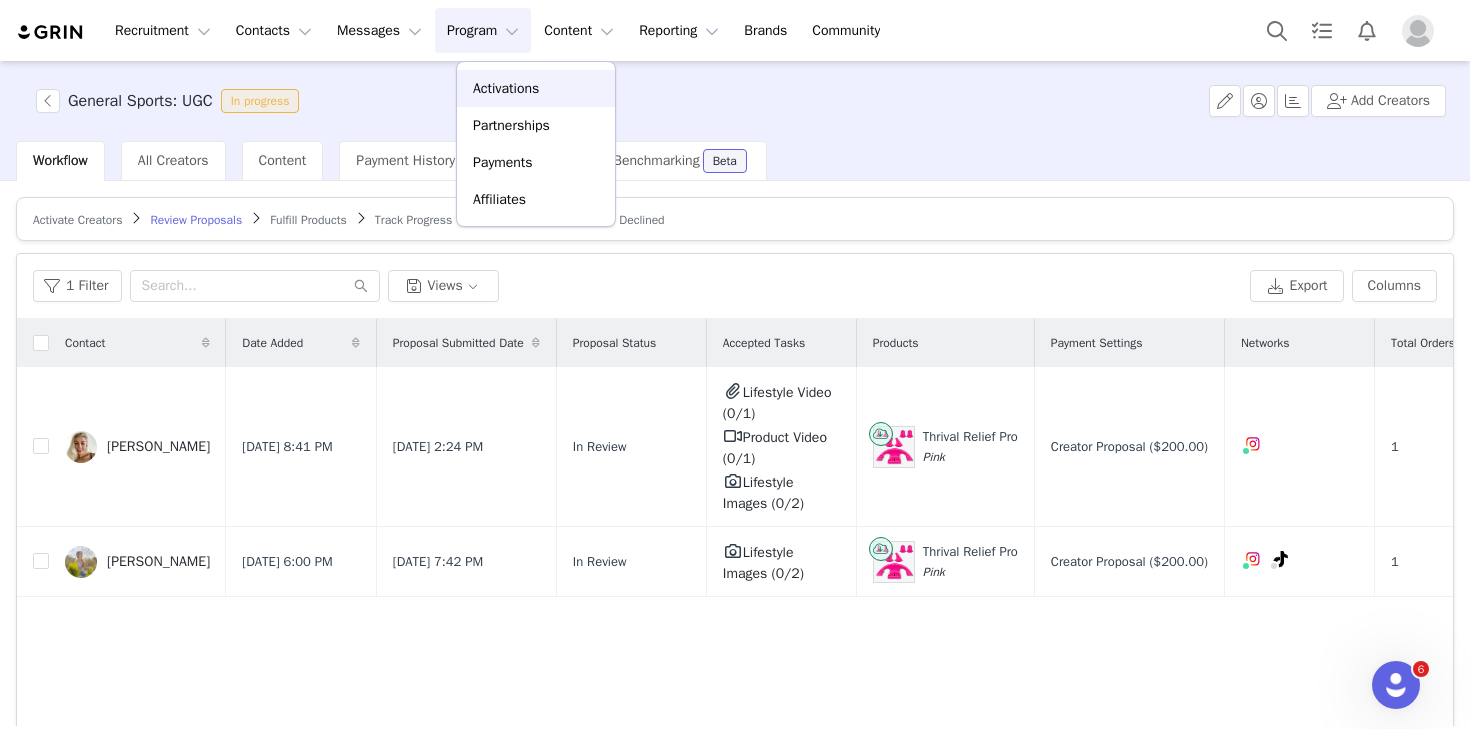 click on "Activations" at bounding box center [536, 88] 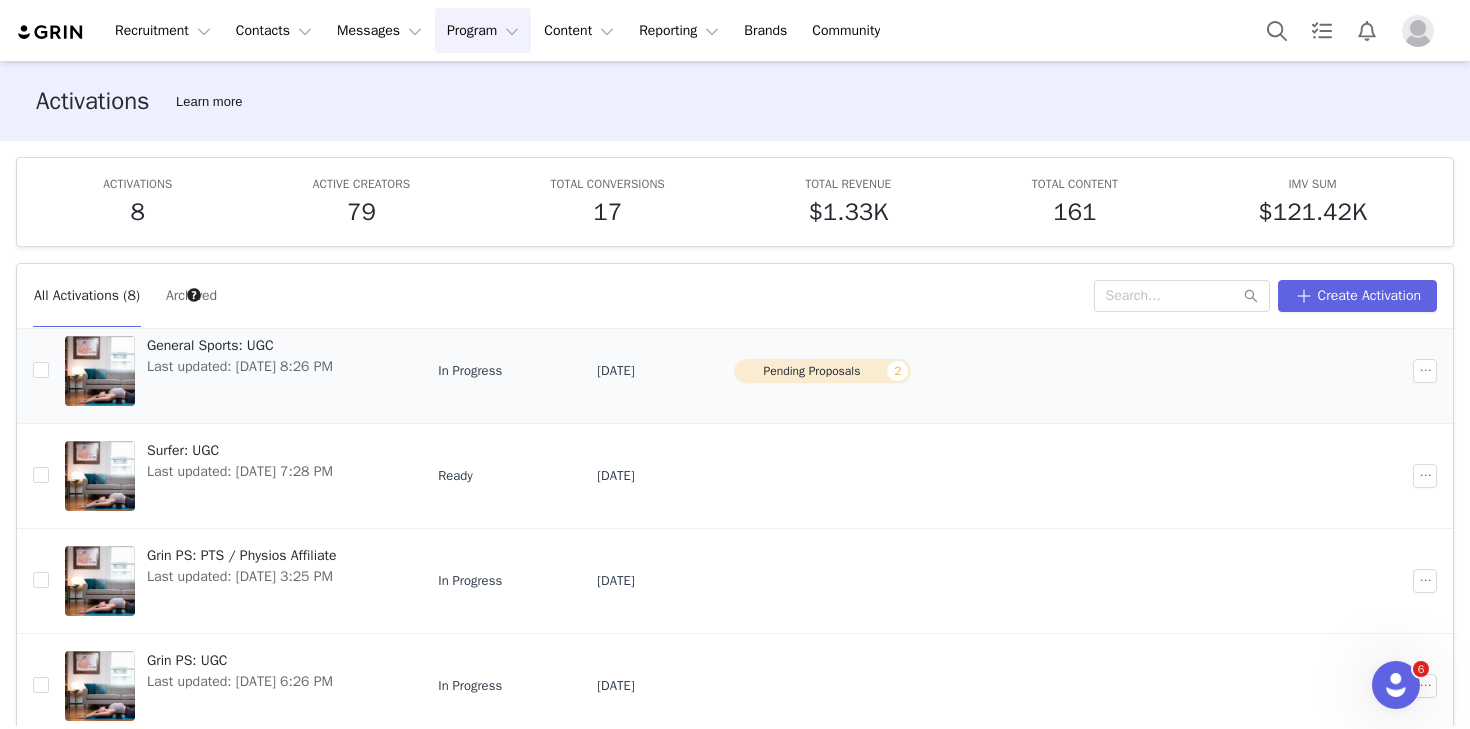 scroll, scrollTop: 0, scrollLeft: 0, axis: both 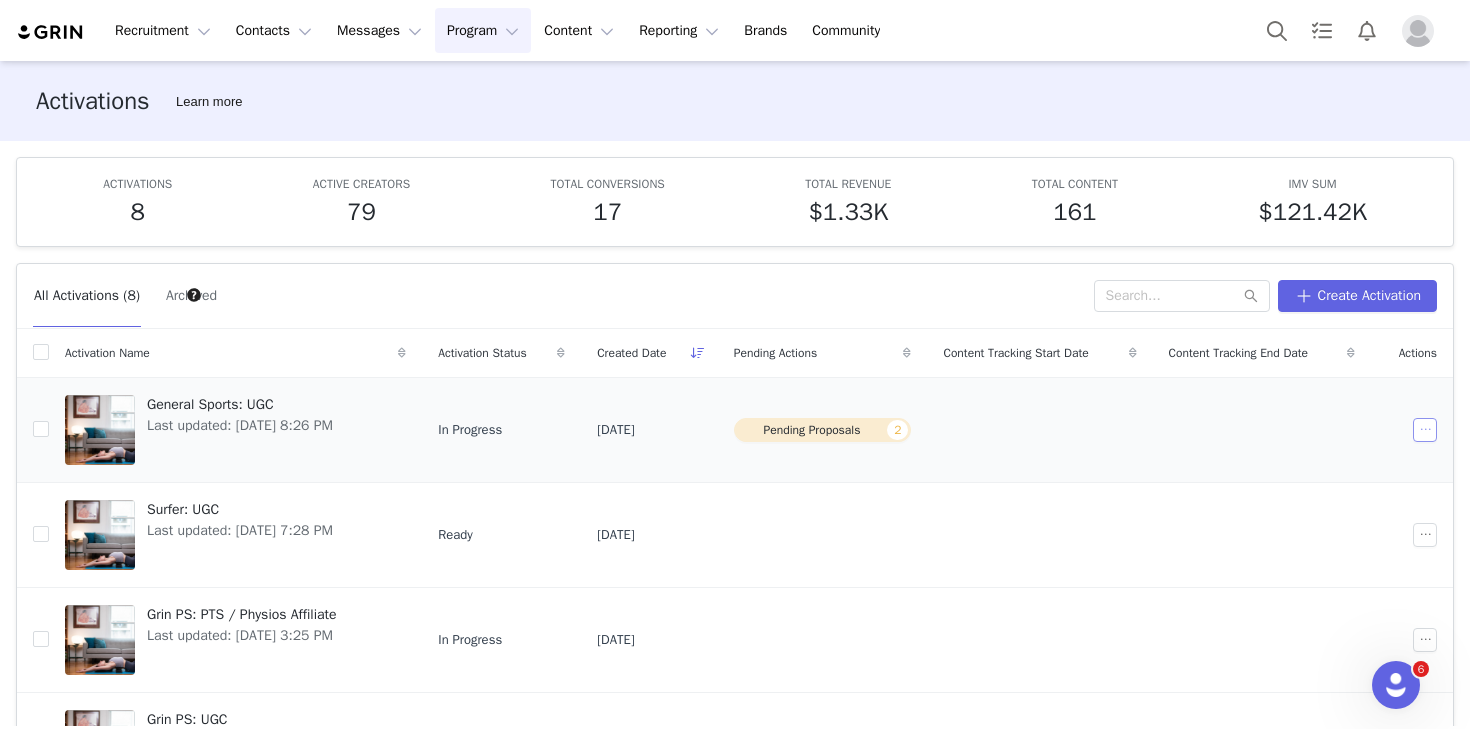 click at bounding box center [1425, 430] 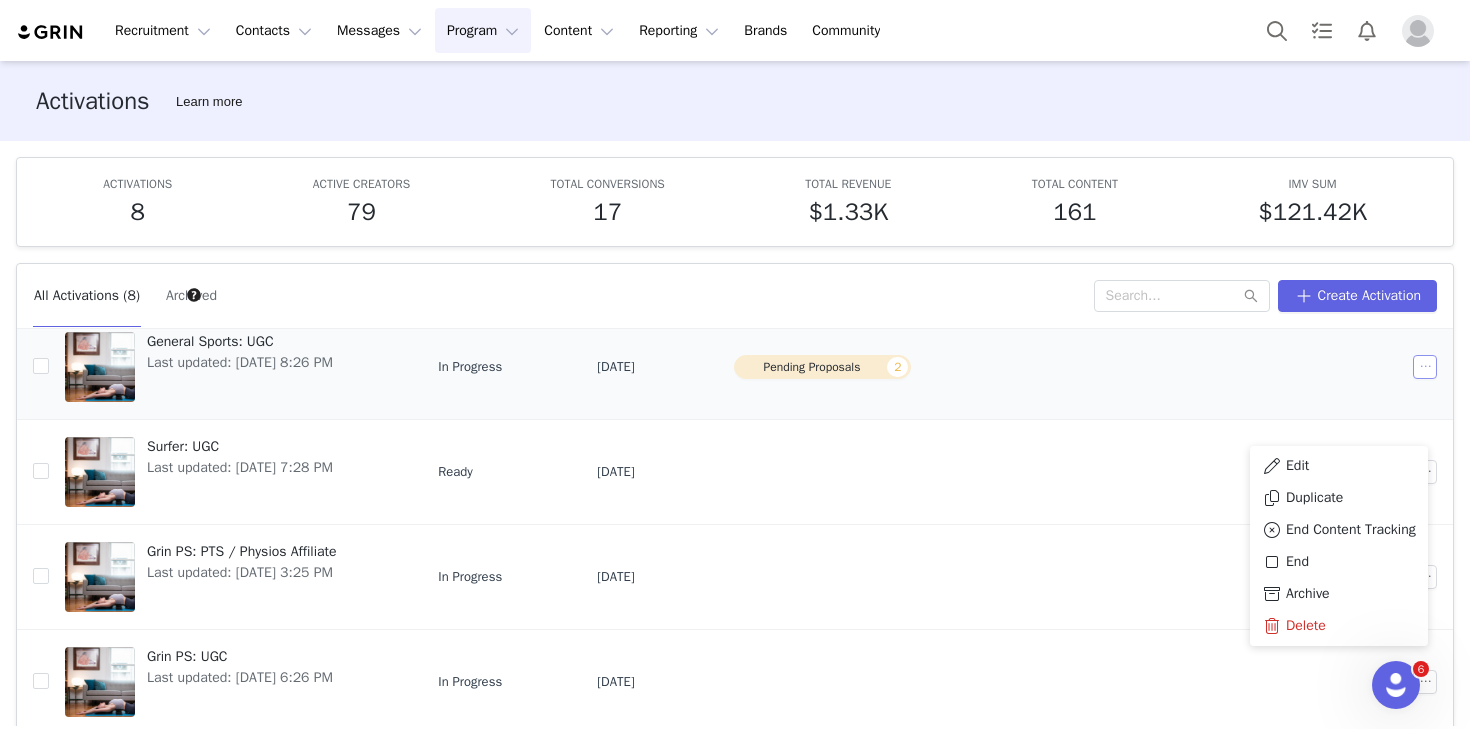 scroll, scrollTop: 80, scrollLeft: 0, axis: vertical 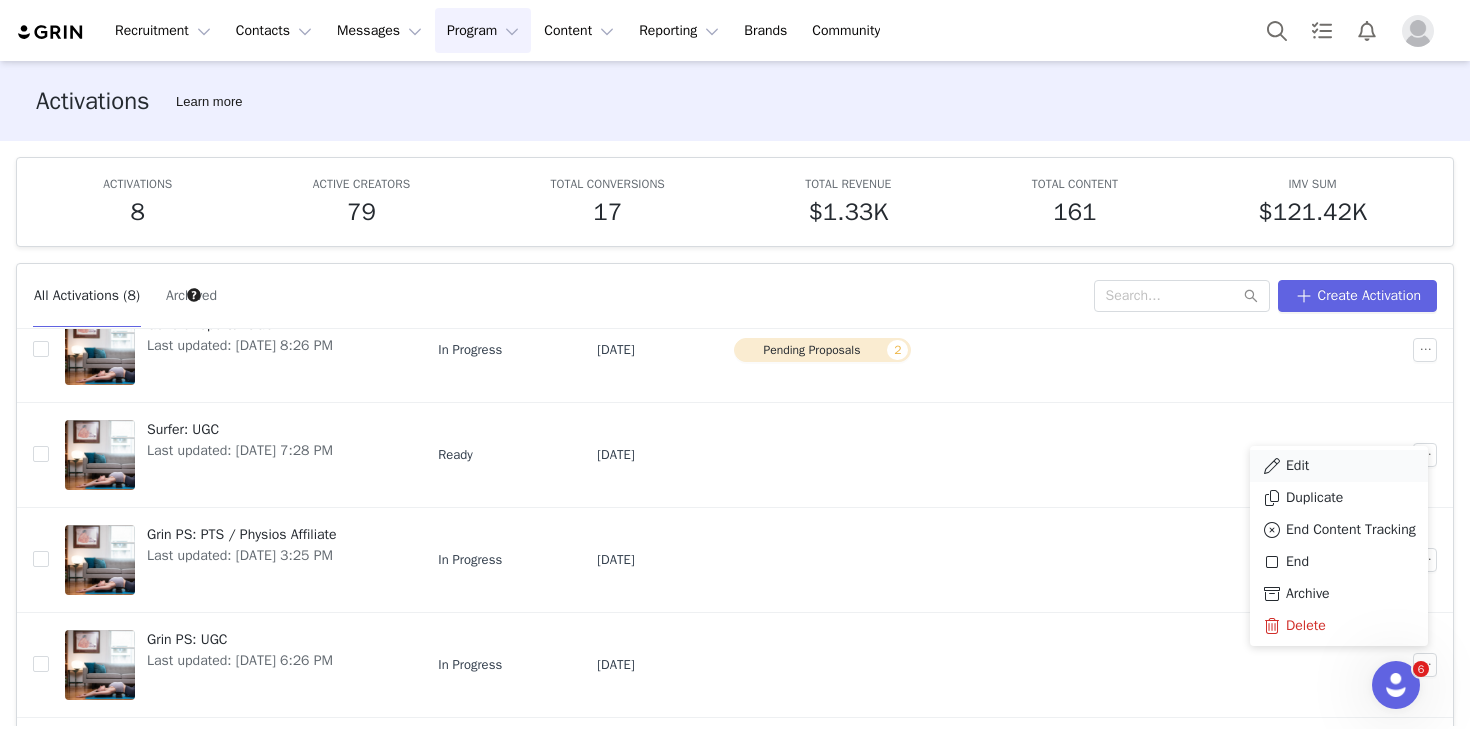 click on "Edit" at bounding box center (1339, 466) 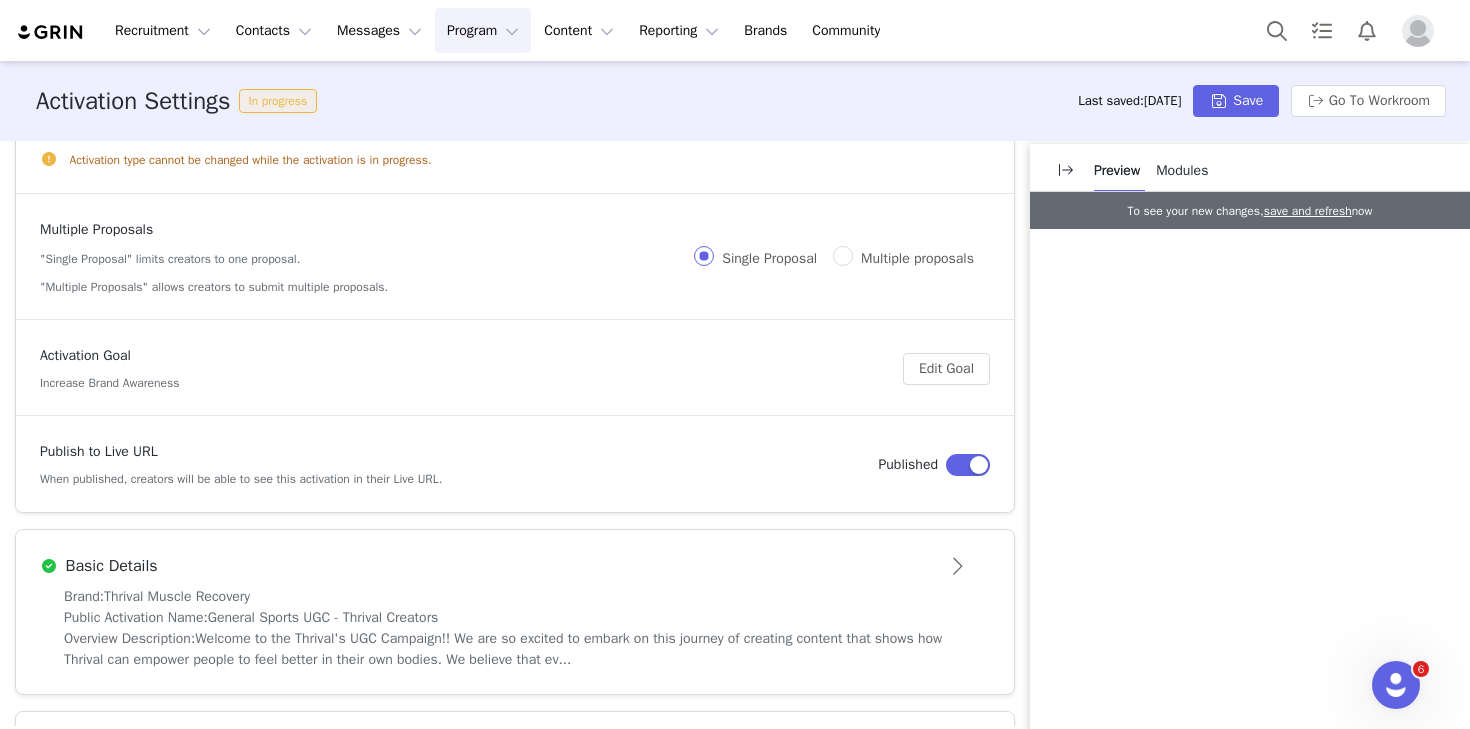 scroll, scrollTop: 0, scrollLeft: 0, axis: both 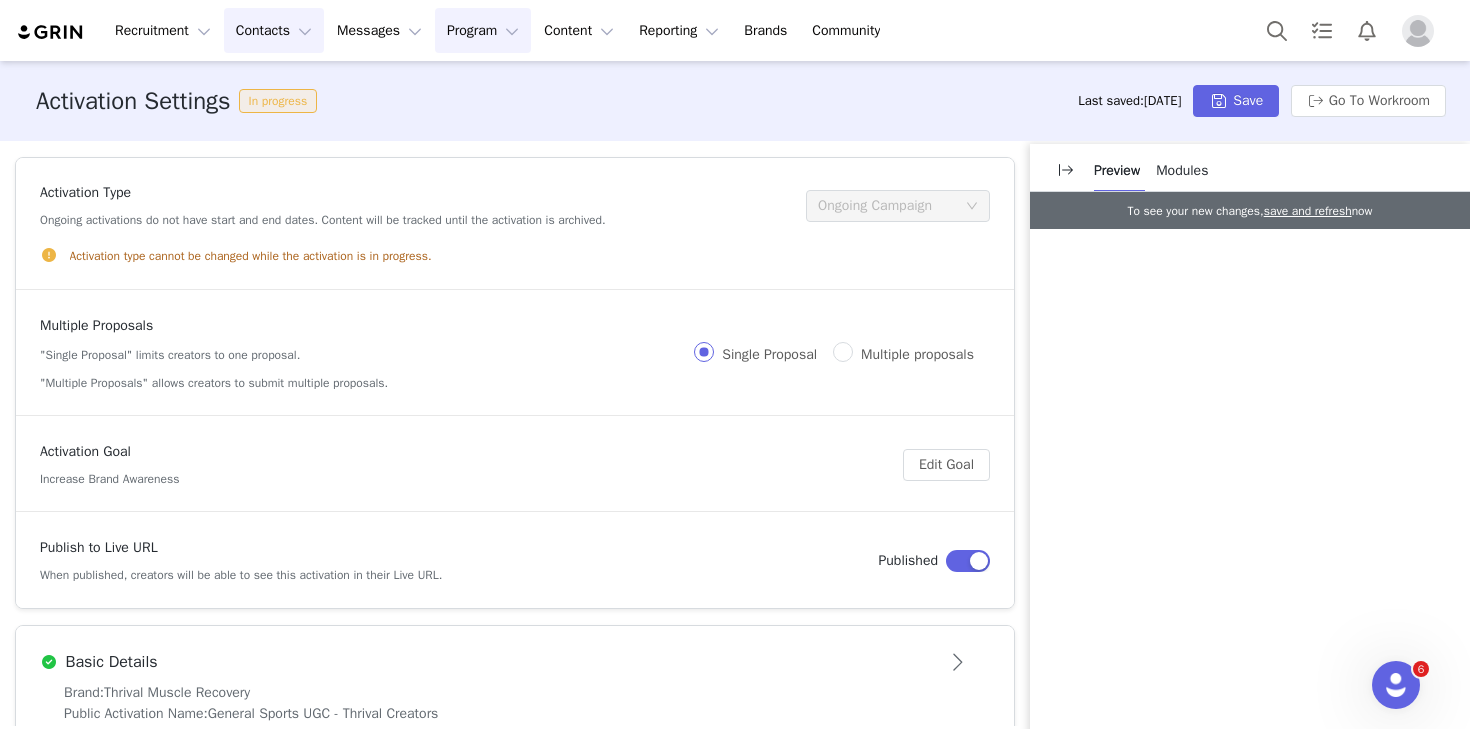 click on "Contacts Contacts" at bounding box center (274, 30) 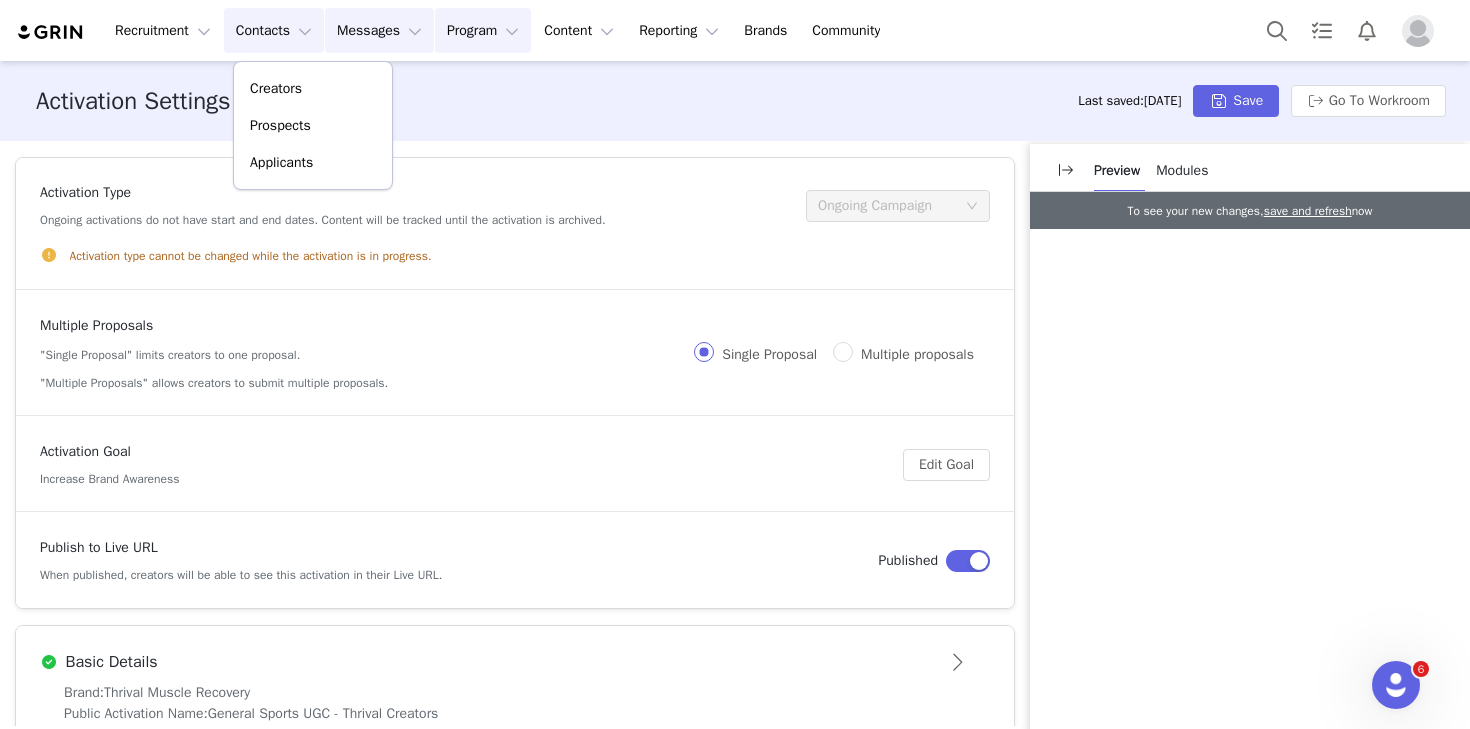 click on "Messages Messages" at bounding box center (379, 30) 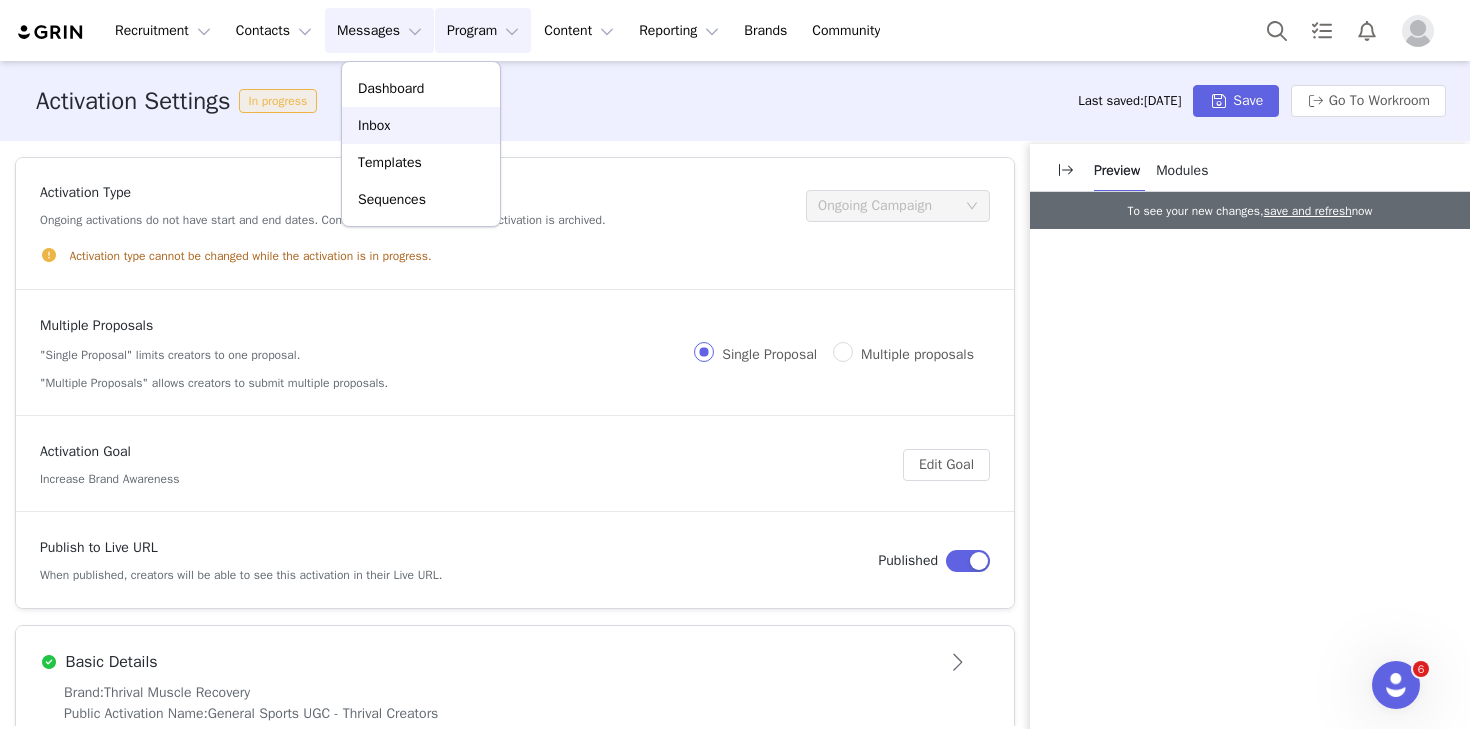 click on "Inbox" at bounding box center [374, 125] 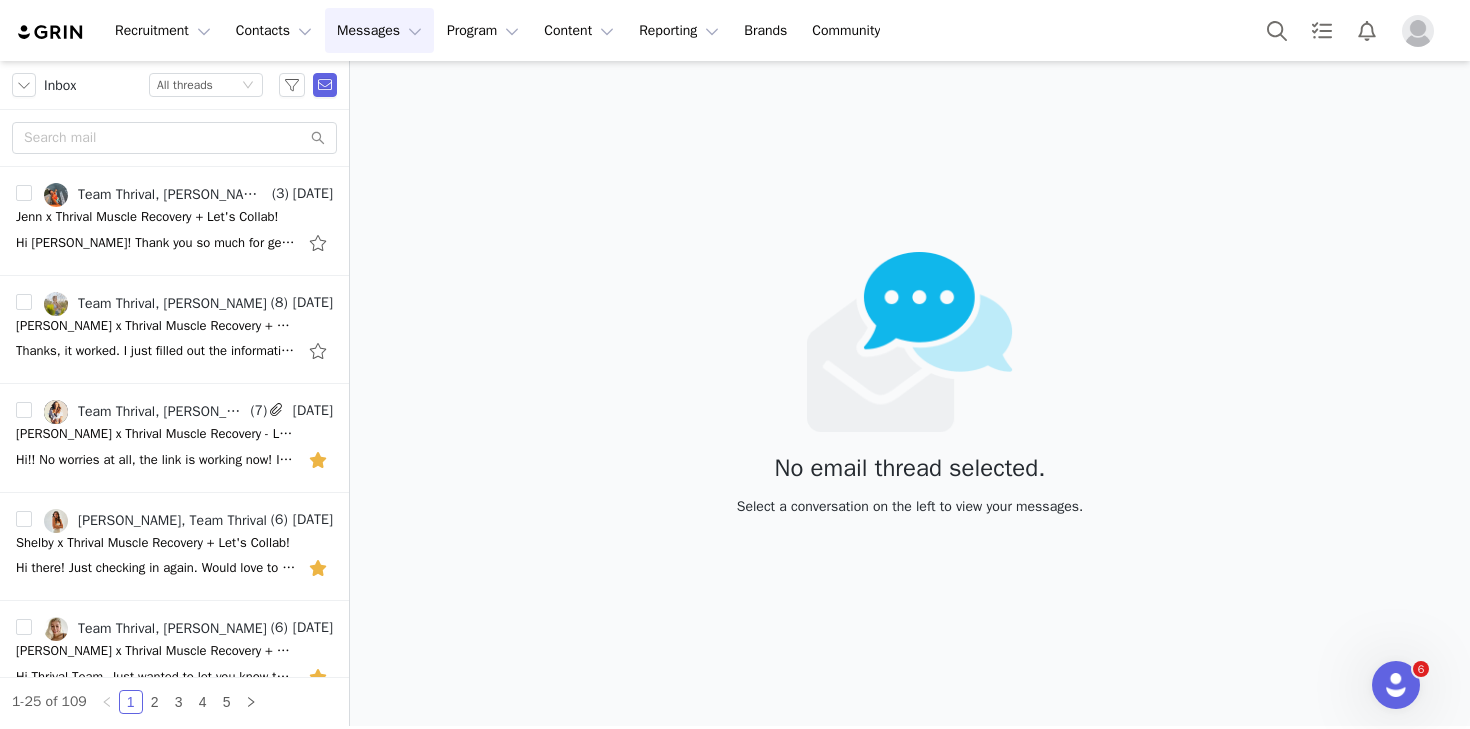scroll, scrollTop: 427, scrollLeft: 0, axis: vertical 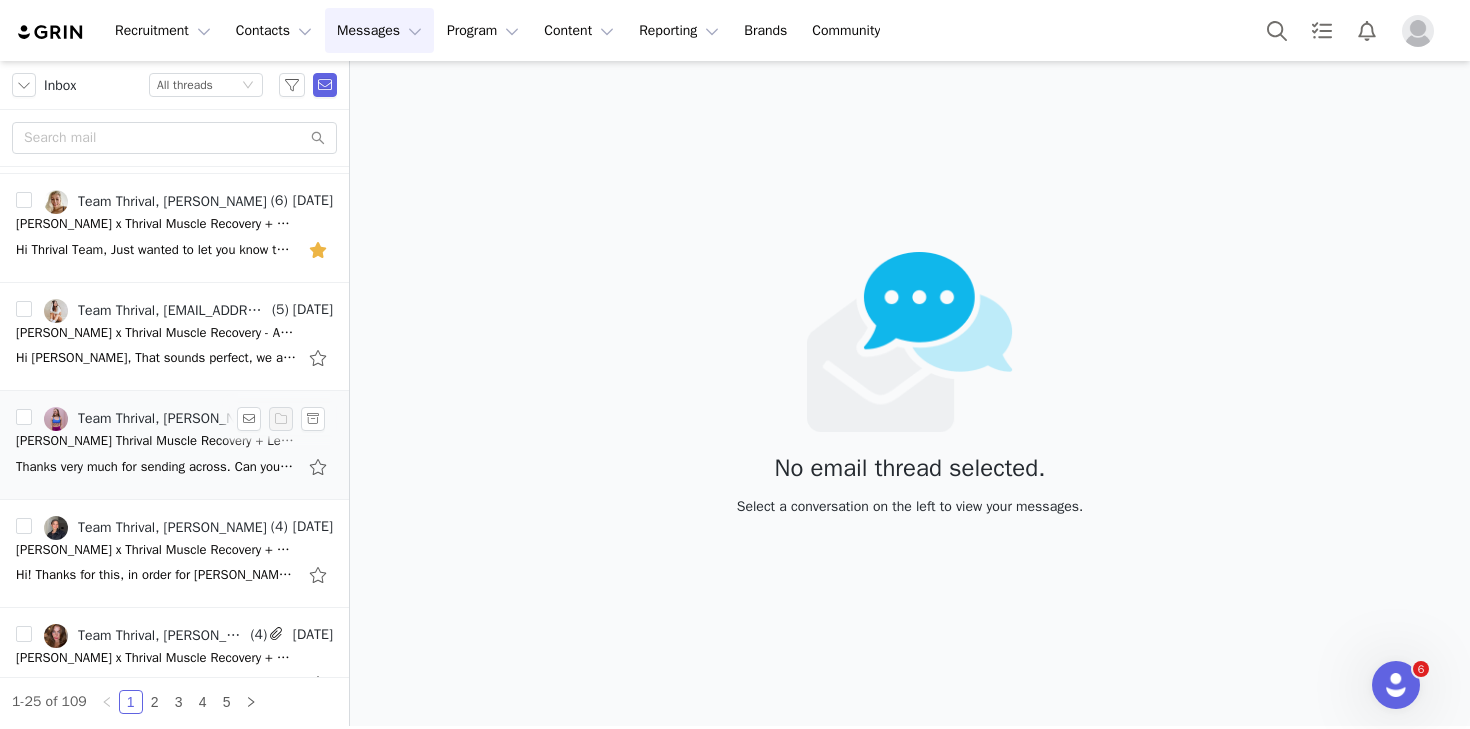 click on "Team Thrival, [PERSON_NAME]'s Journal, [PERSON_NAME]" at bounding box center [173, 419] 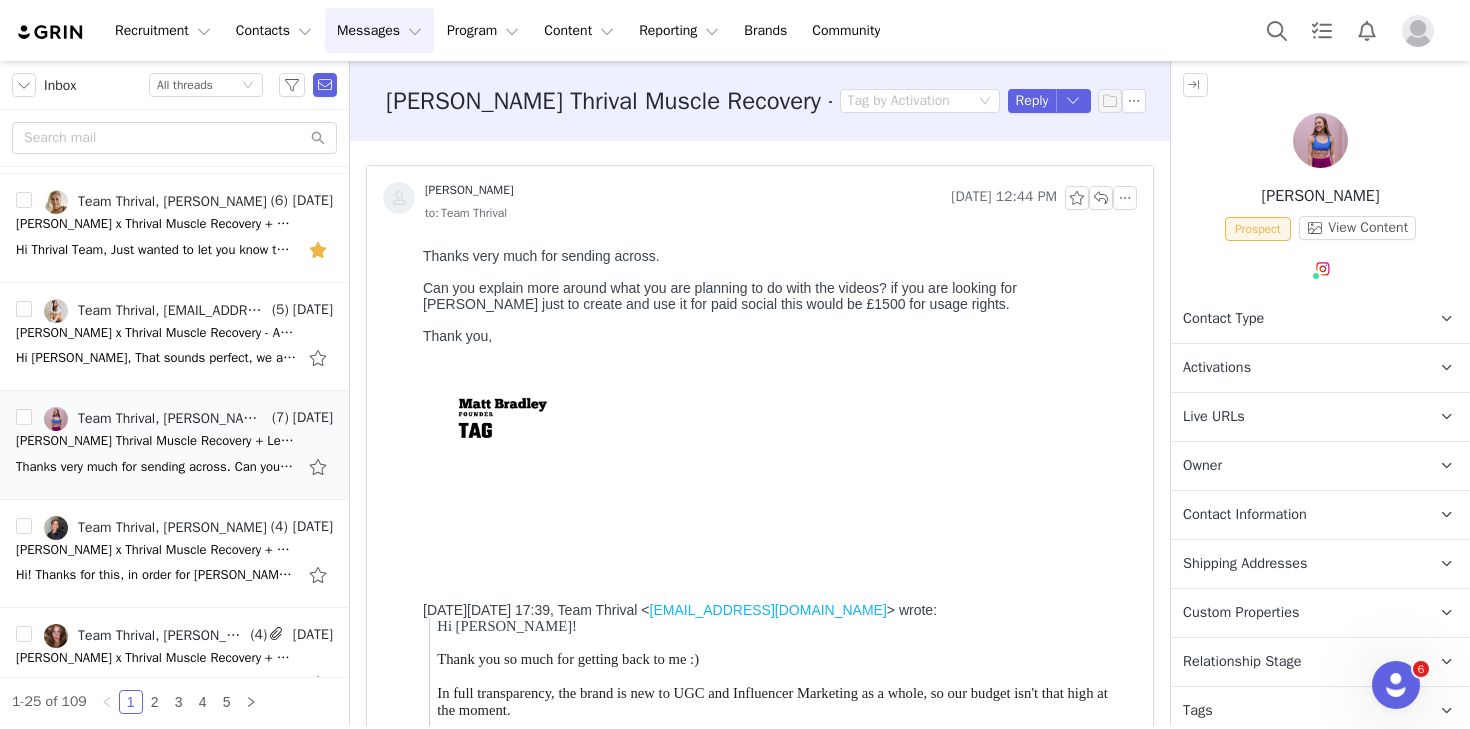 scroll, scrollTop: 0, scrollLeft: 0, axis: both 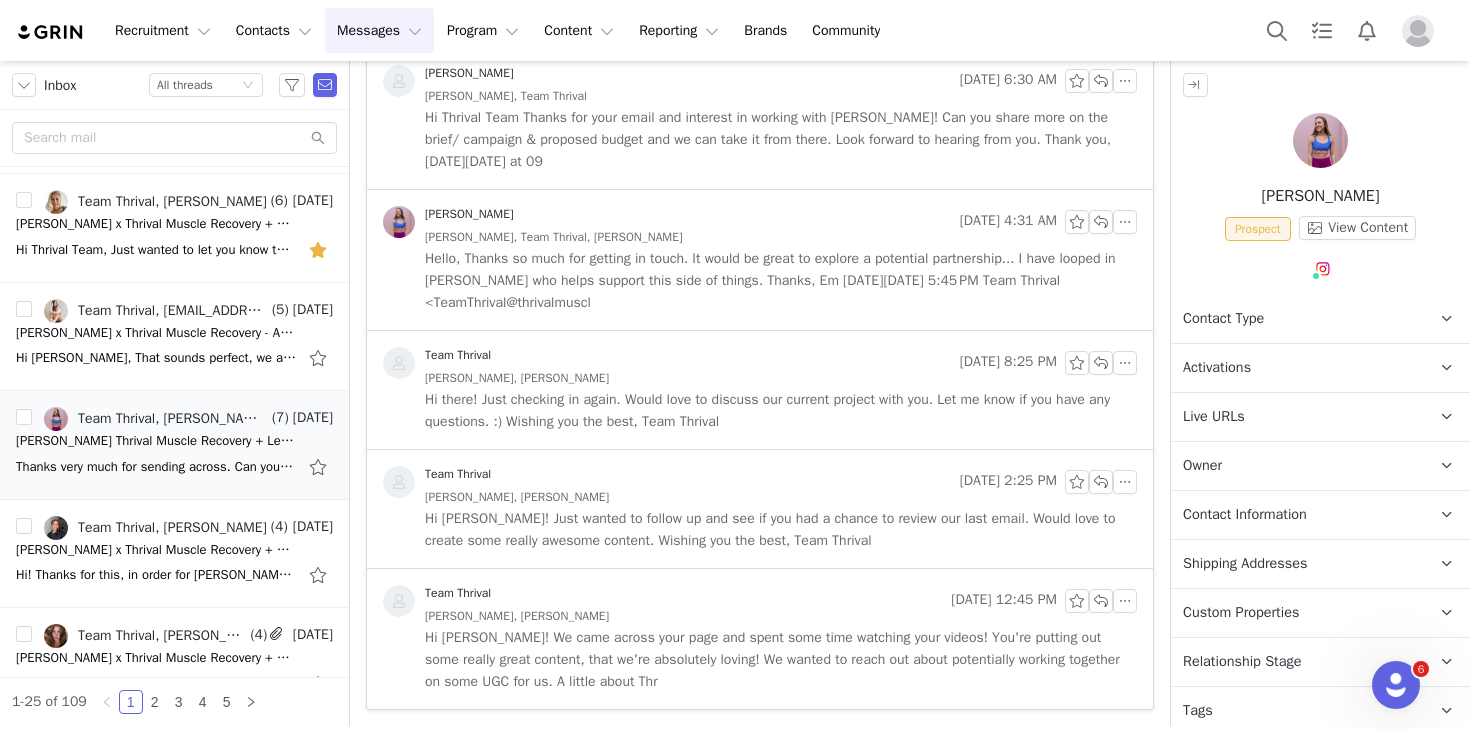 click on "Hi [PERSON_NAME]!
We came across your page and spent some time watching your videos! You're putting out some really great content, that we're absolutely loving! We wanted to reach out about potentially working together on some UGC for us.
A little about Thr" at bounding box center (781, 660) 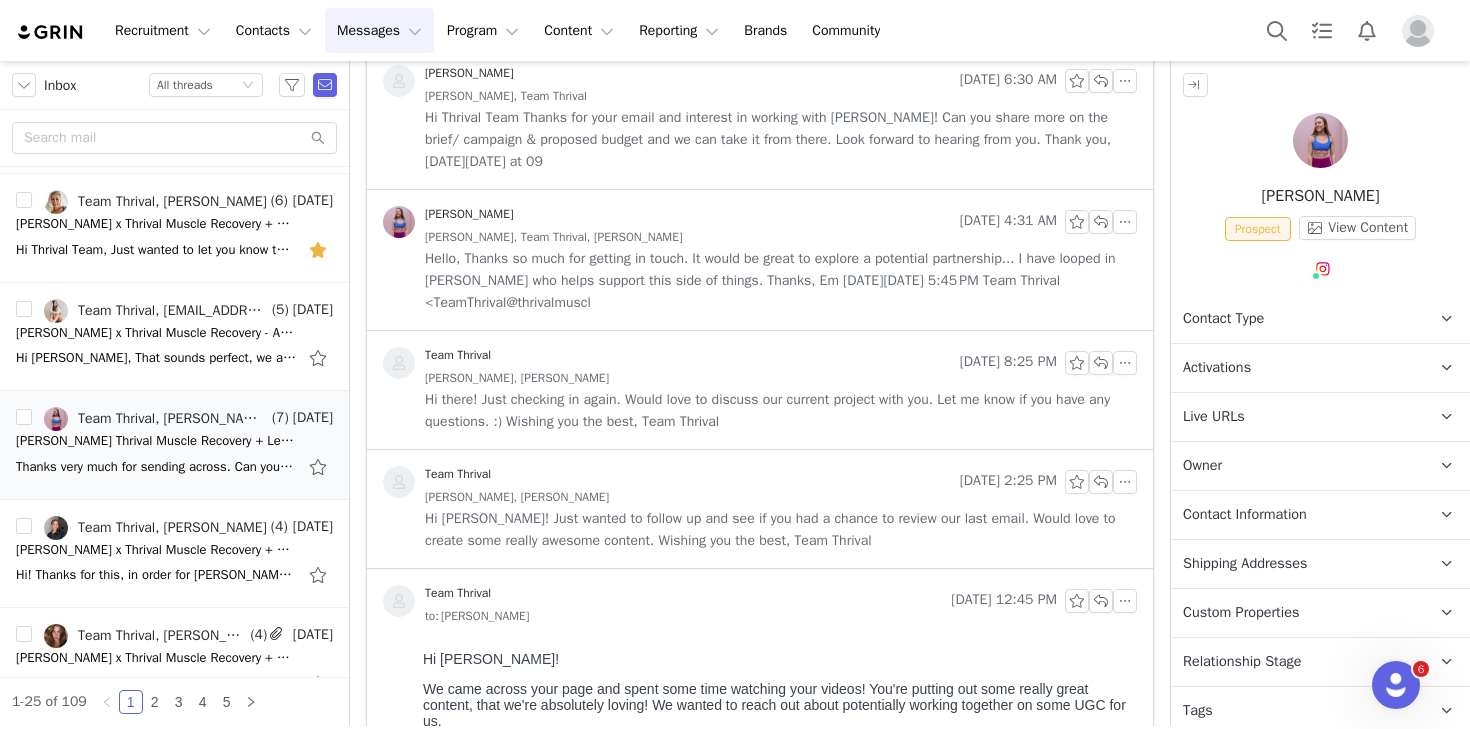 scroll, scrollTop: 0, scrollLeft: 0, axis: both 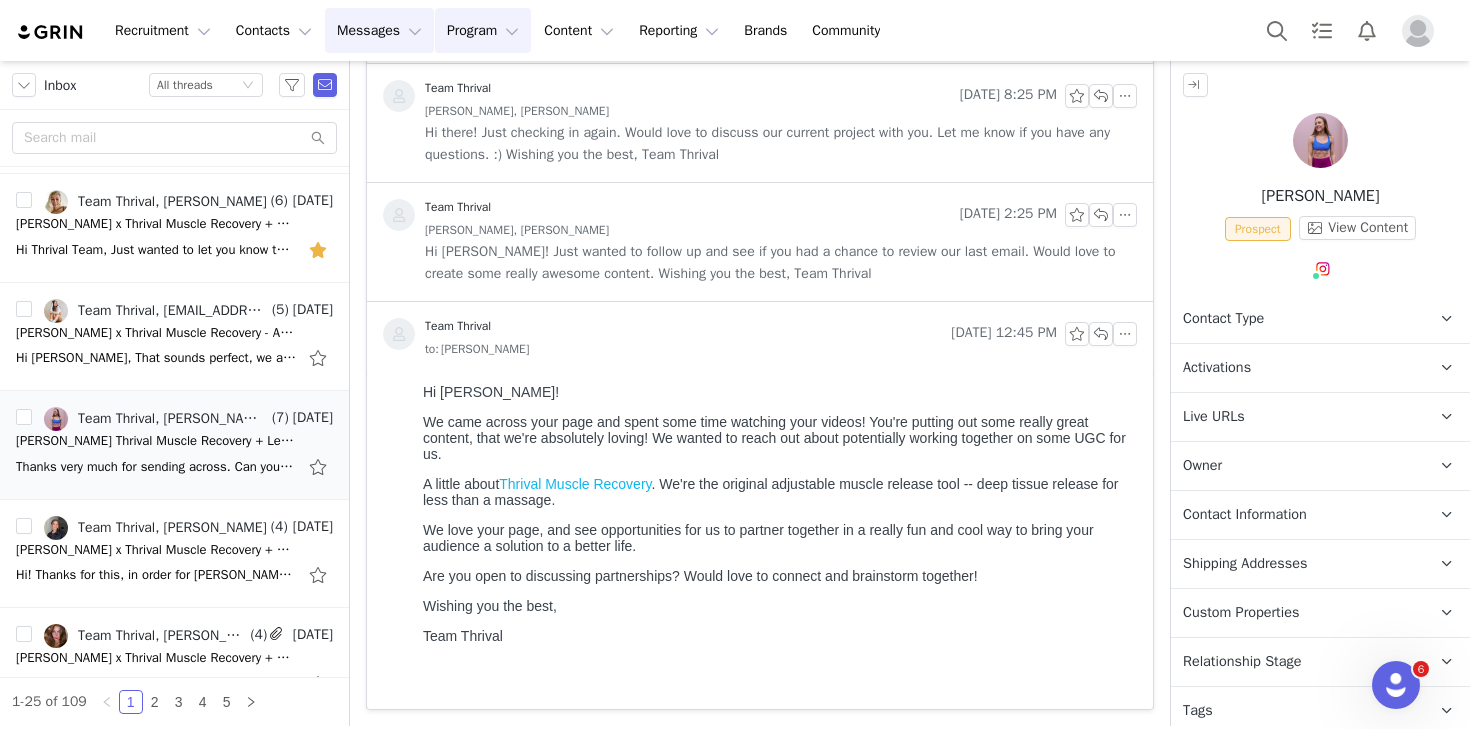 click on "Program Program" at bounding box center [483, 30] 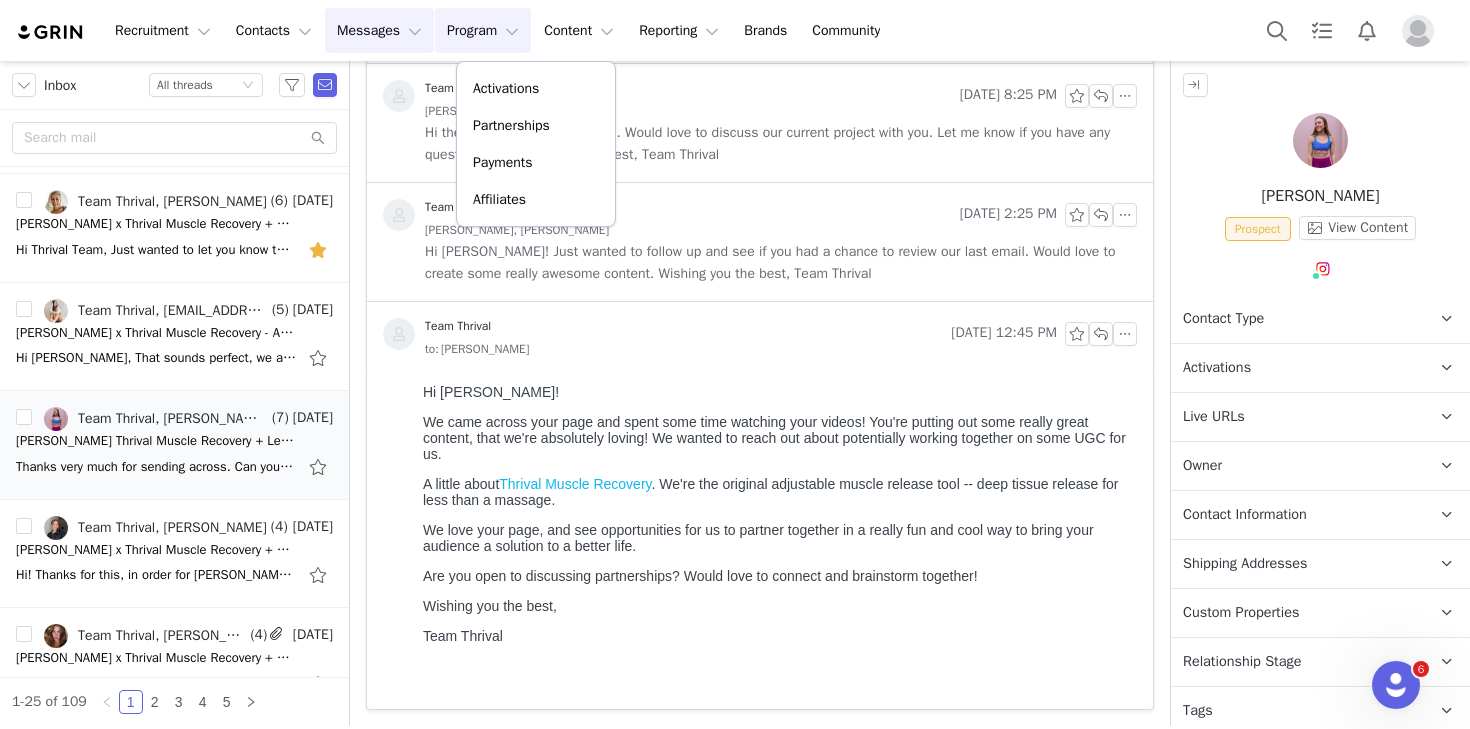 click on "Messages Messages" at bounding box center [379, 30] 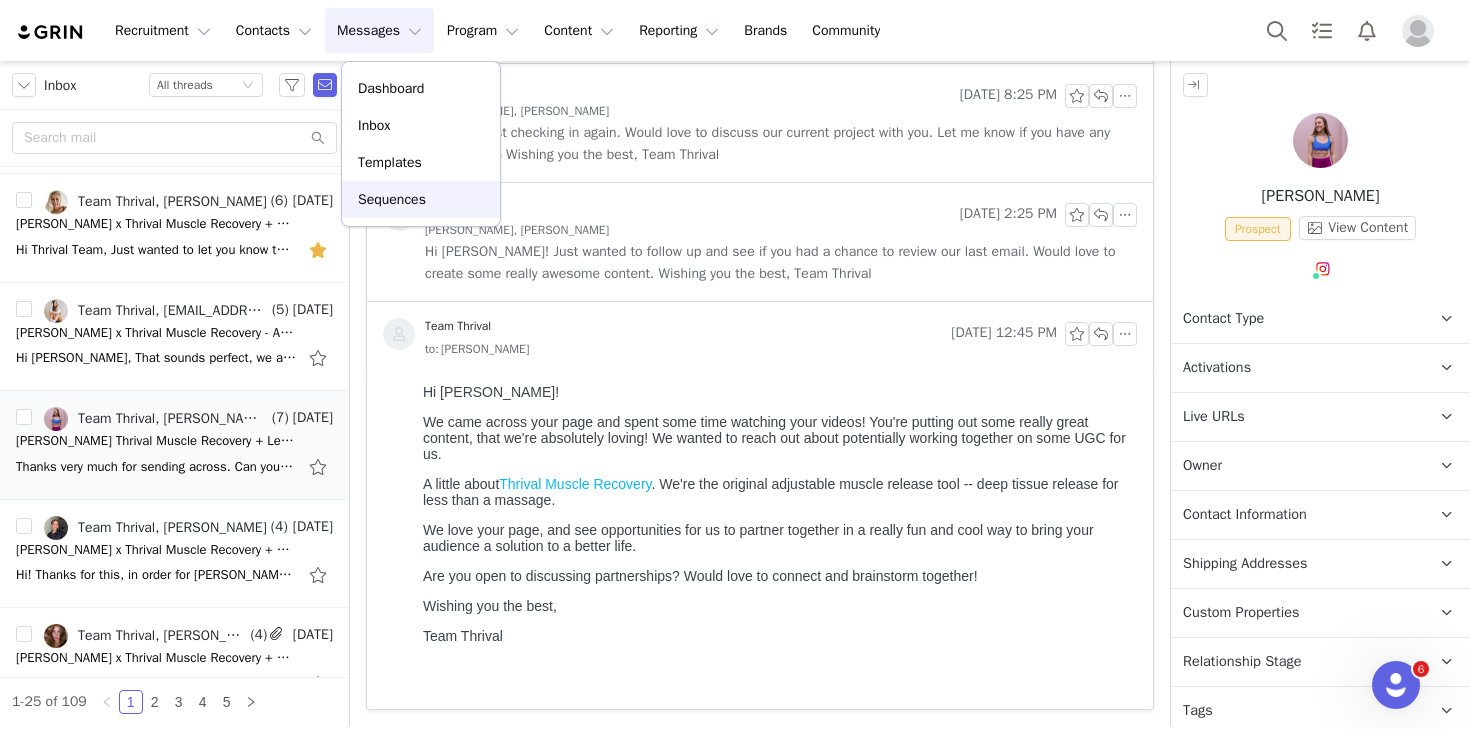 click on "Sequences" at bounding box center [392, 199] 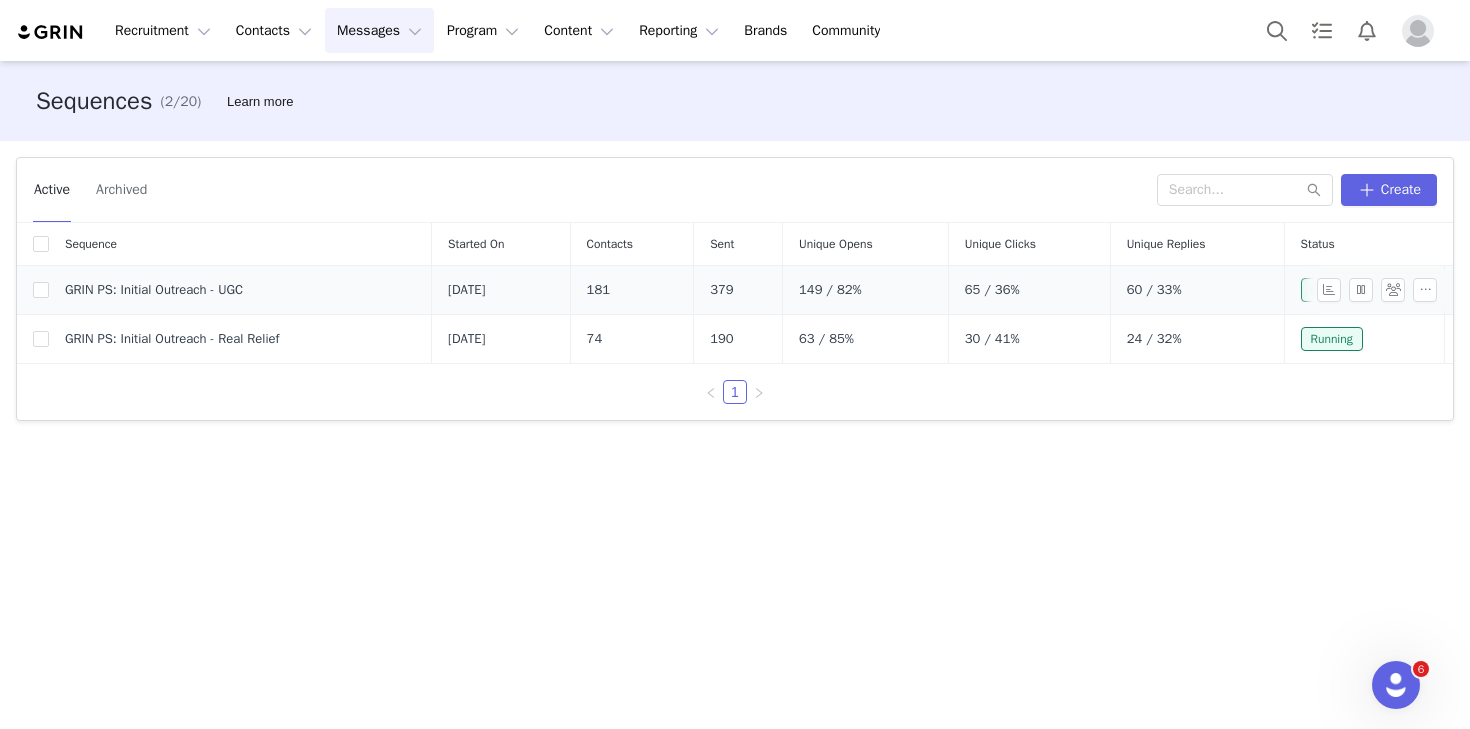 click on "65 / 36%" at bounding box center (1029, 290) 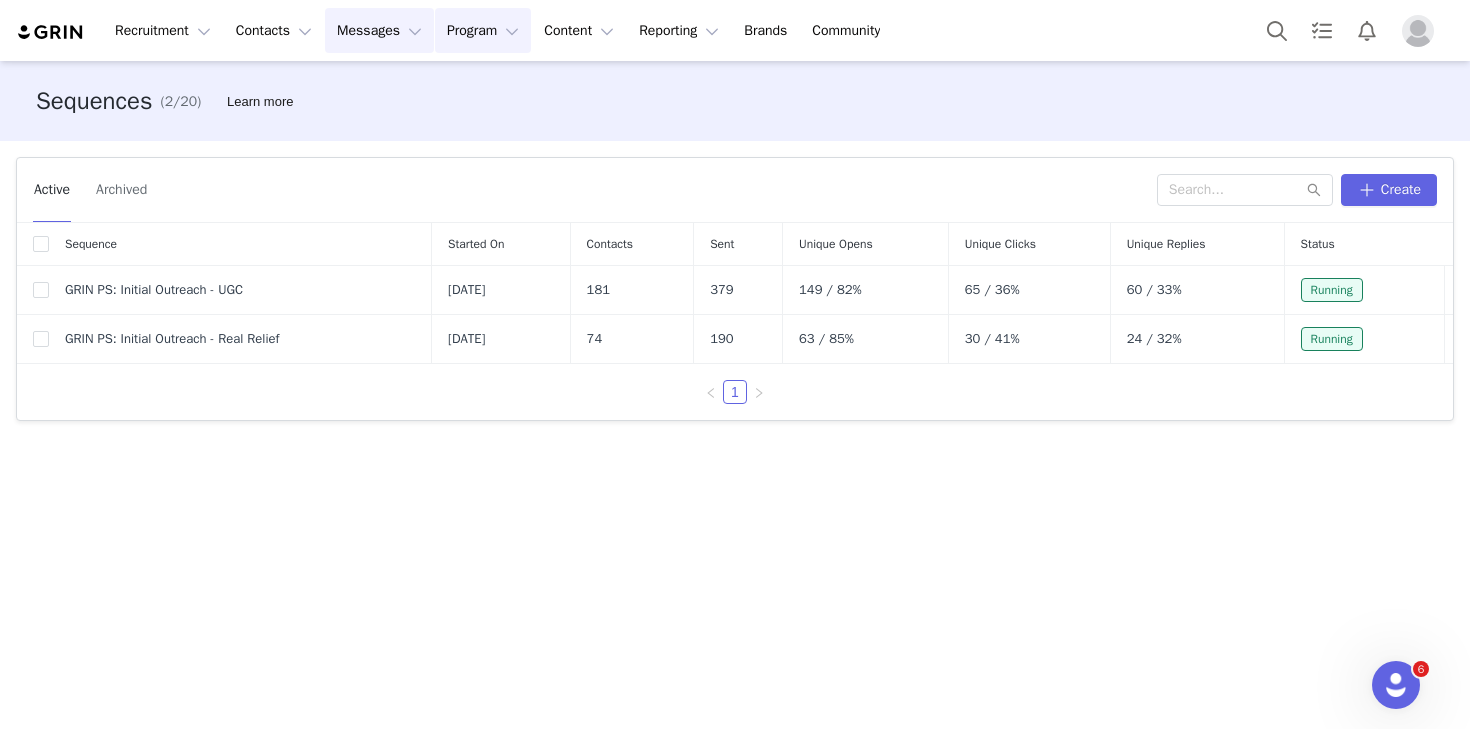 click on "Program Program" at bounding box center [483, 30] 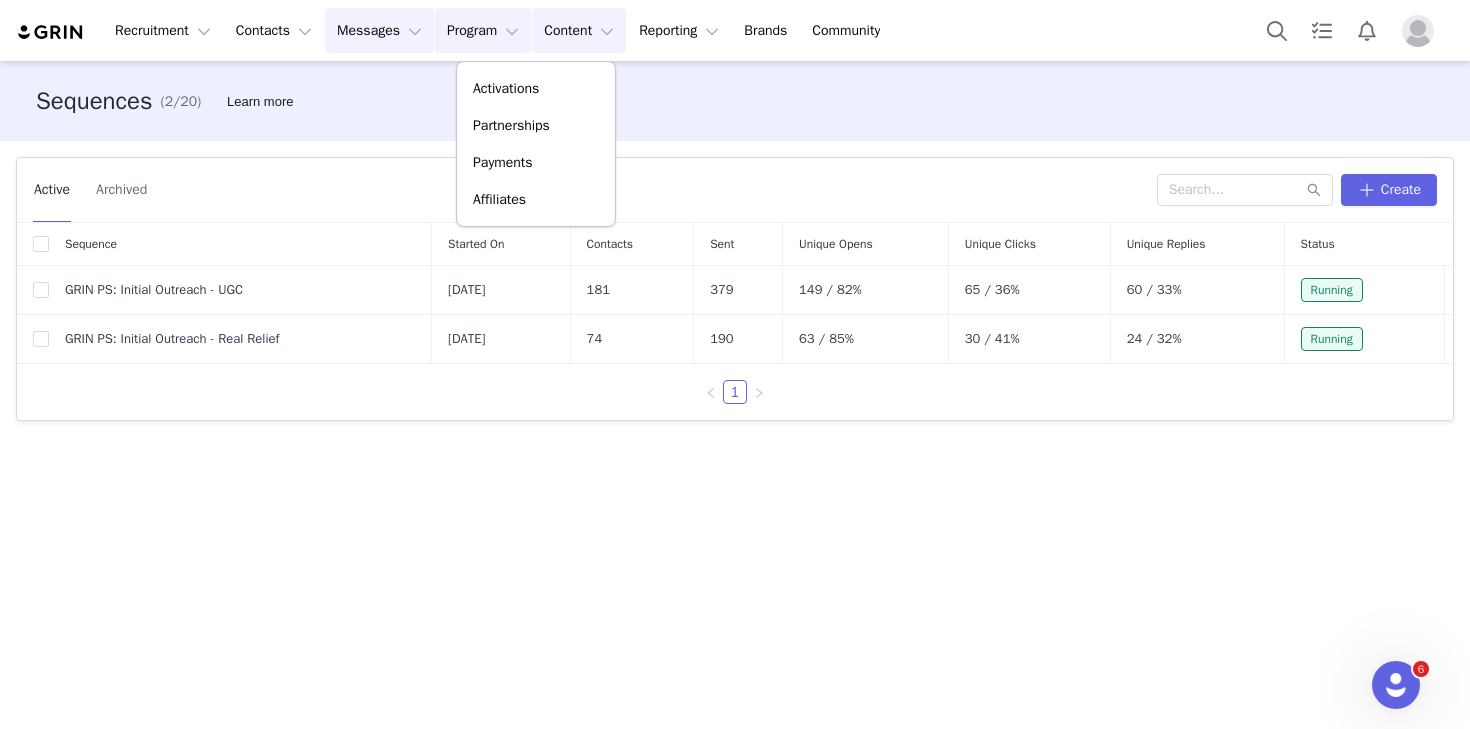 click on "Content Content" at bounding box center [579, 30] 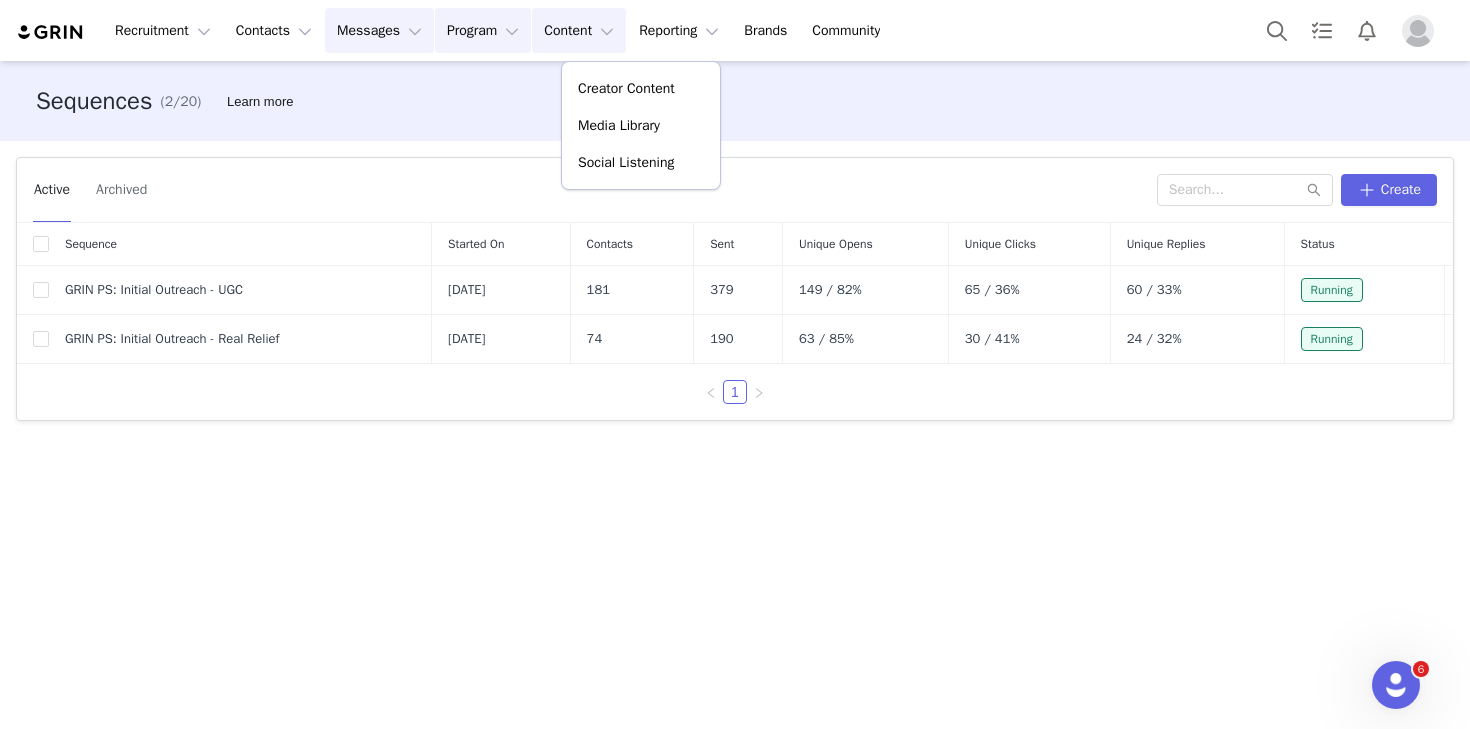 click on "Program Program" at bounding box center [483, 30] 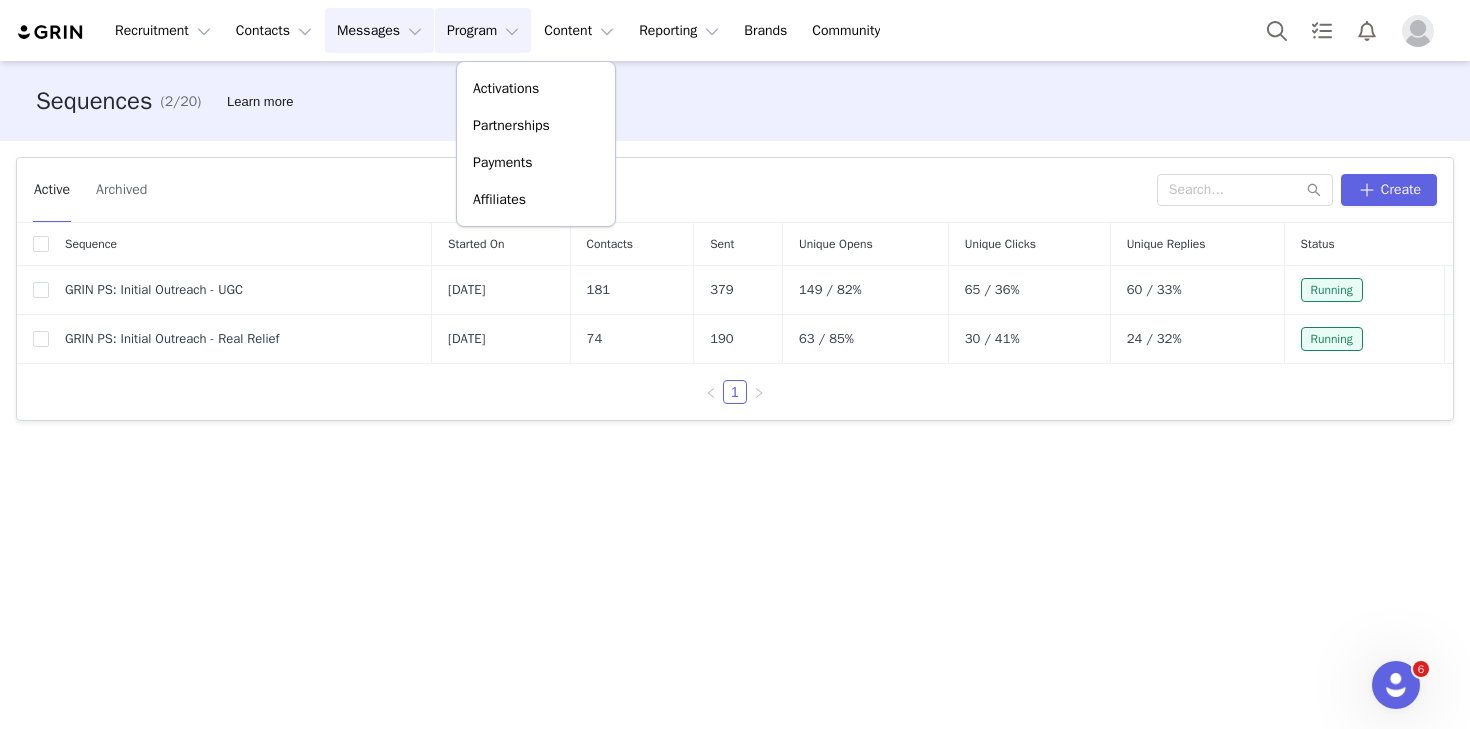 click on "Messages Messages" at bounding box center [379, 30] 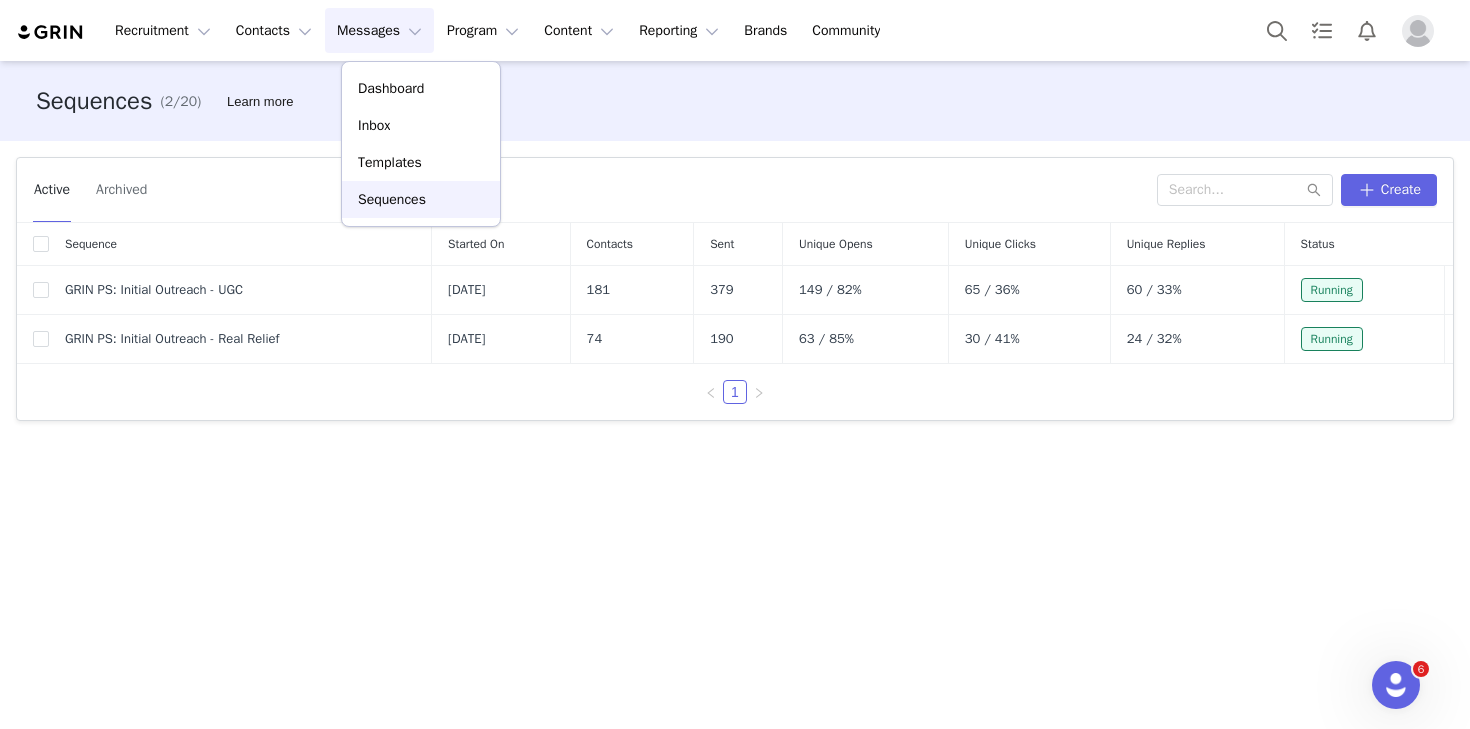 click on "Sequences" at bounding box center [392, 199] 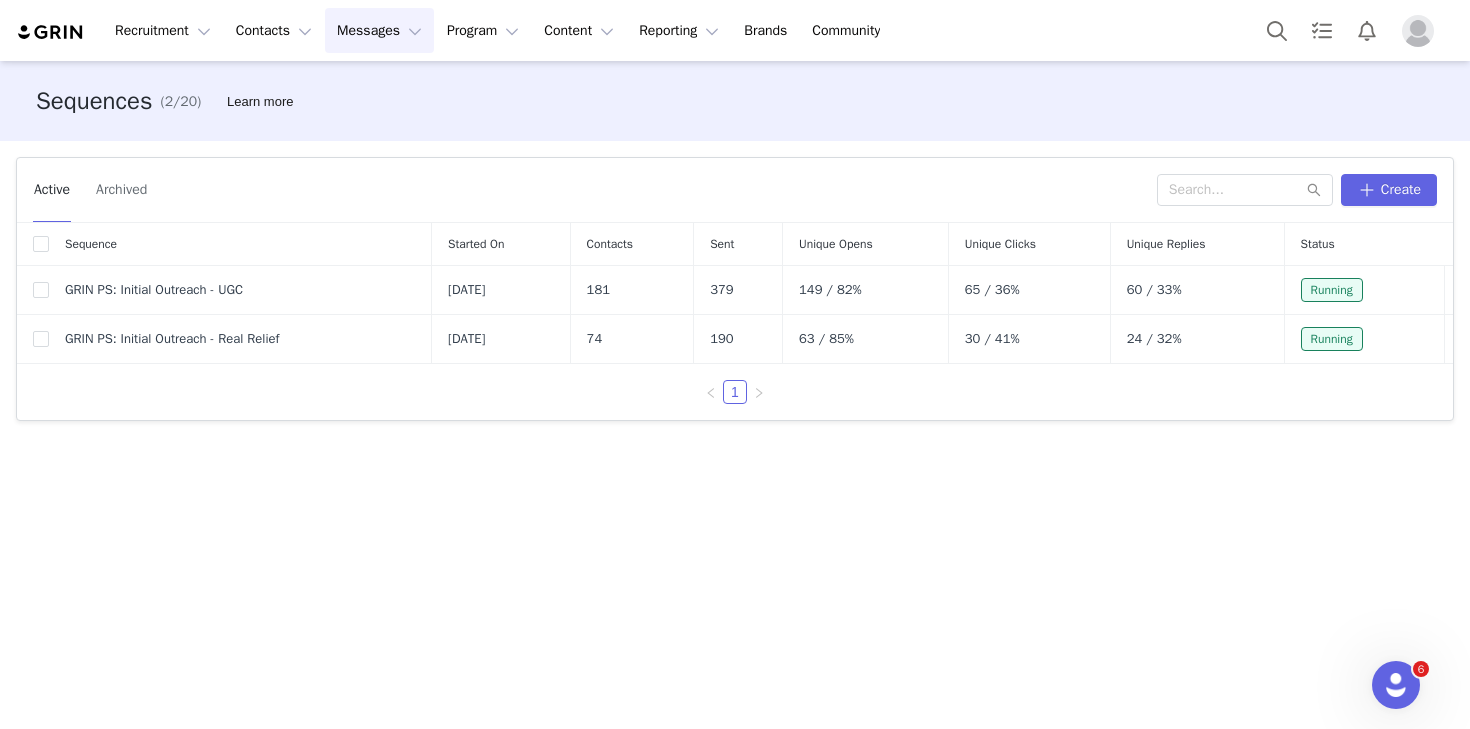 click on "Messages Messages" at bounding box center [379, 30] 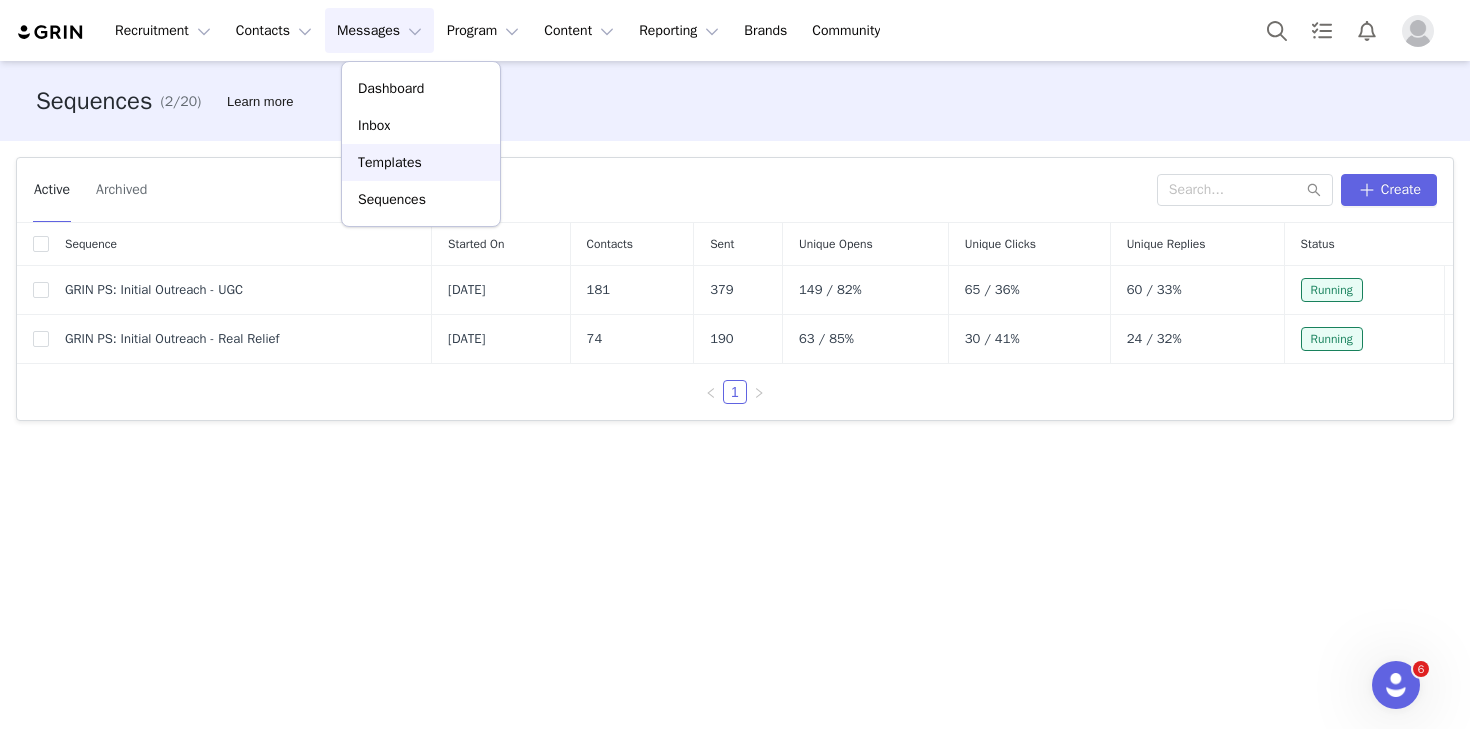 click on "Templates" at bounding box center [390, 162] 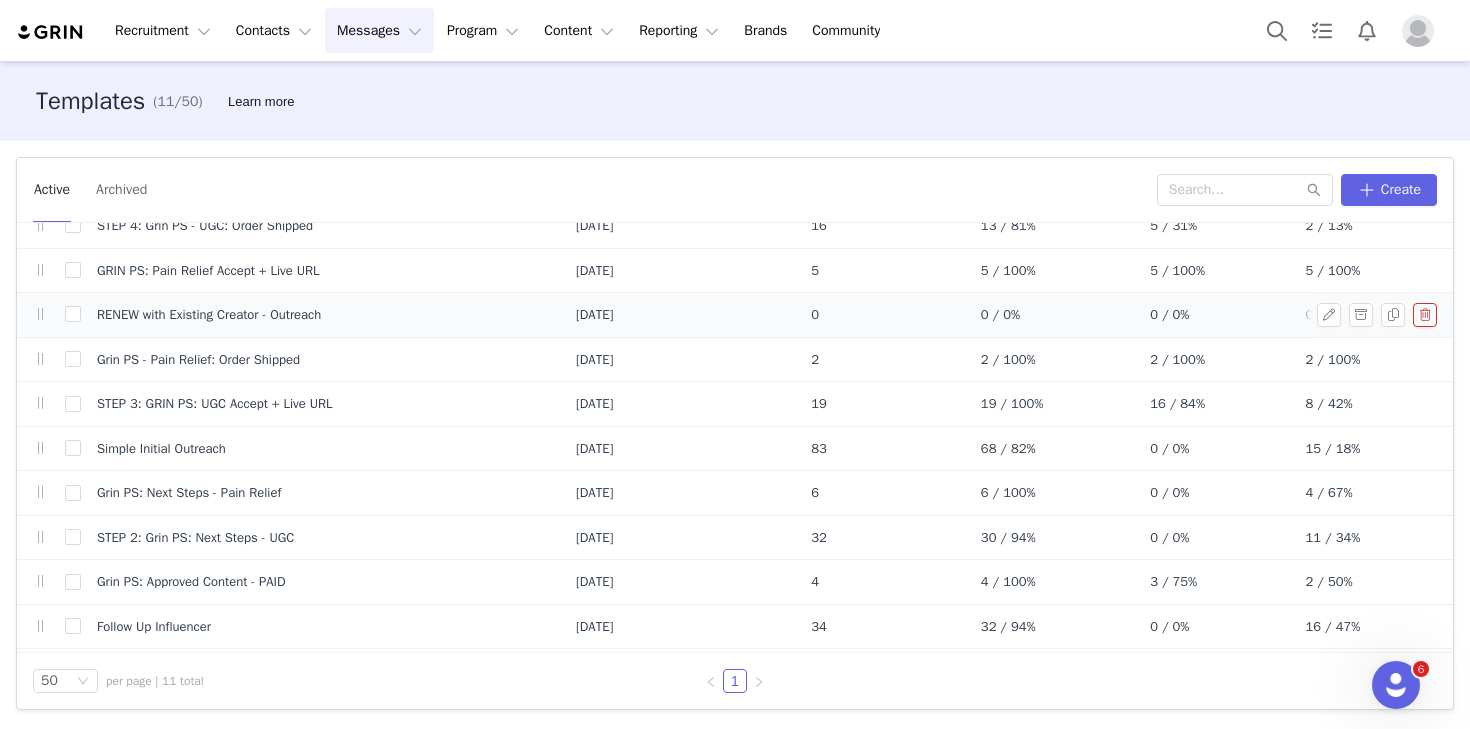 scroll, scrollTop: 0, scrollLeft: 0, axis: both 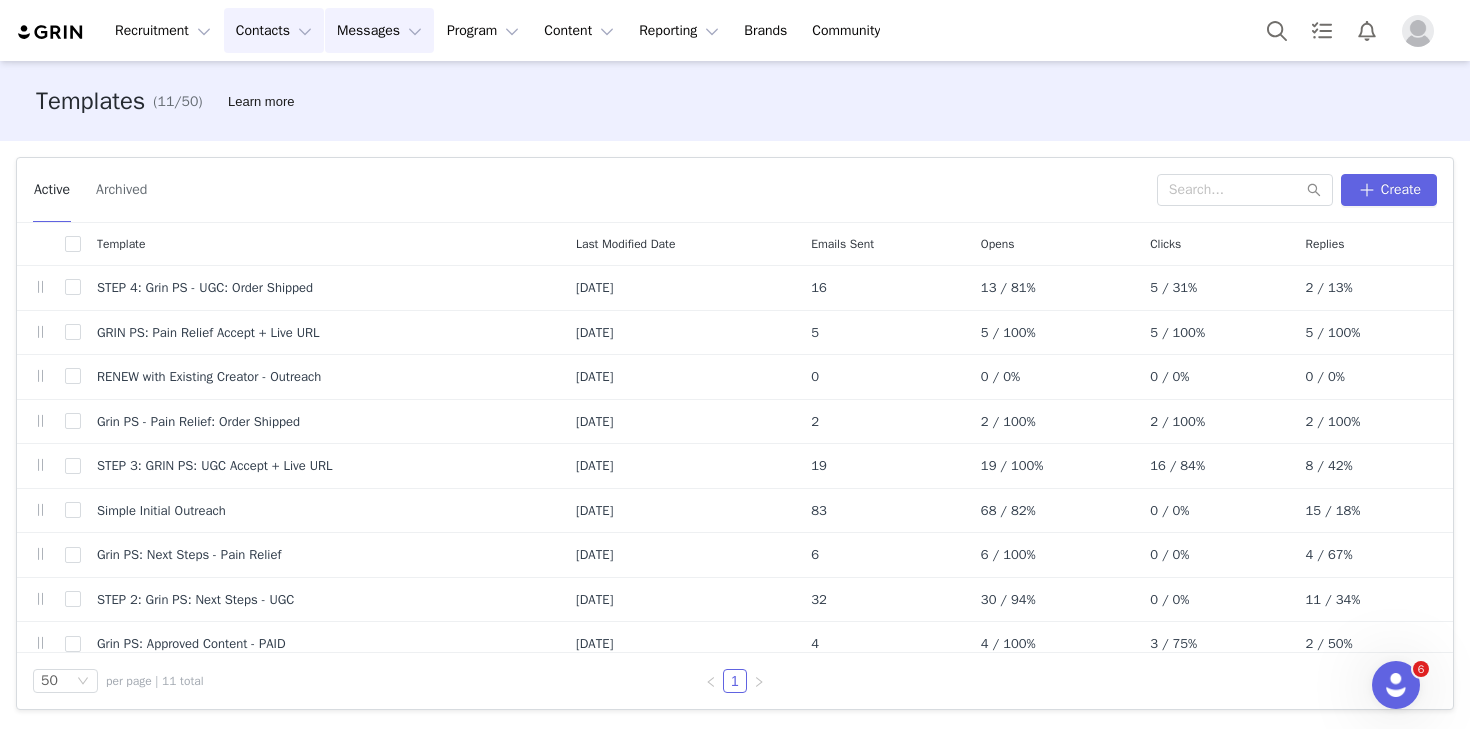 click on "Contacts Contacts" at bounding box center (274, 30) 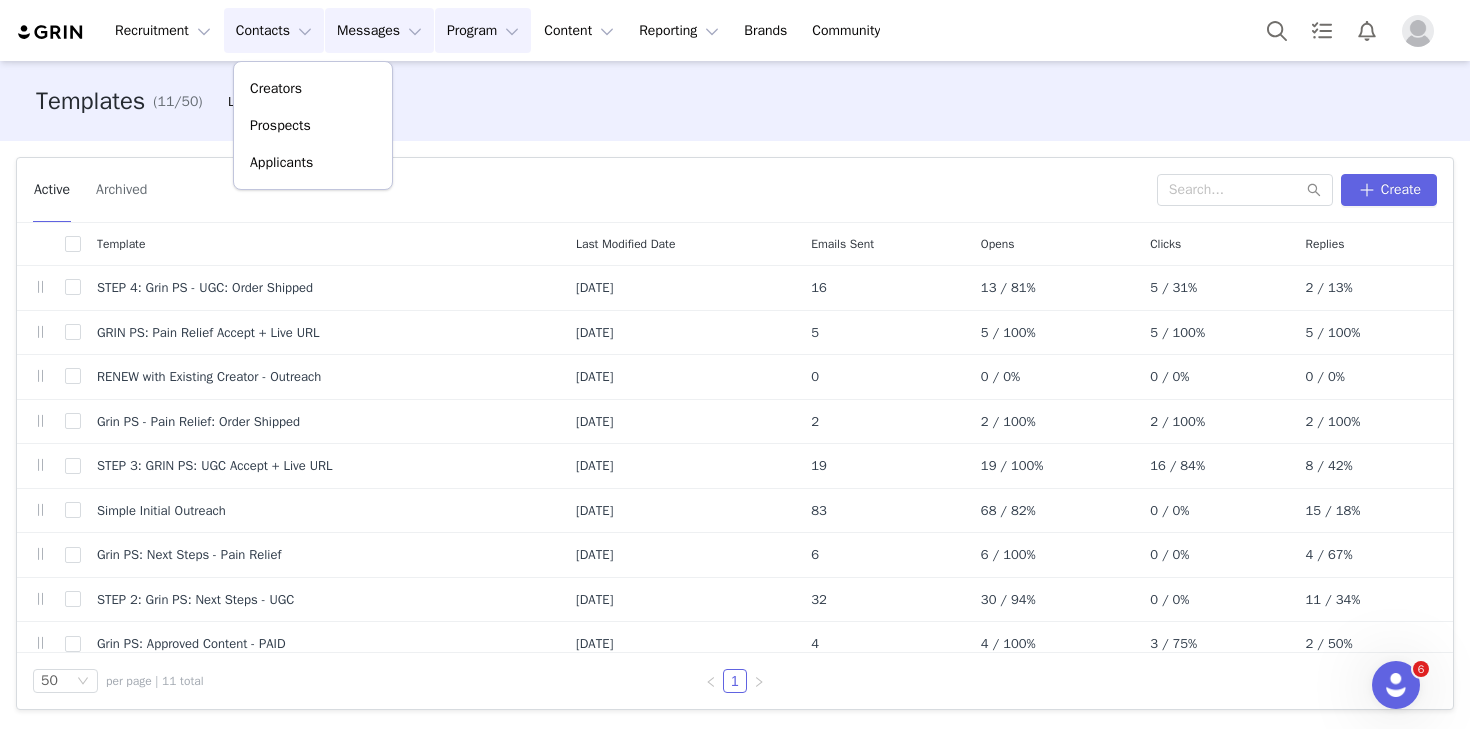 click on "Program Program" at bounding box center (483, 30) 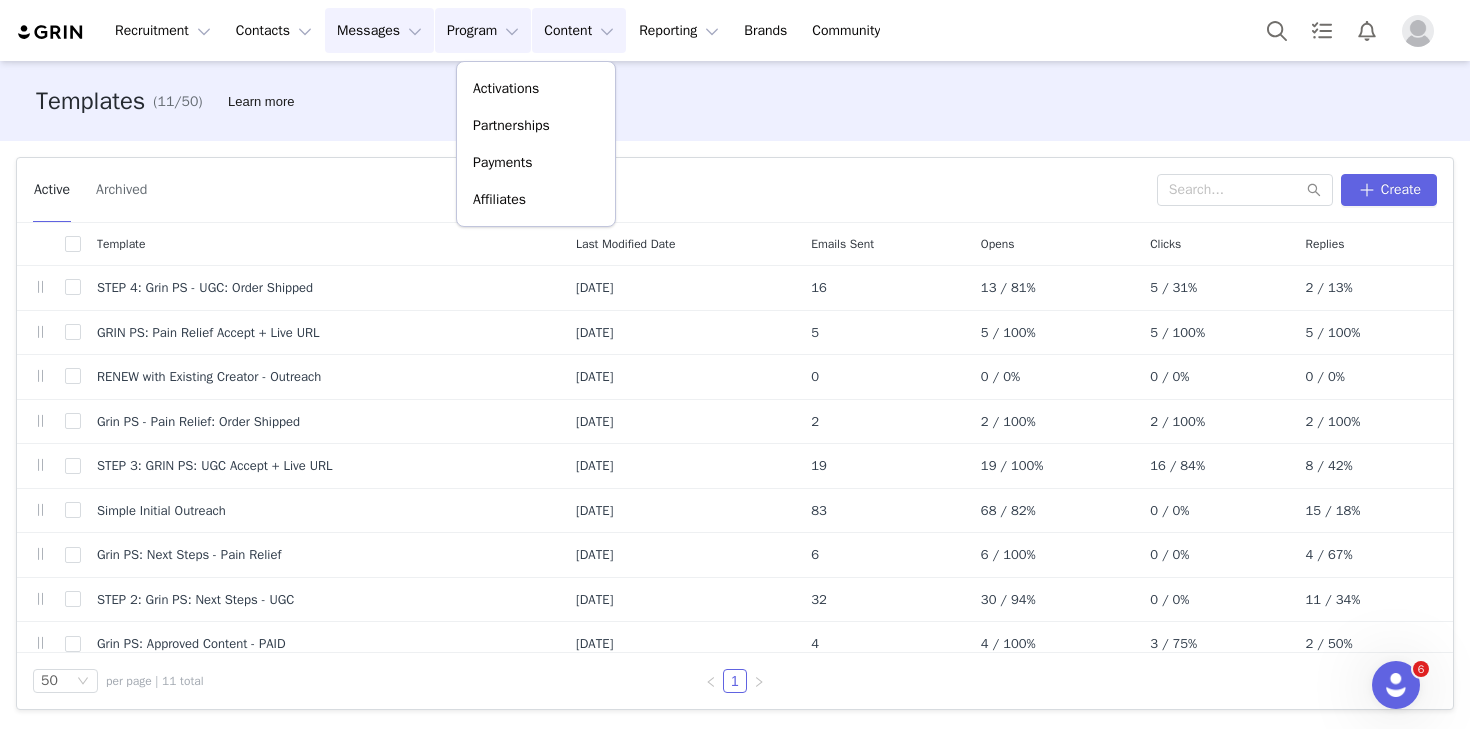 click on "Content Content" at bounding box center (579, 30) 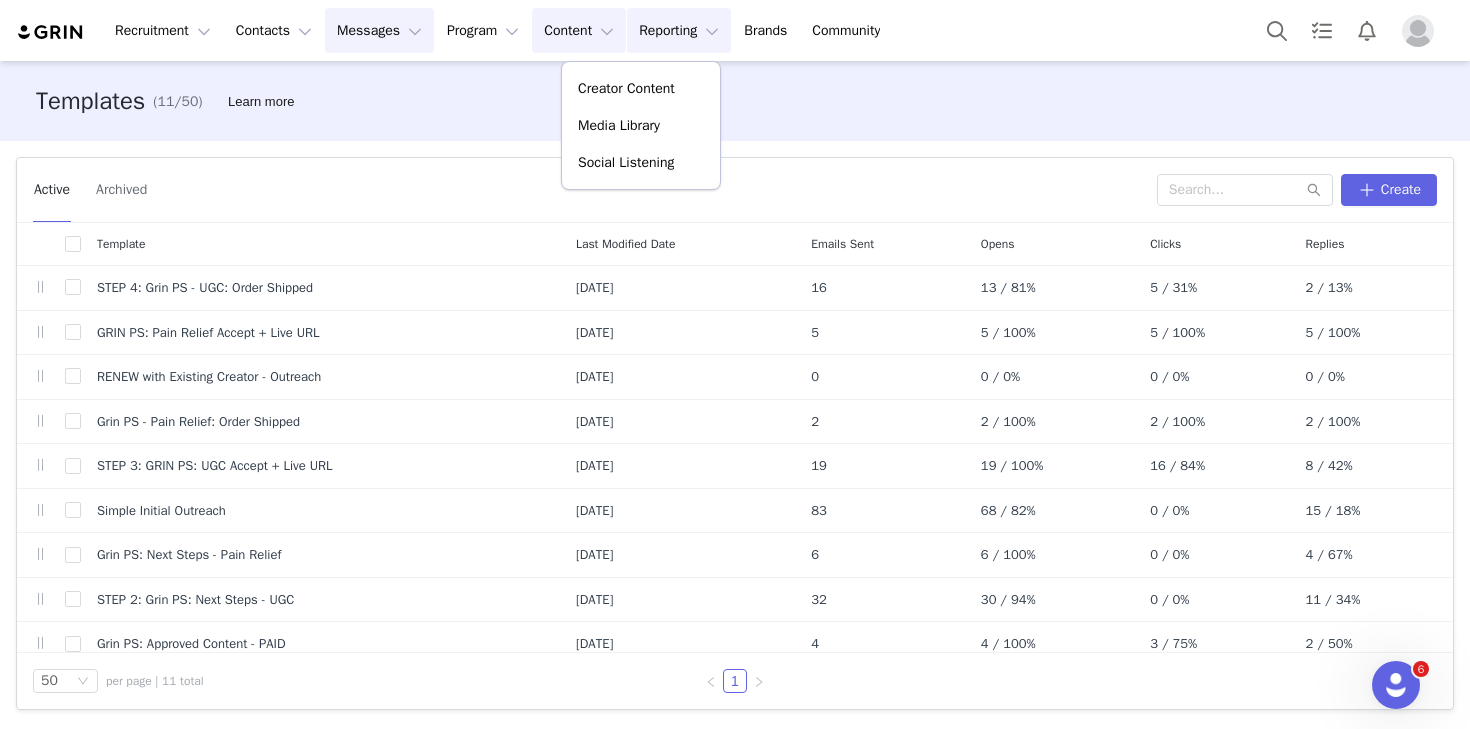 click on "Reporting Reporting" at bounding box center (679, 30) 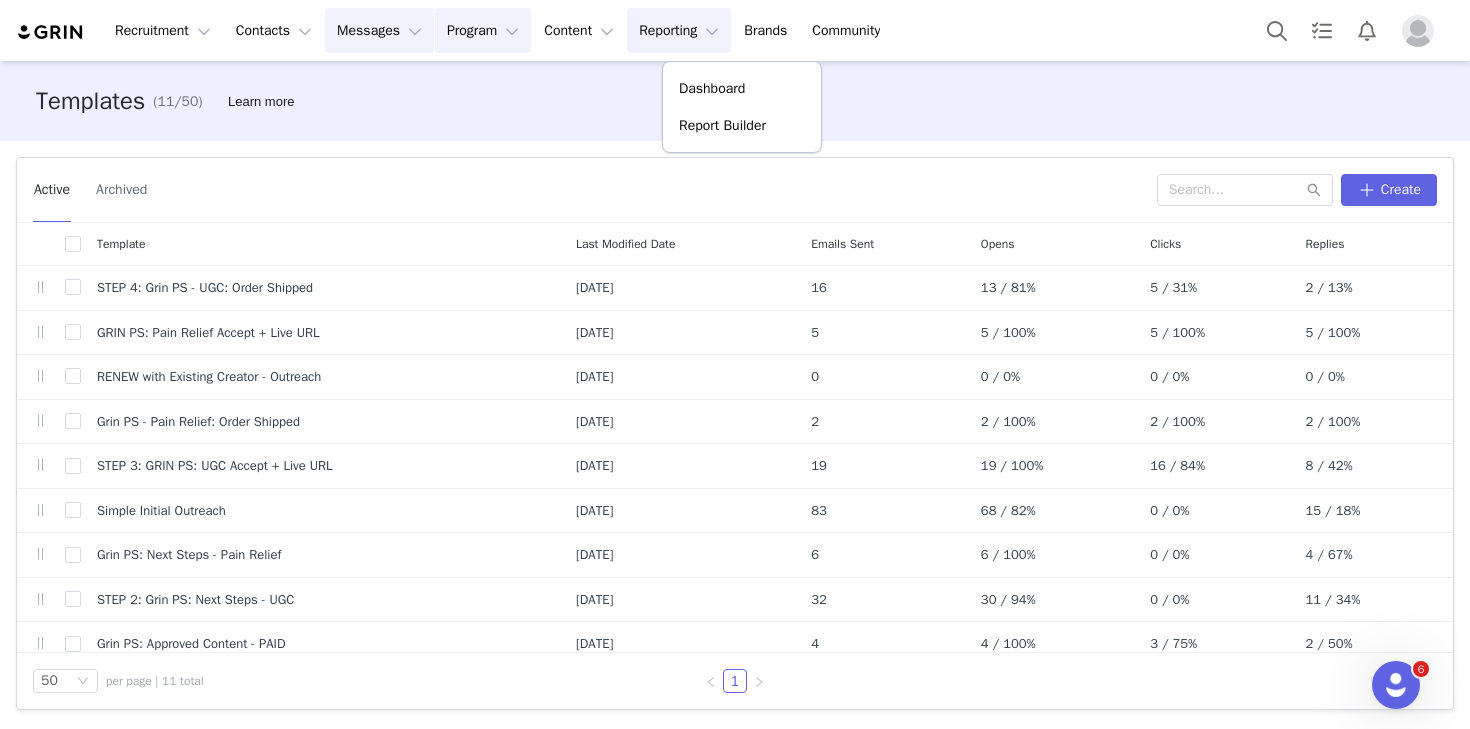 click on "Program Program" at bounding box center (483, 30) 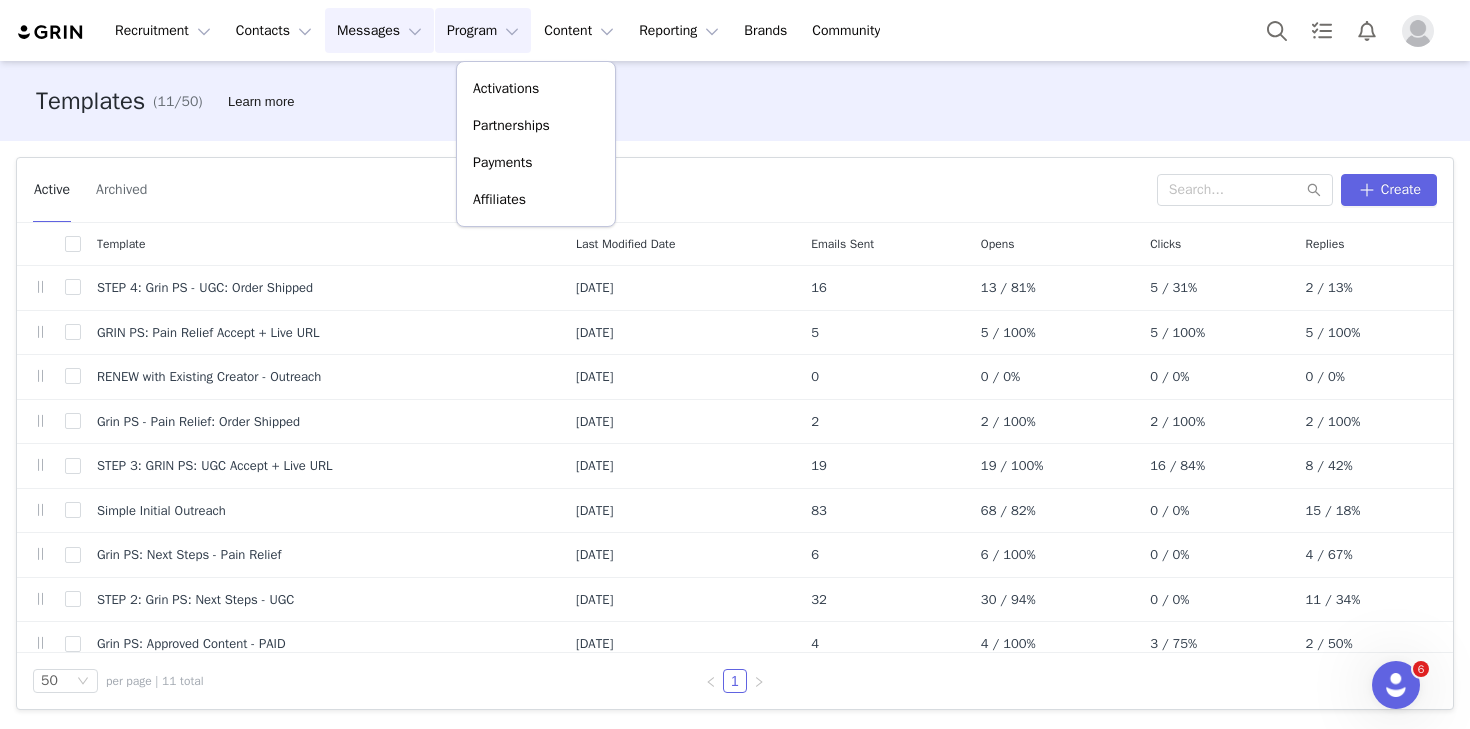 click on "Messages Messages" at bounding box center [379, 30] 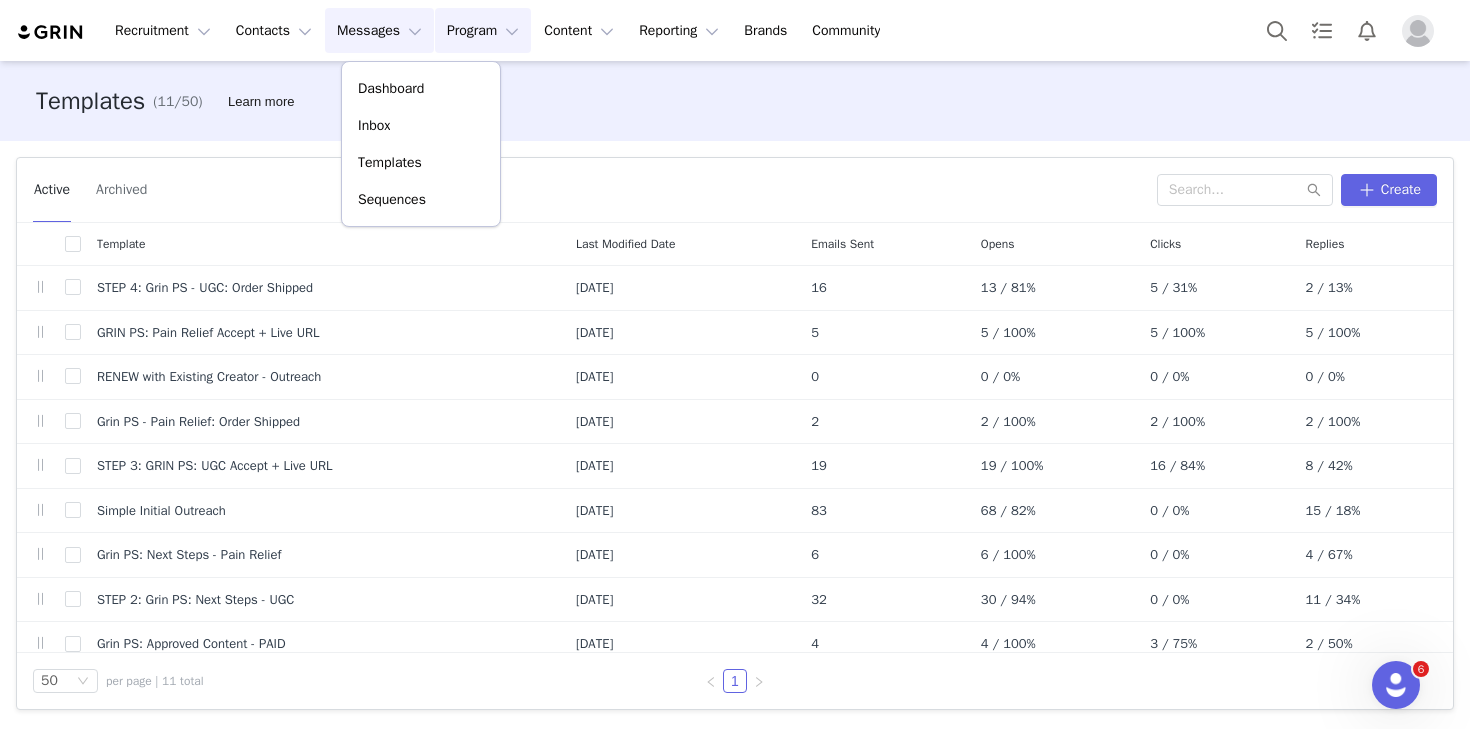 click on "Program Program" at bounding box center [483, 30] 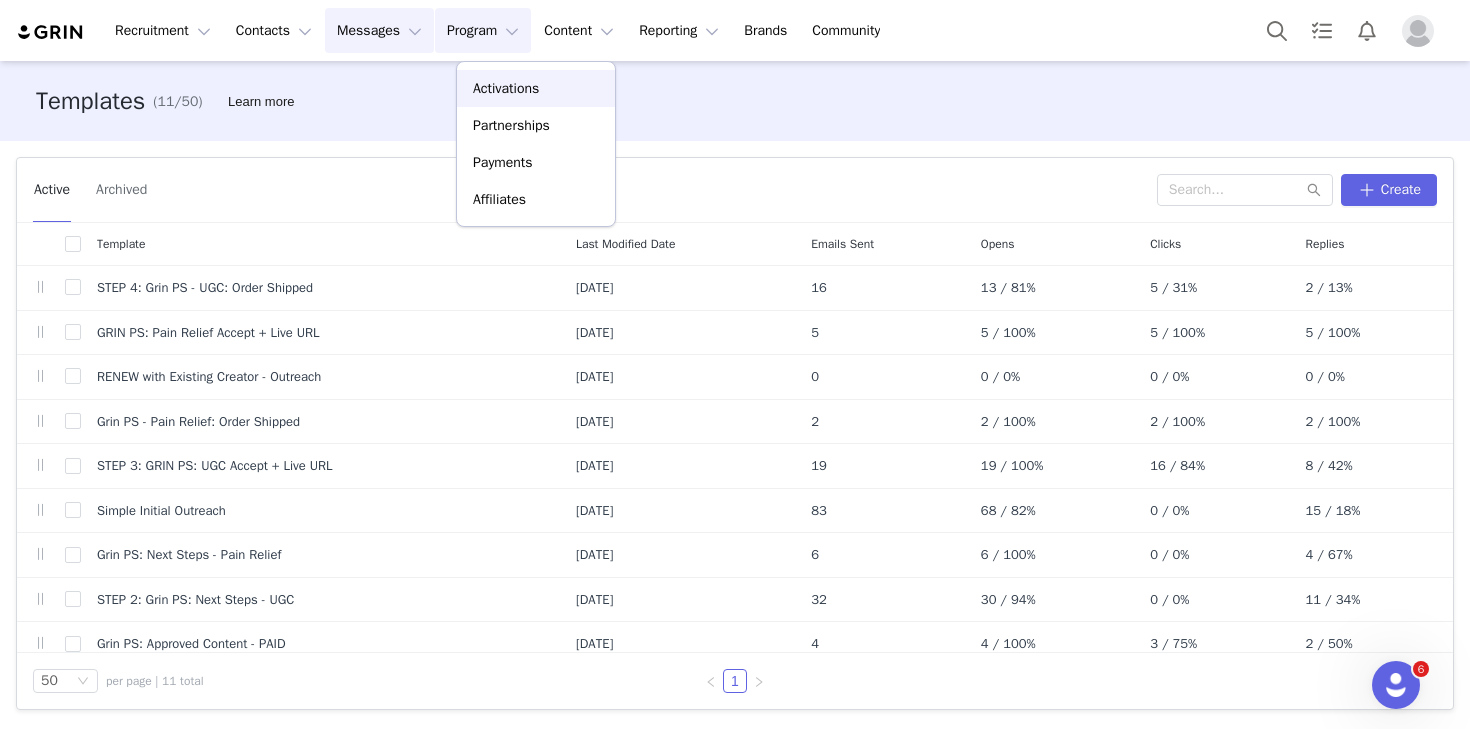 click on "Activations" at bounding box center [506, 88] 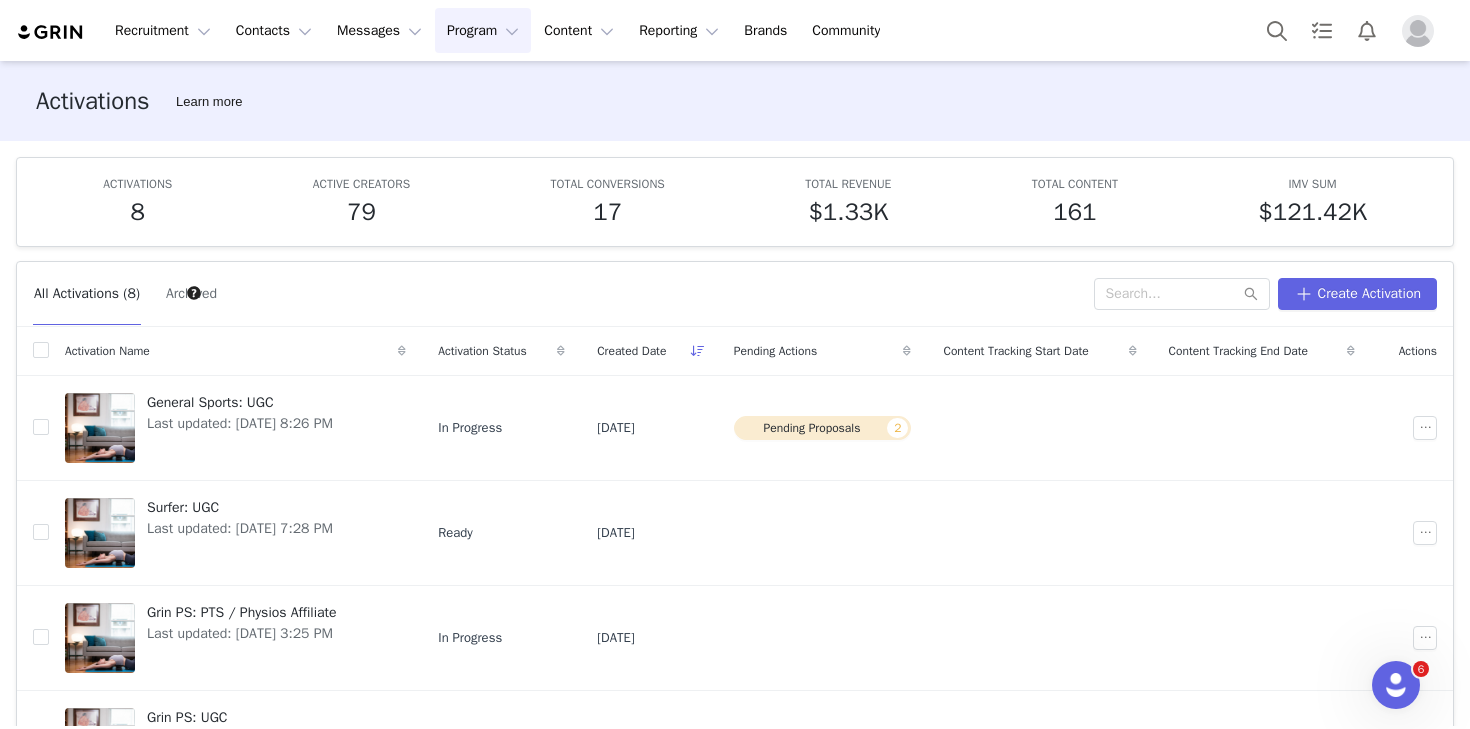 scroll, scrollTop: 0, scrollLeft: 0, axis: both 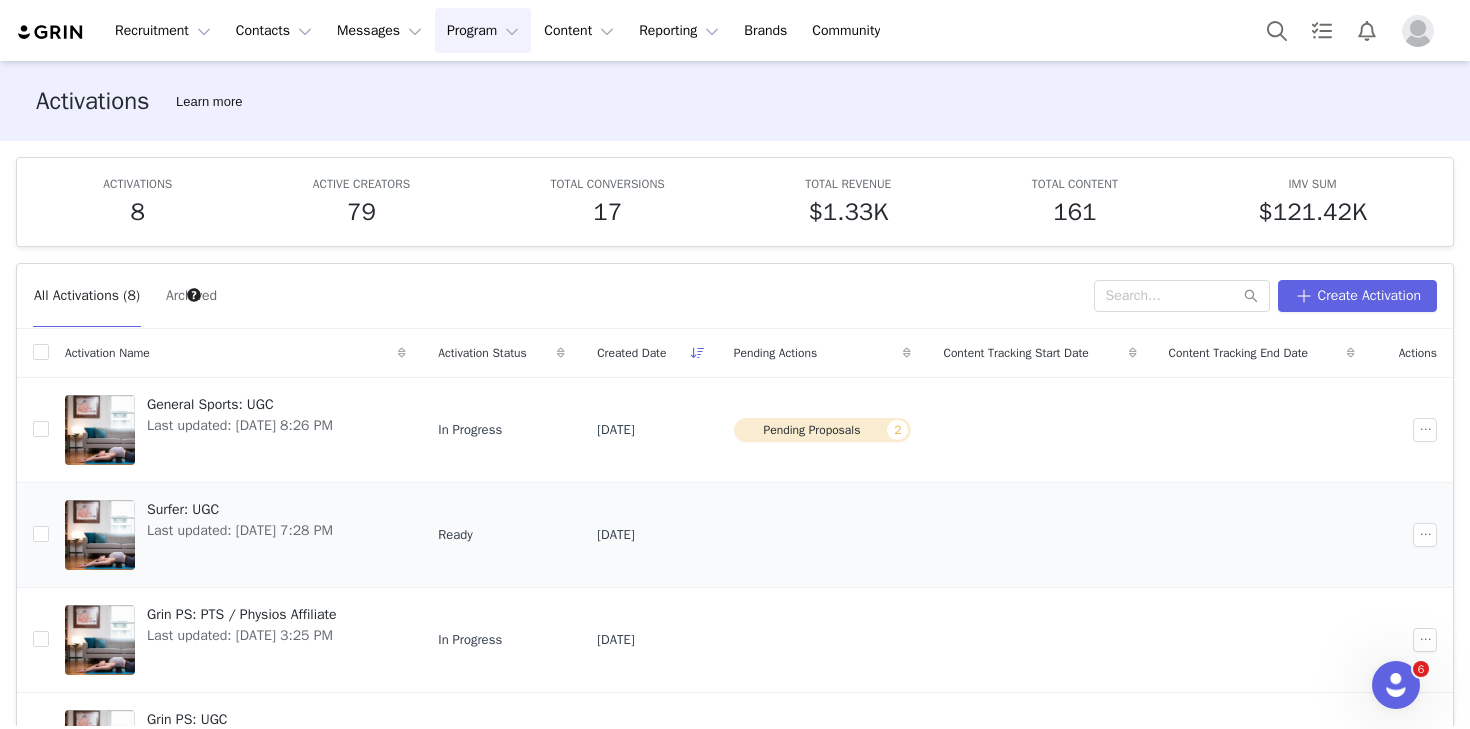 click on "Surfer: UGC" at bounding box center [240, 509] 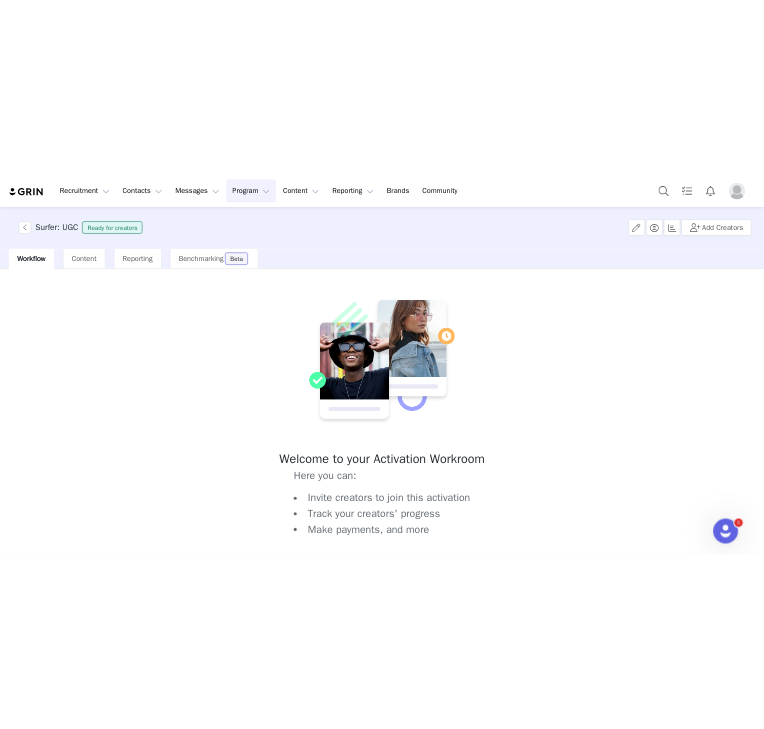 scroll, scrollTop: 106, scrollLeft: 0, axis: vertical 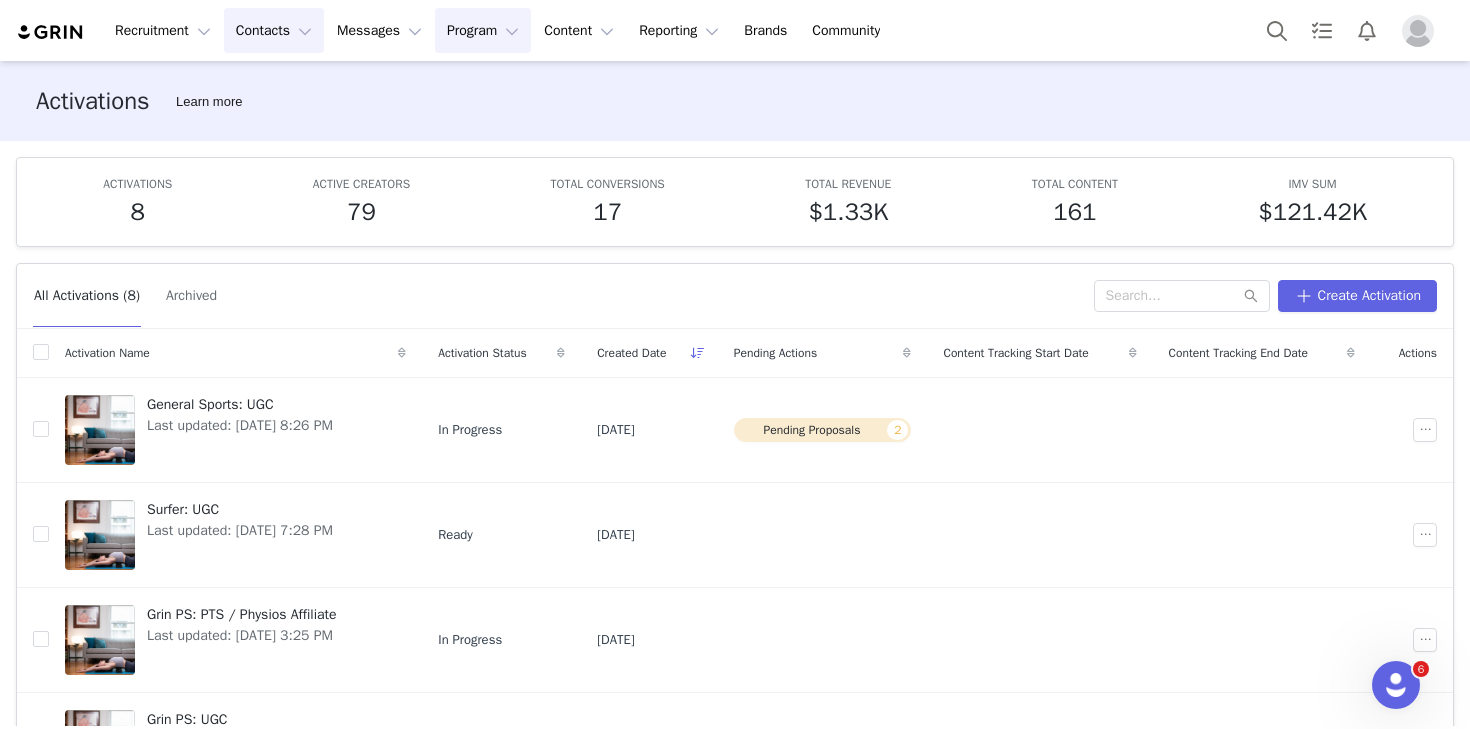 click on "Contacts Contacts" at bounding box center (274, 30) 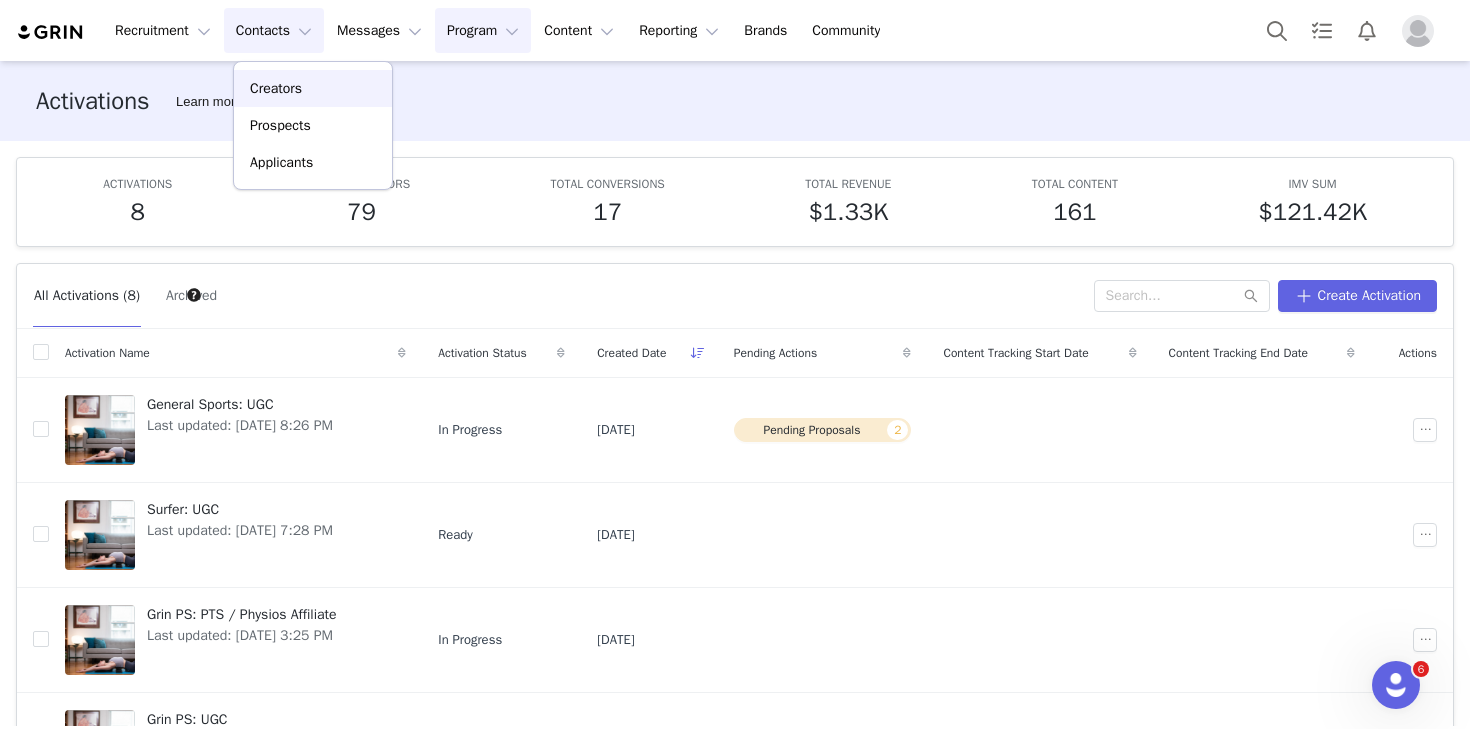 click on "Creators" at bounding box center (276, 88) 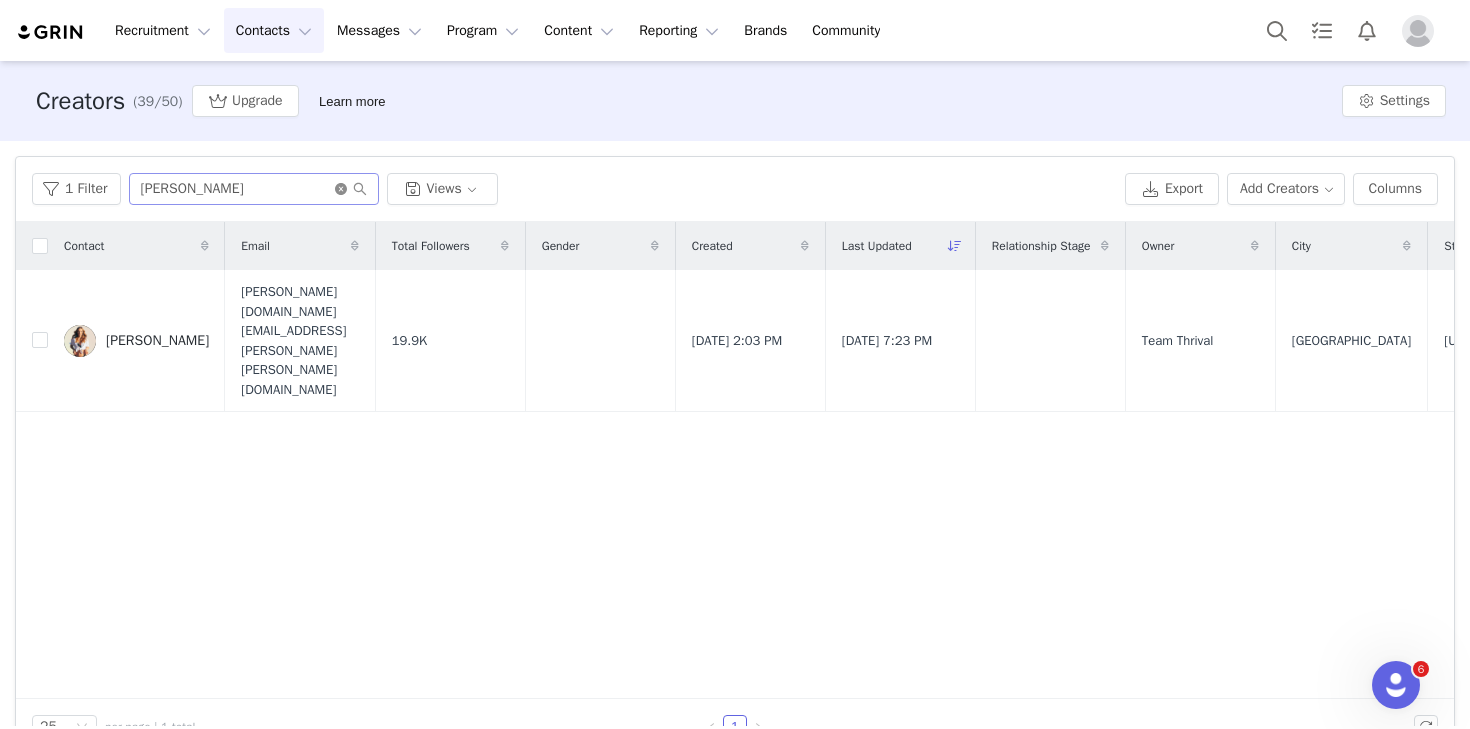 click 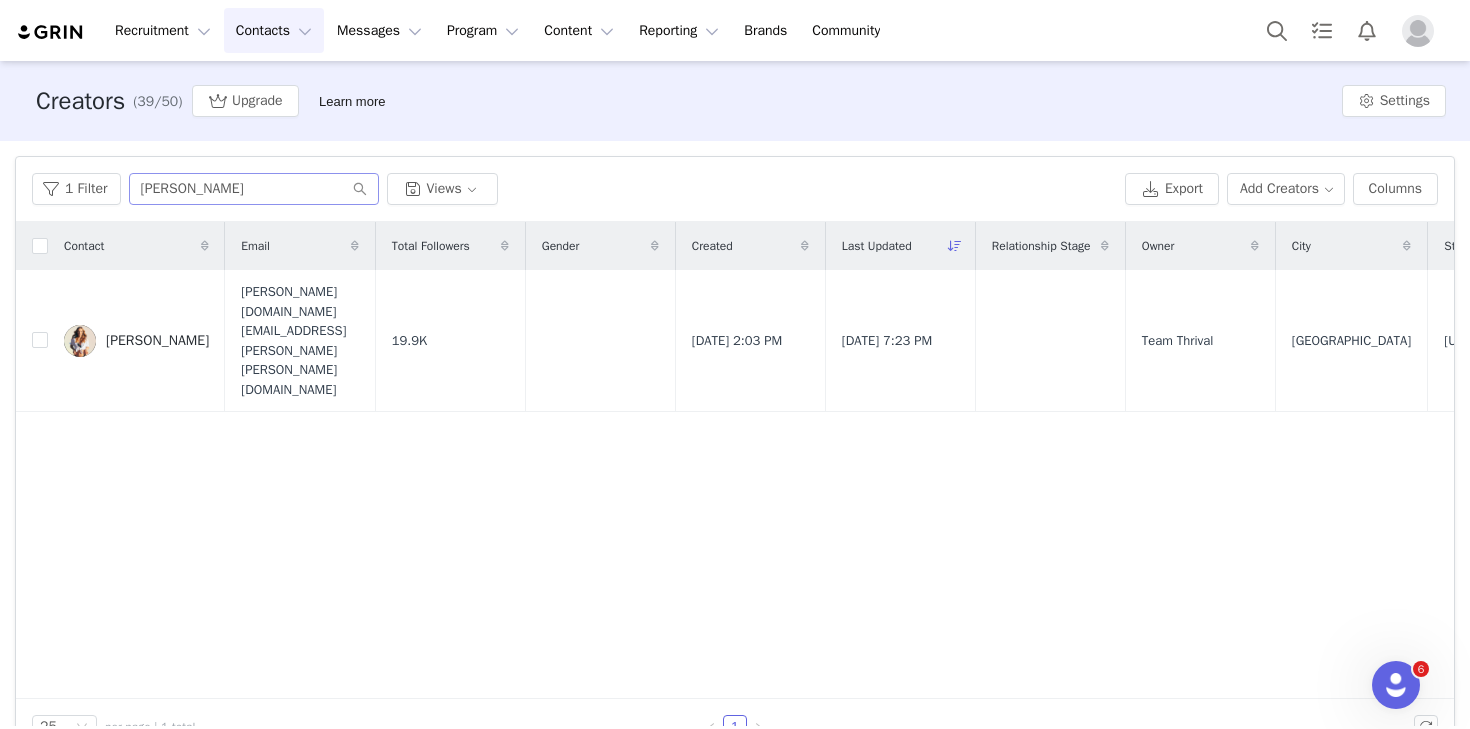 type 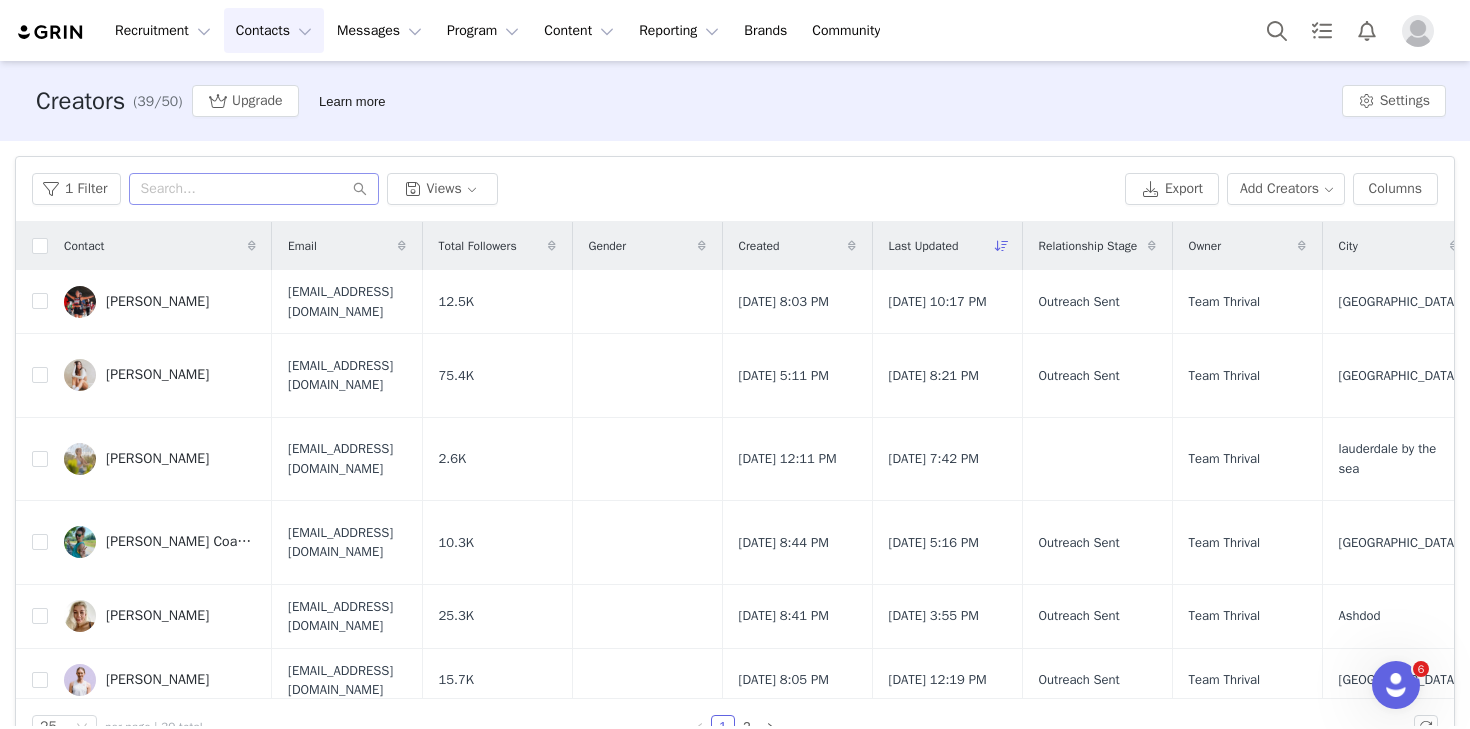 click on "Contacts Contacts" at bounding box center (274, 30) 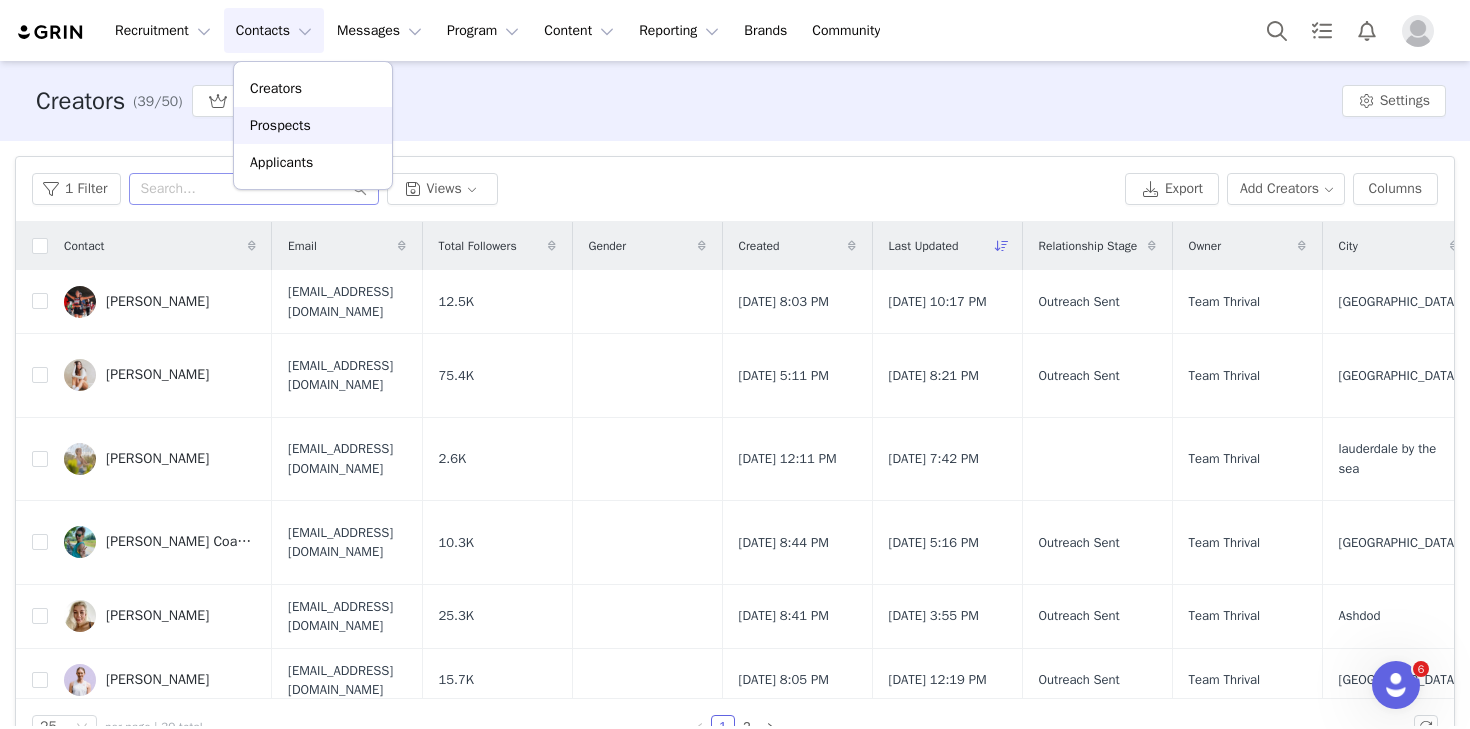 click on "Prospects" at bounding box center (280, 125) 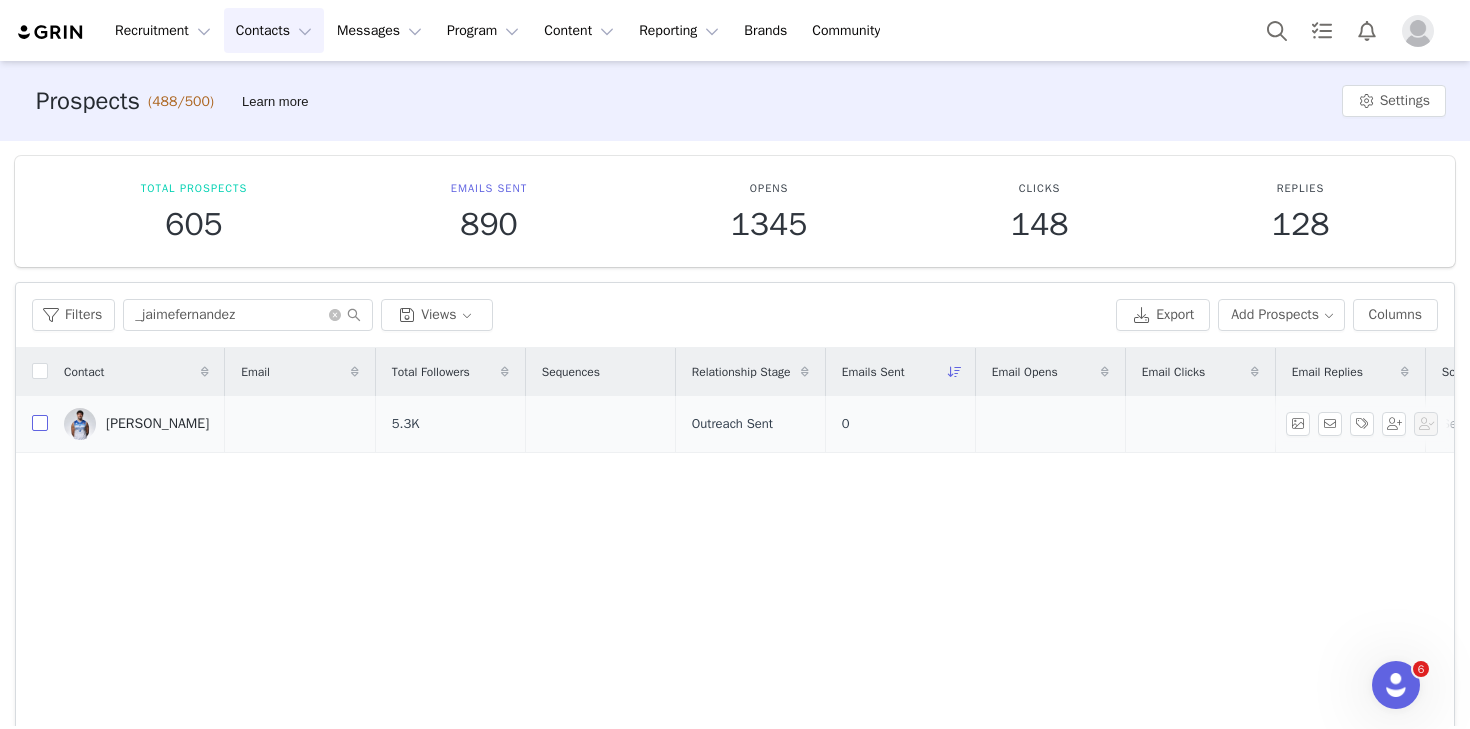 click at bounding box center [40, 423] 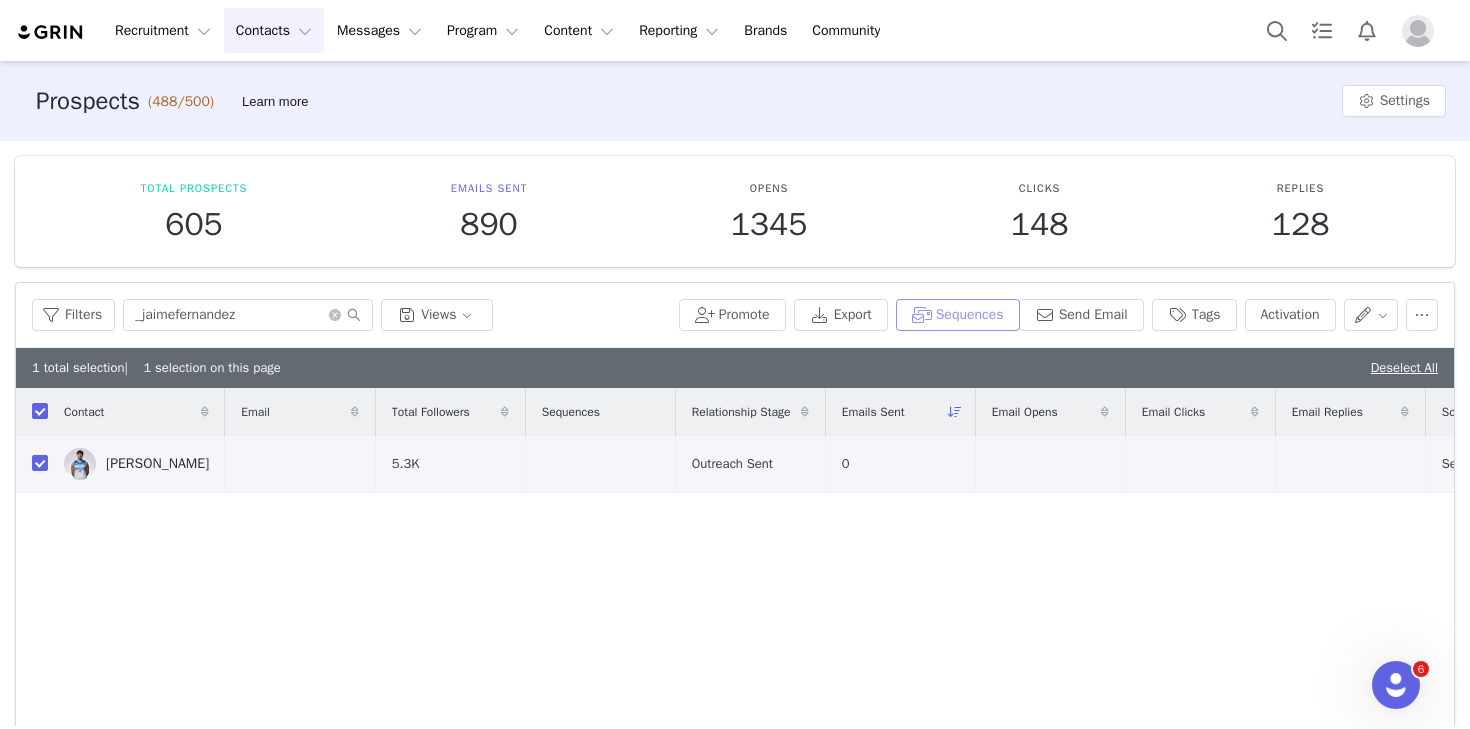 click on "Sequences" at bounding box center [958, 315] 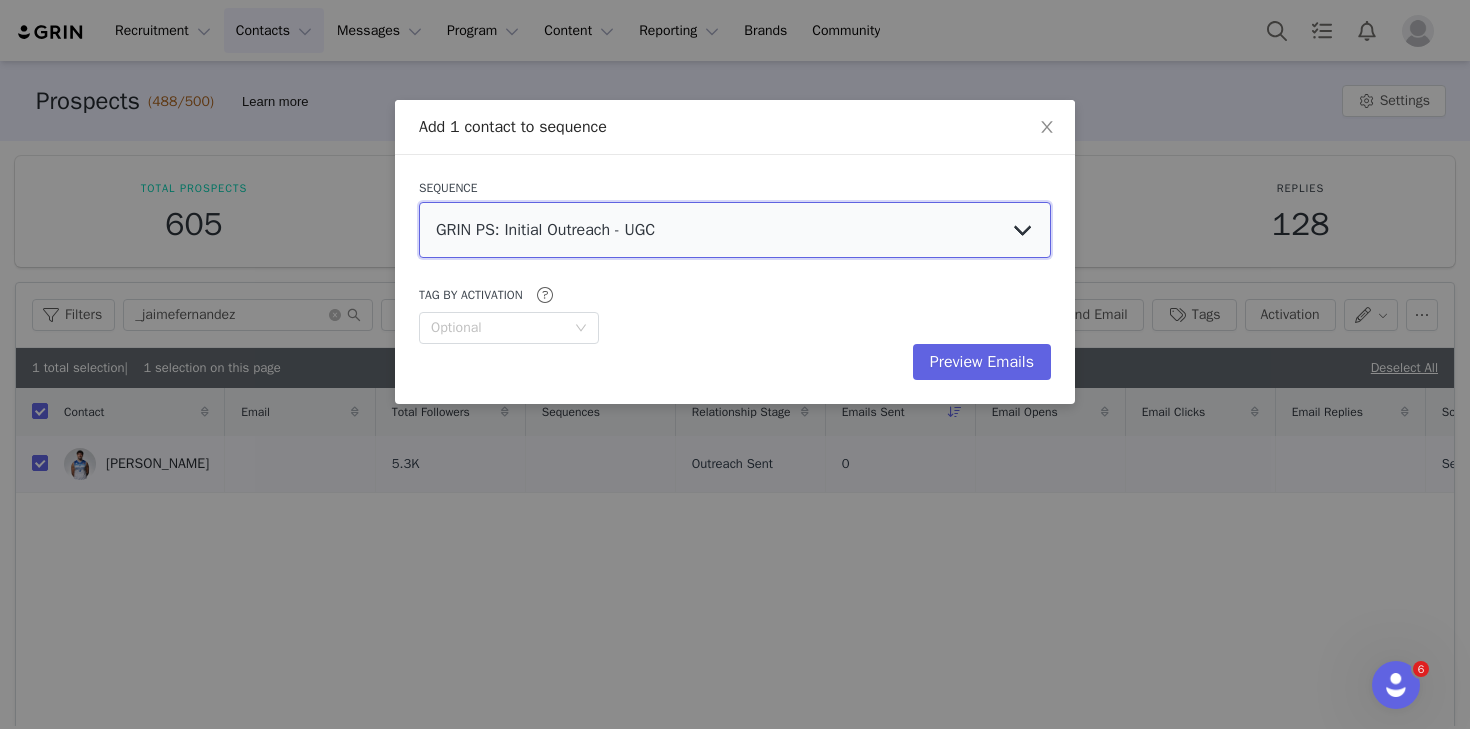 click on "GRIN PS: Initial Outreach - UGC   GRIN PS: Initial Outreach - Real Relief" at bounding box center [735, 230] 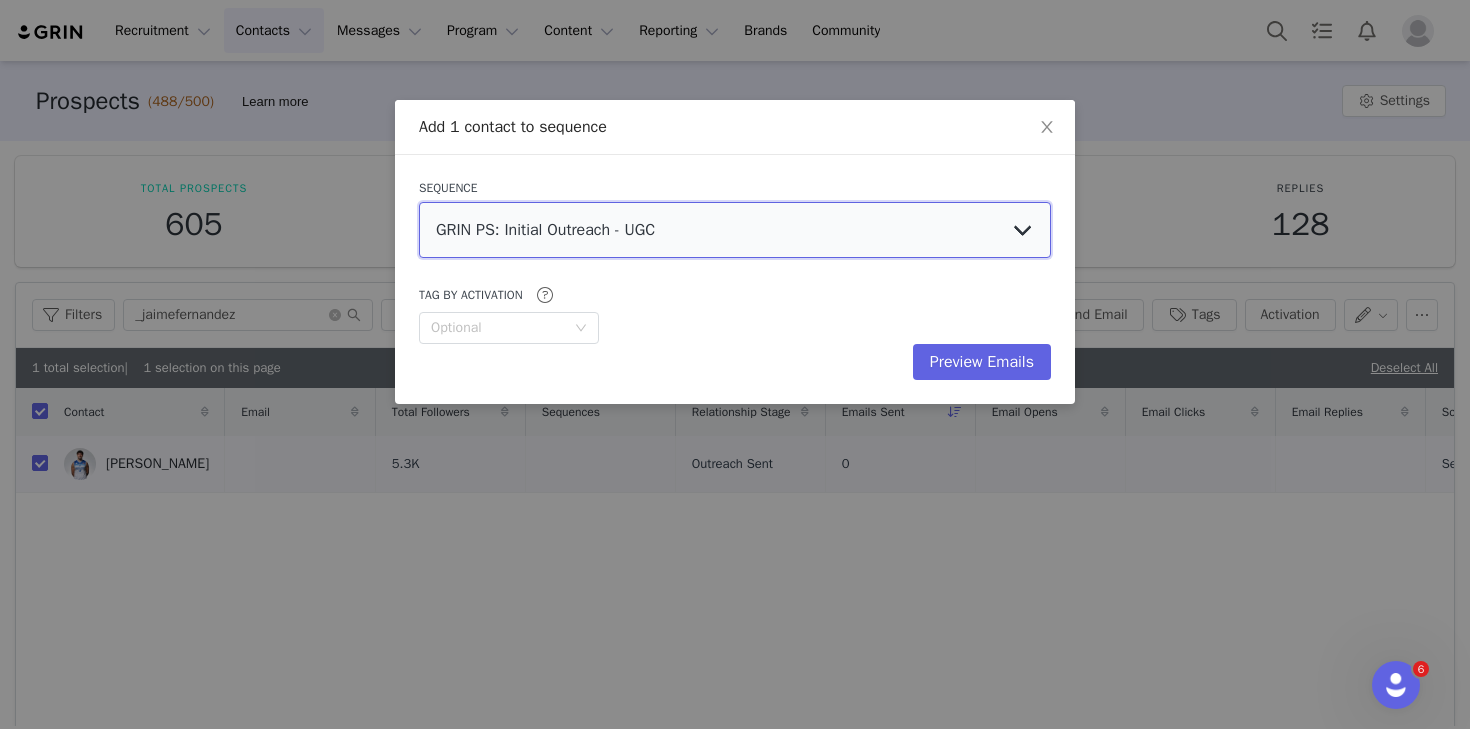 click on "GRIN PS: Initial Outreach - UGC   GRIN PS: Initial Outreach - Real Relief" at bounding box center (735, 230) 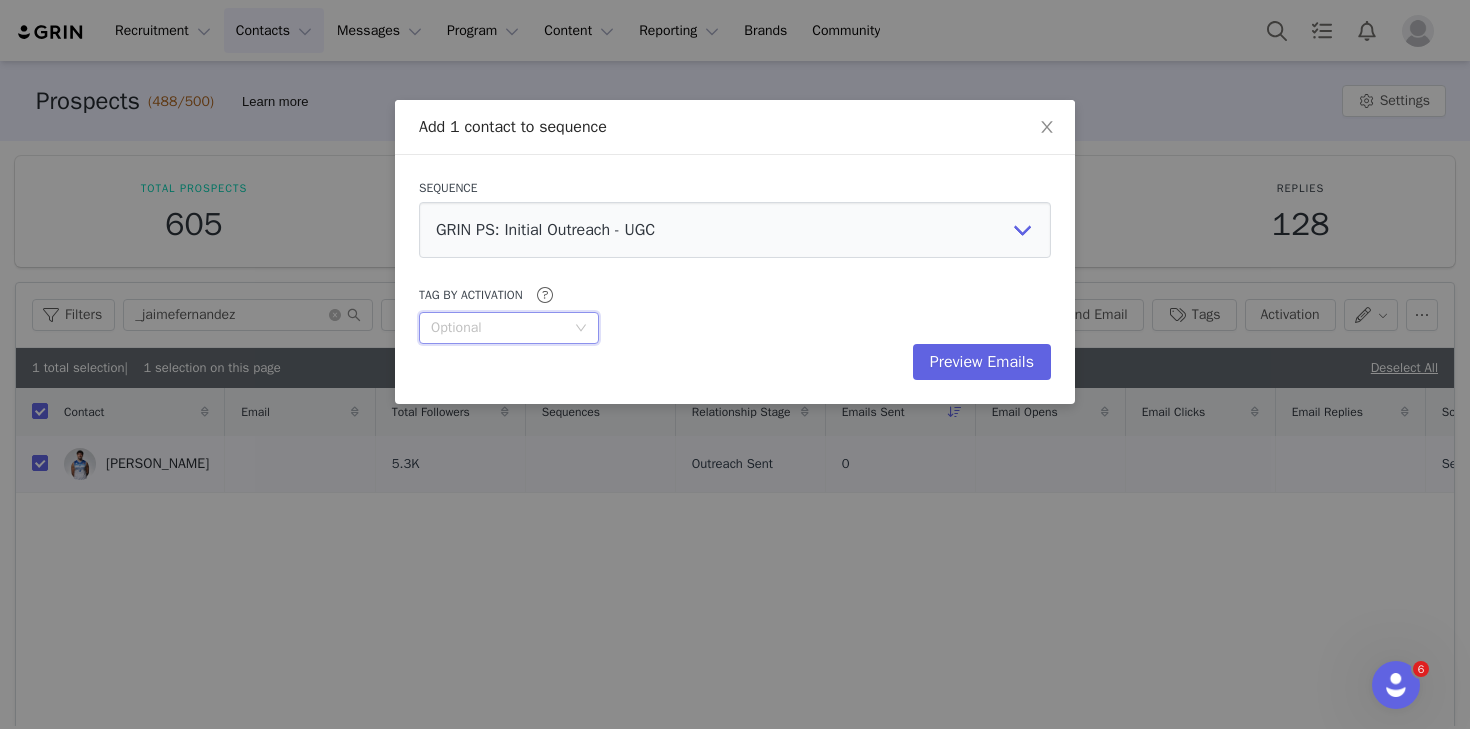 click on "Optional" at bounding box center (502, 328) 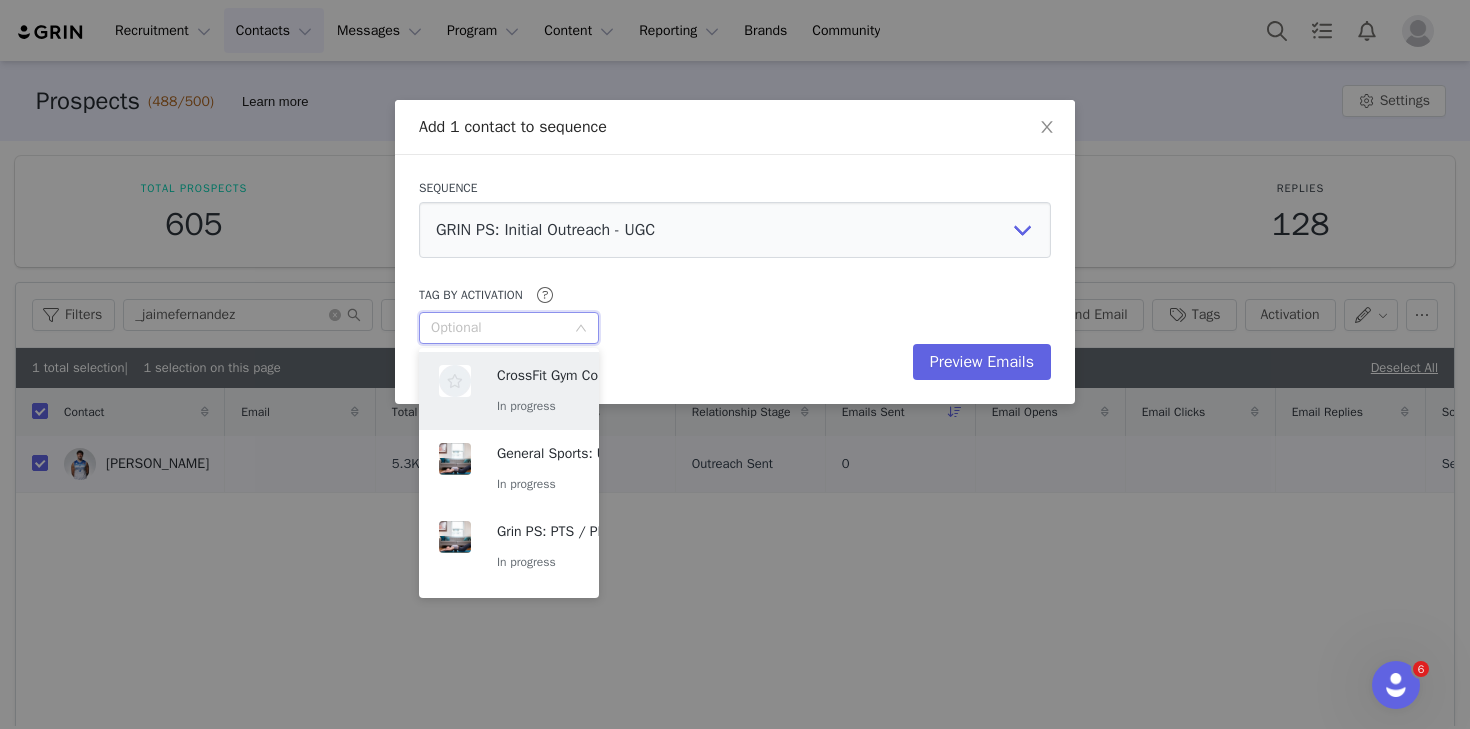 click at bounding box center [502, 328] 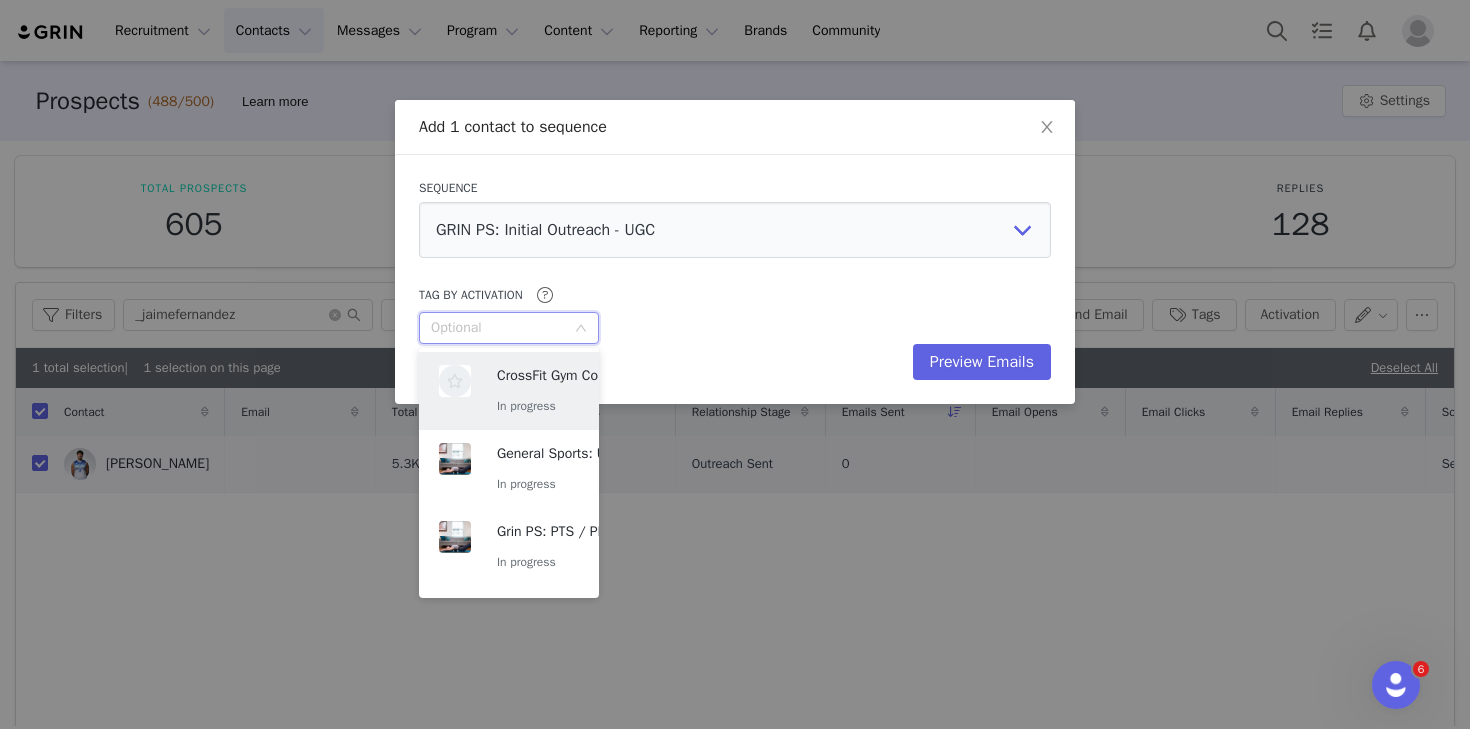 click at bounding box center [502, 328] 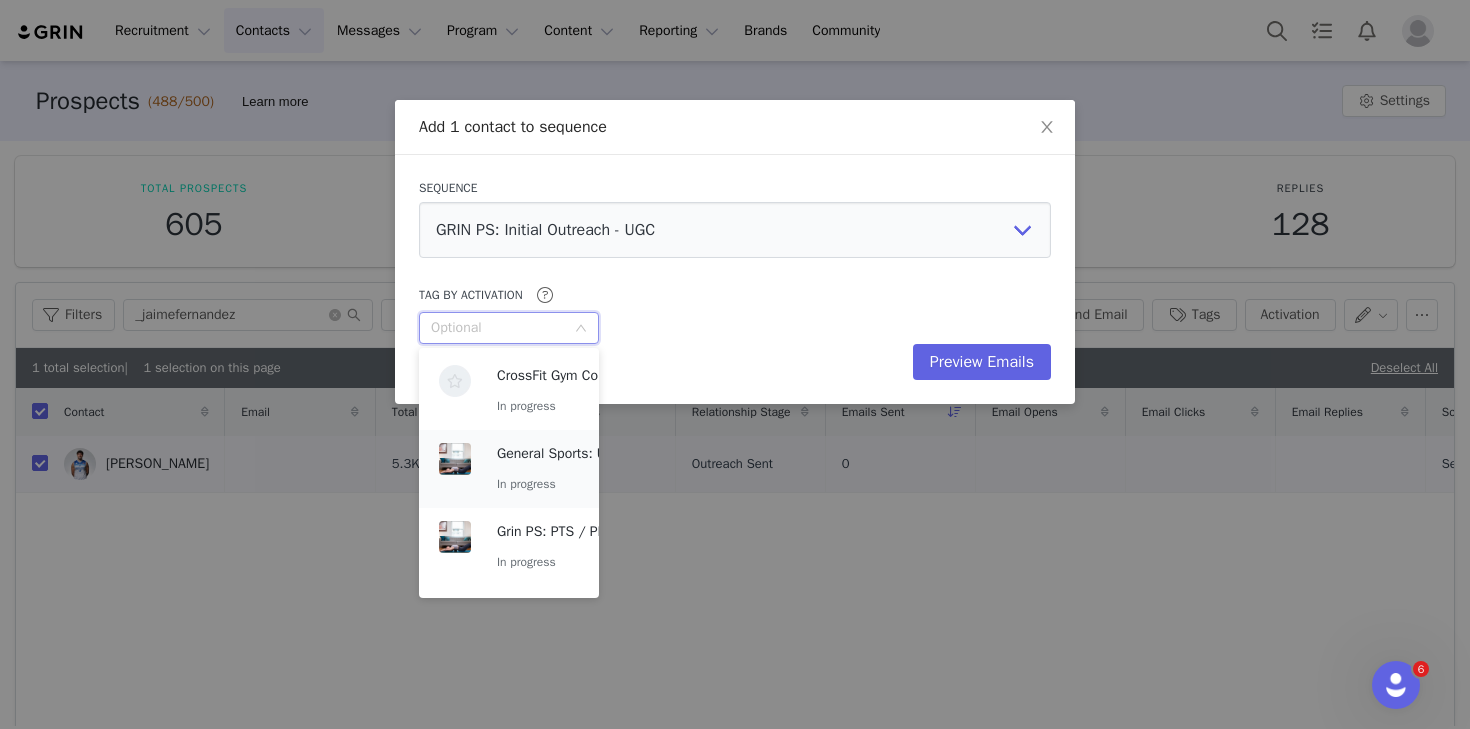 click on "General Sports: UGC" at bounding box center (560, 454) 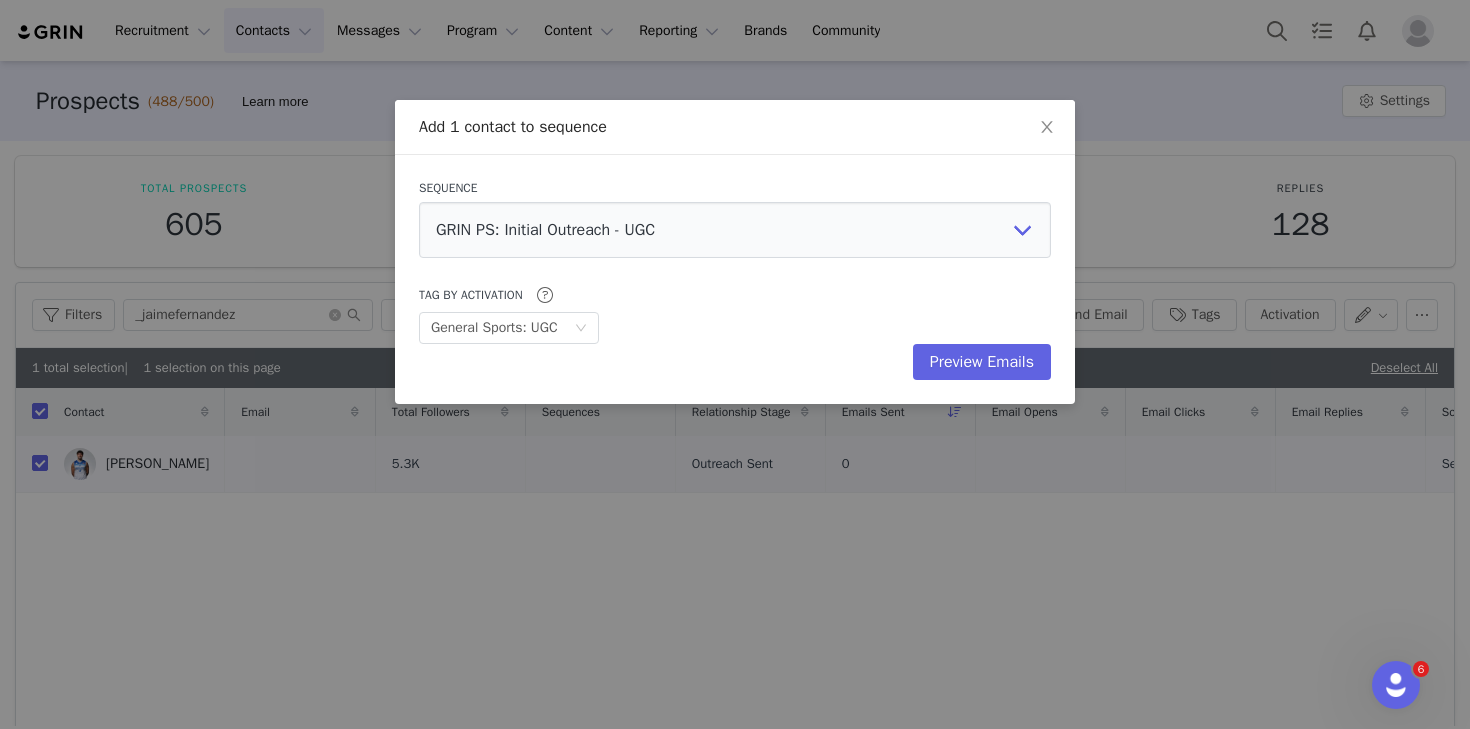 click on "Tag by Activation     Optional  General Sports: UGC" at bounding box center (735, 313) 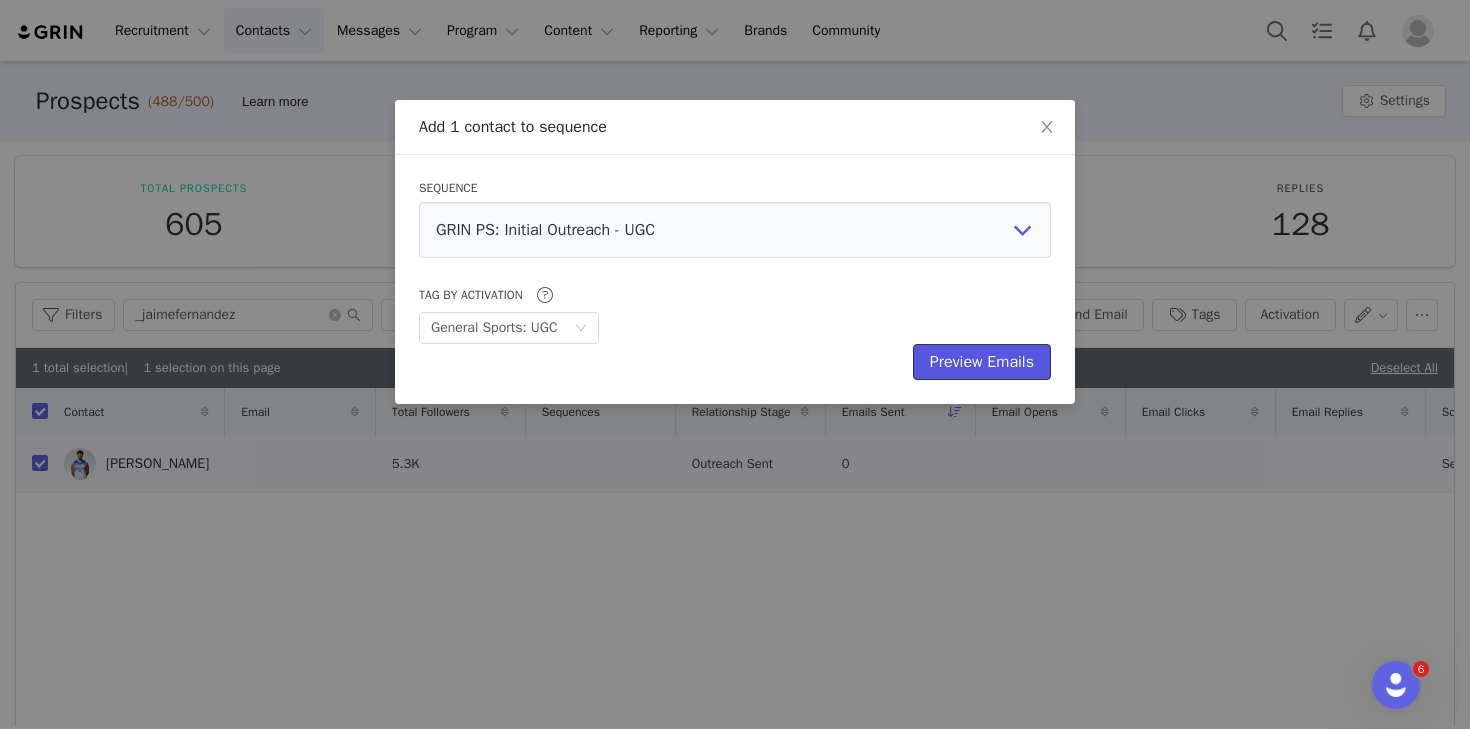 click on "Preview Emails" at bounding box center [982, 362] 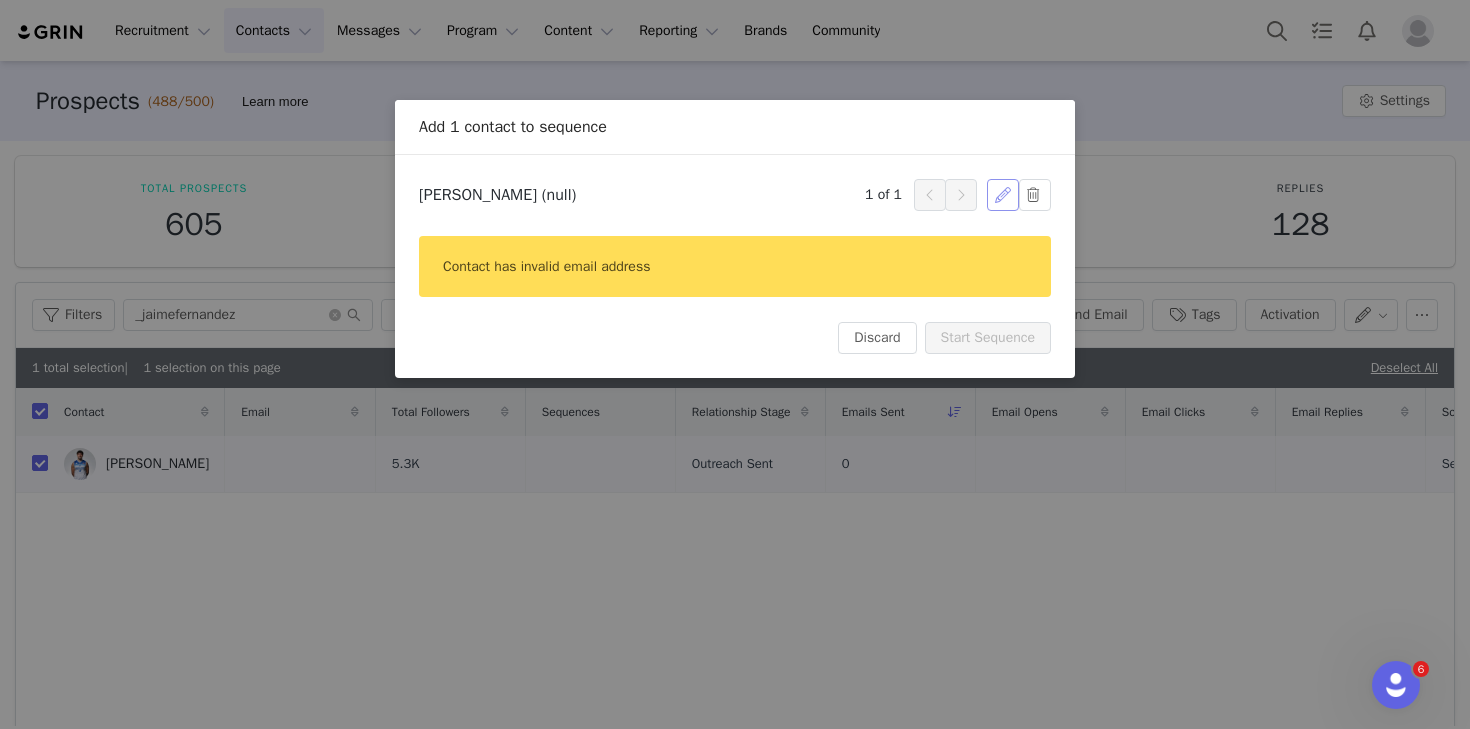 click at bounding box center (1003, 195) 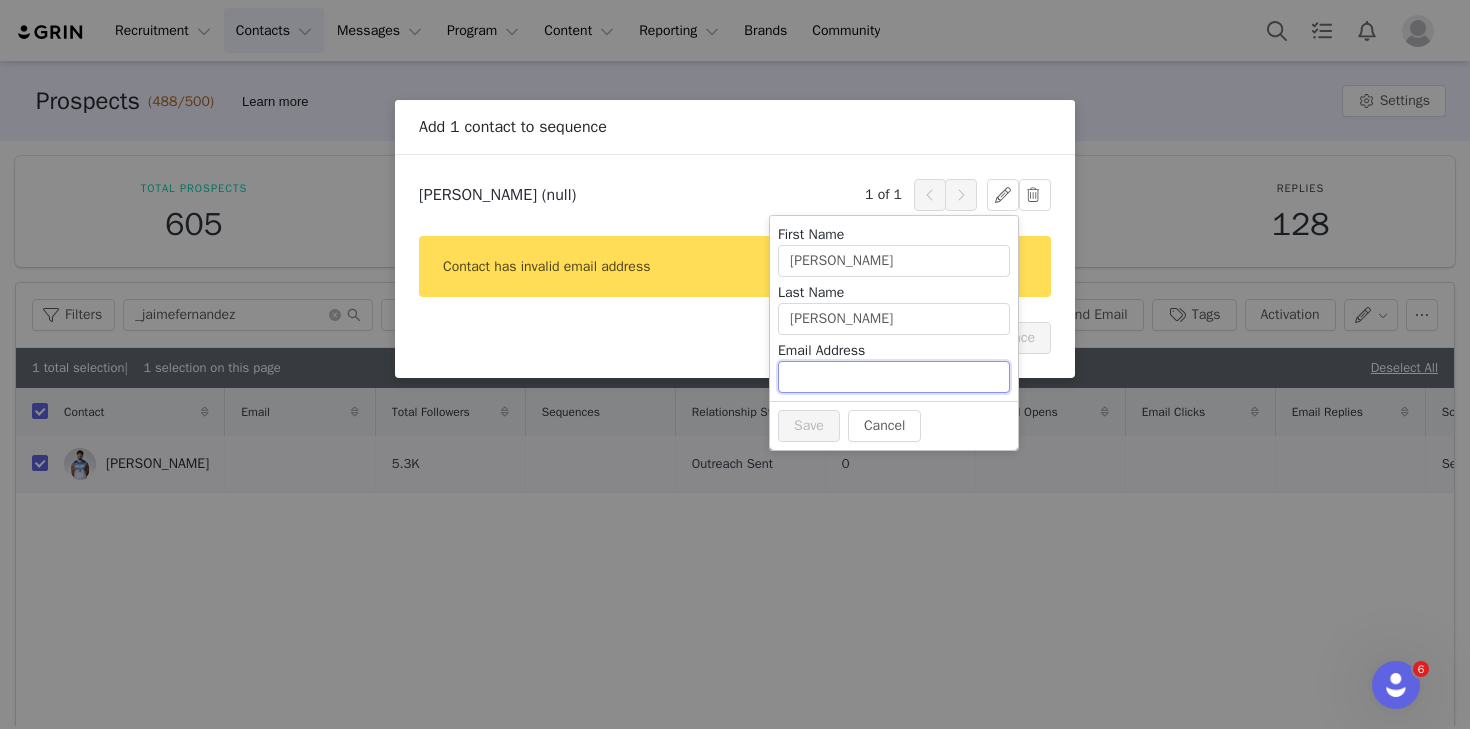 click at bounding box center [894, 377] 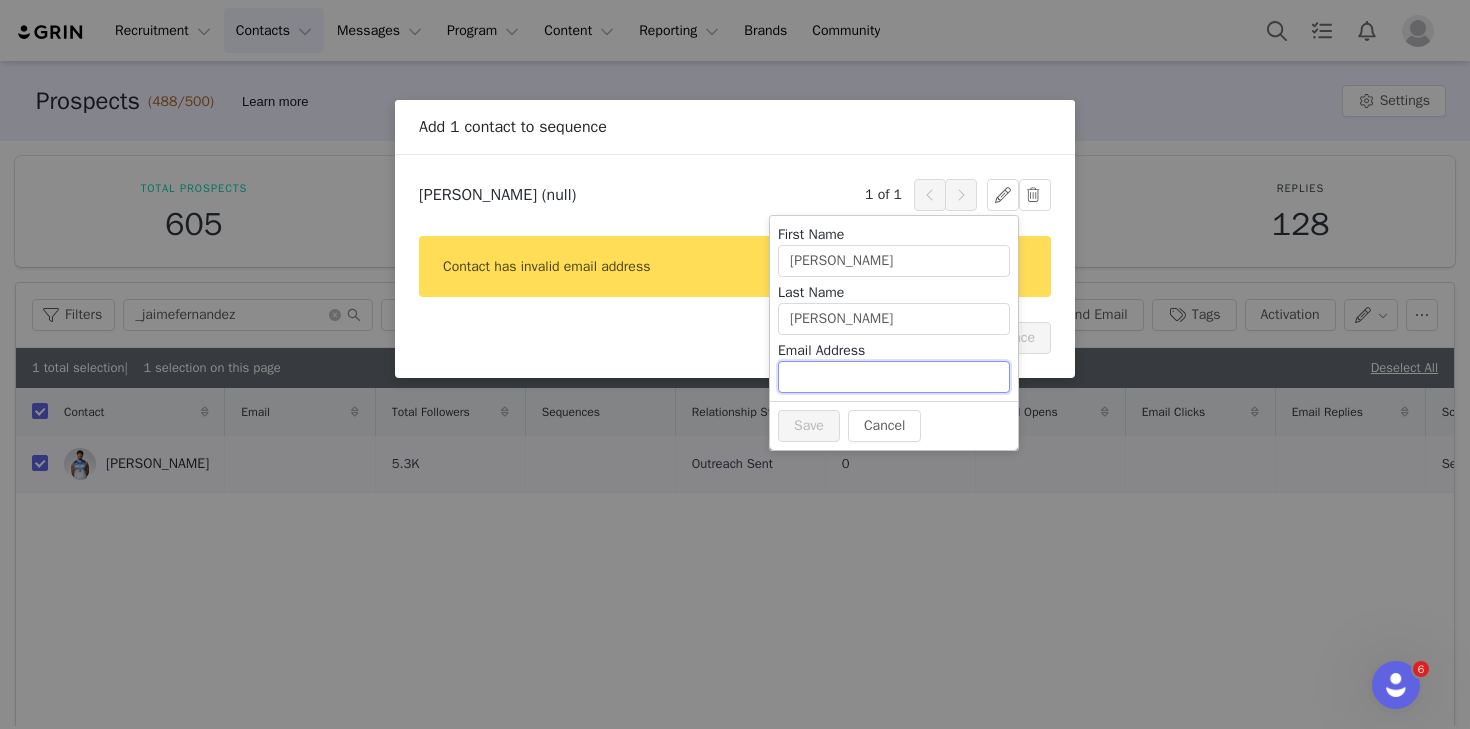 paste on "_jaimefernandez" 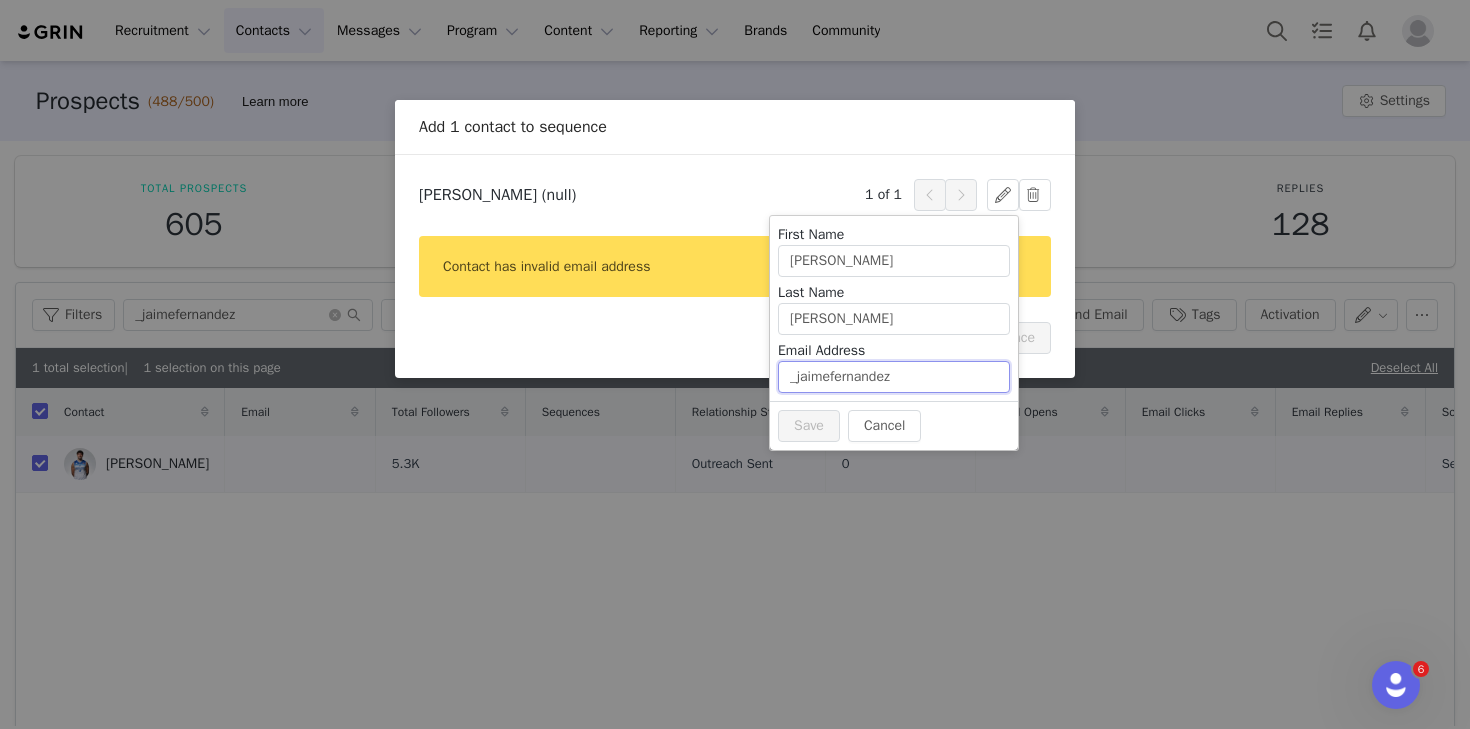 click on "_jaimefernandez" at bounding box center [894, 377] 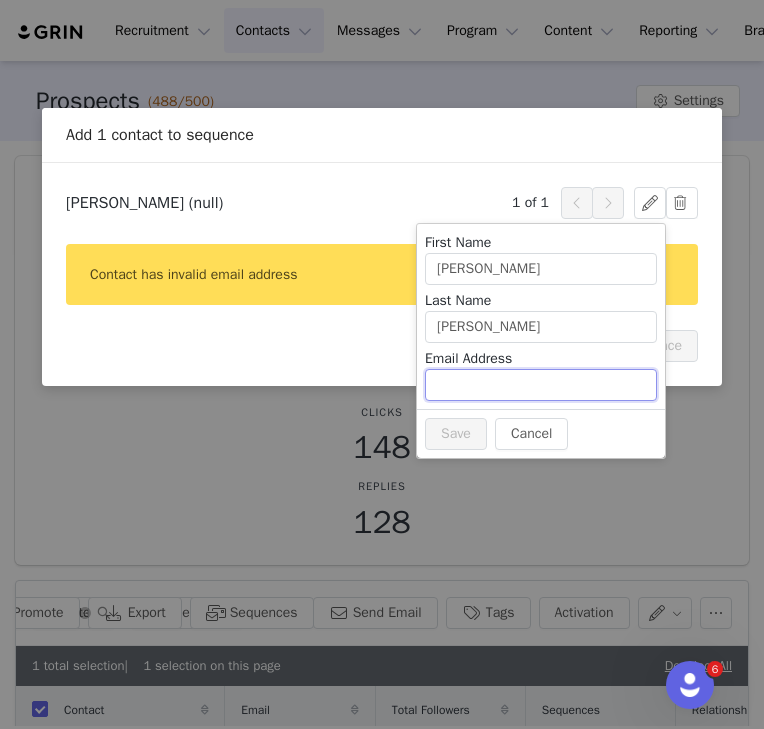 paste on "[EMAIL_ADDRESS][DOMAIN_NAME]" 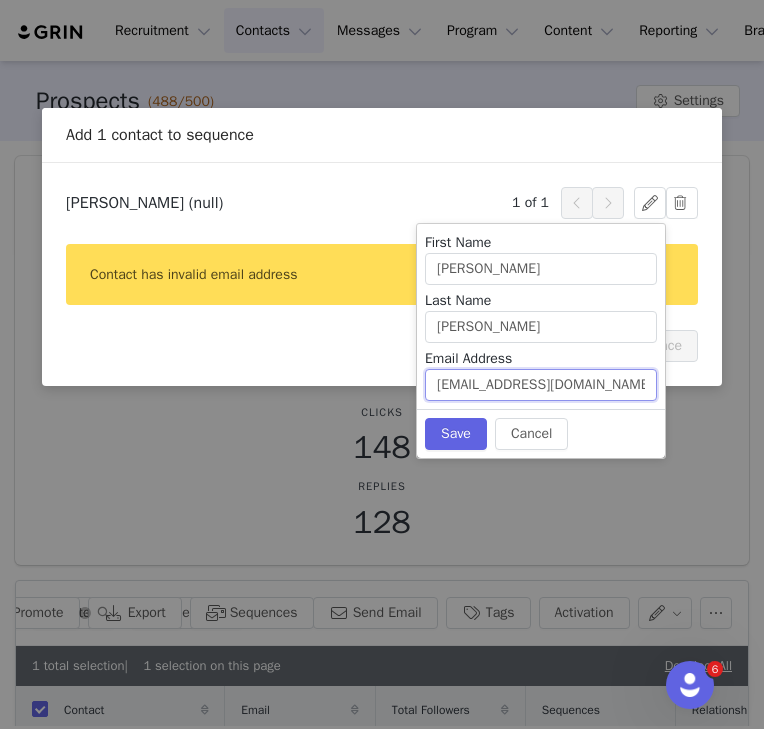 scroll, scrollTop: 0, scrollLeft: 4, axis: horizontal 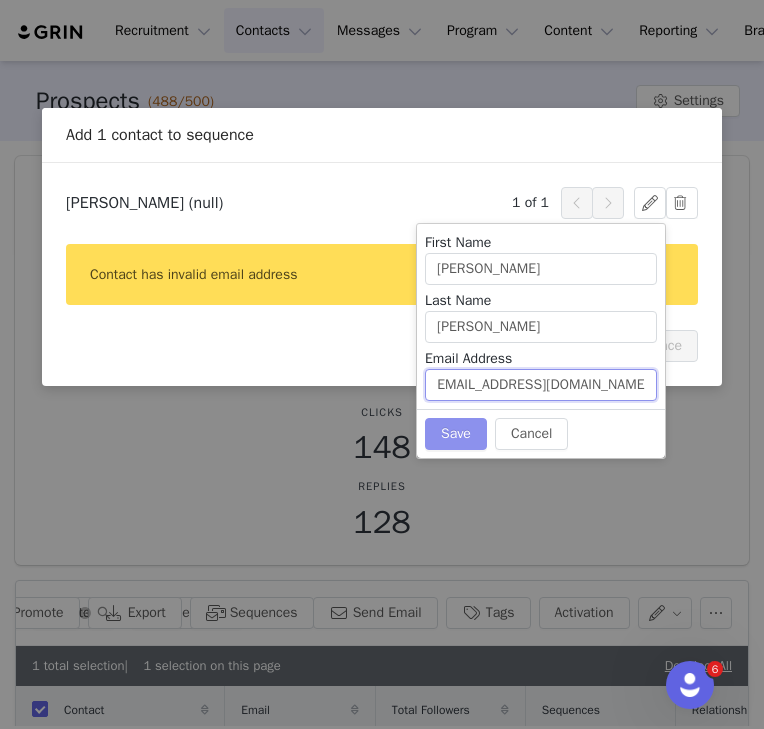 type on "[EMAIL_ADDRESS][DOMAIN_NAME]" 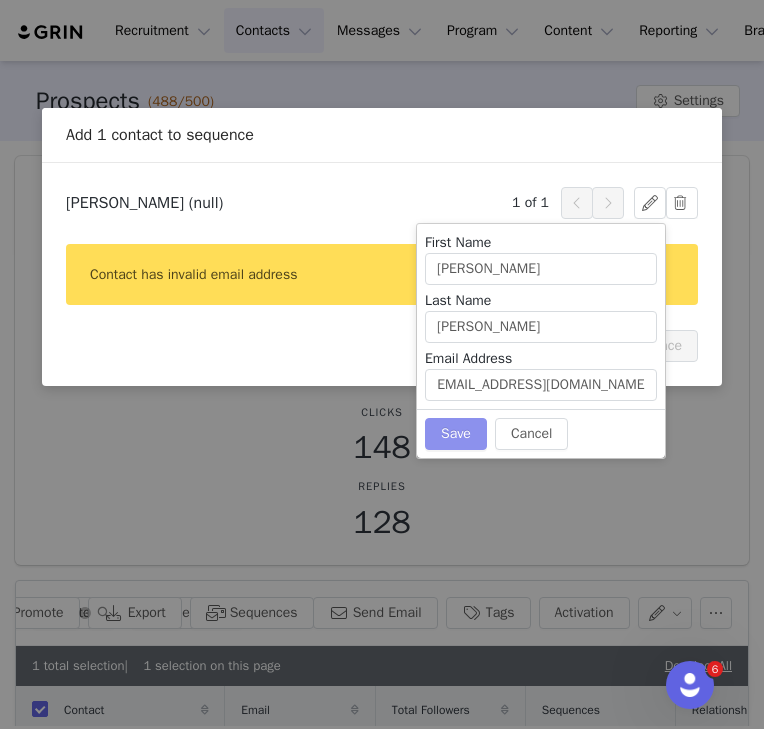 scroll, scrollTop: 0, scrollLeft: 0, axis: both 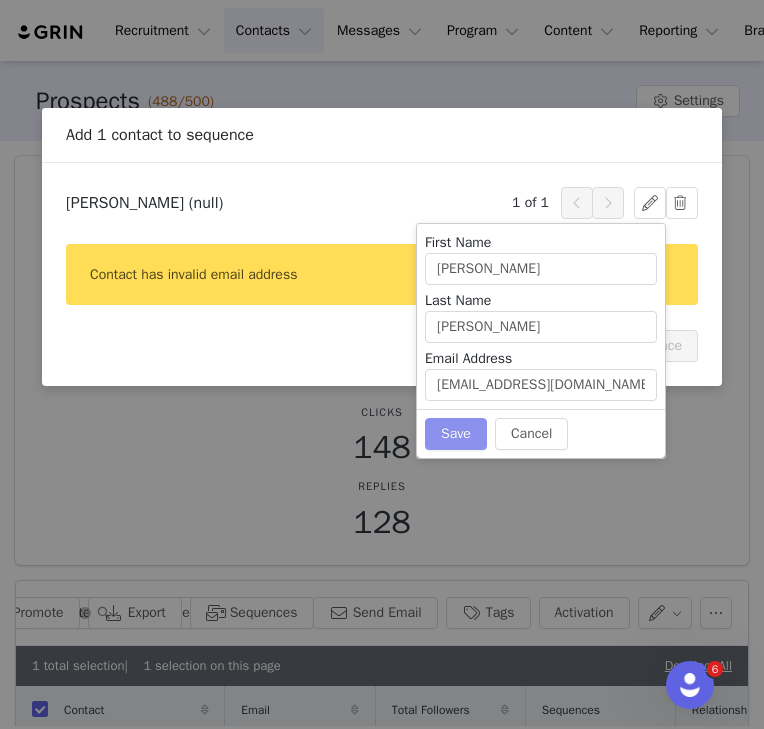 click on "Save" at bounding box center [456, 434] 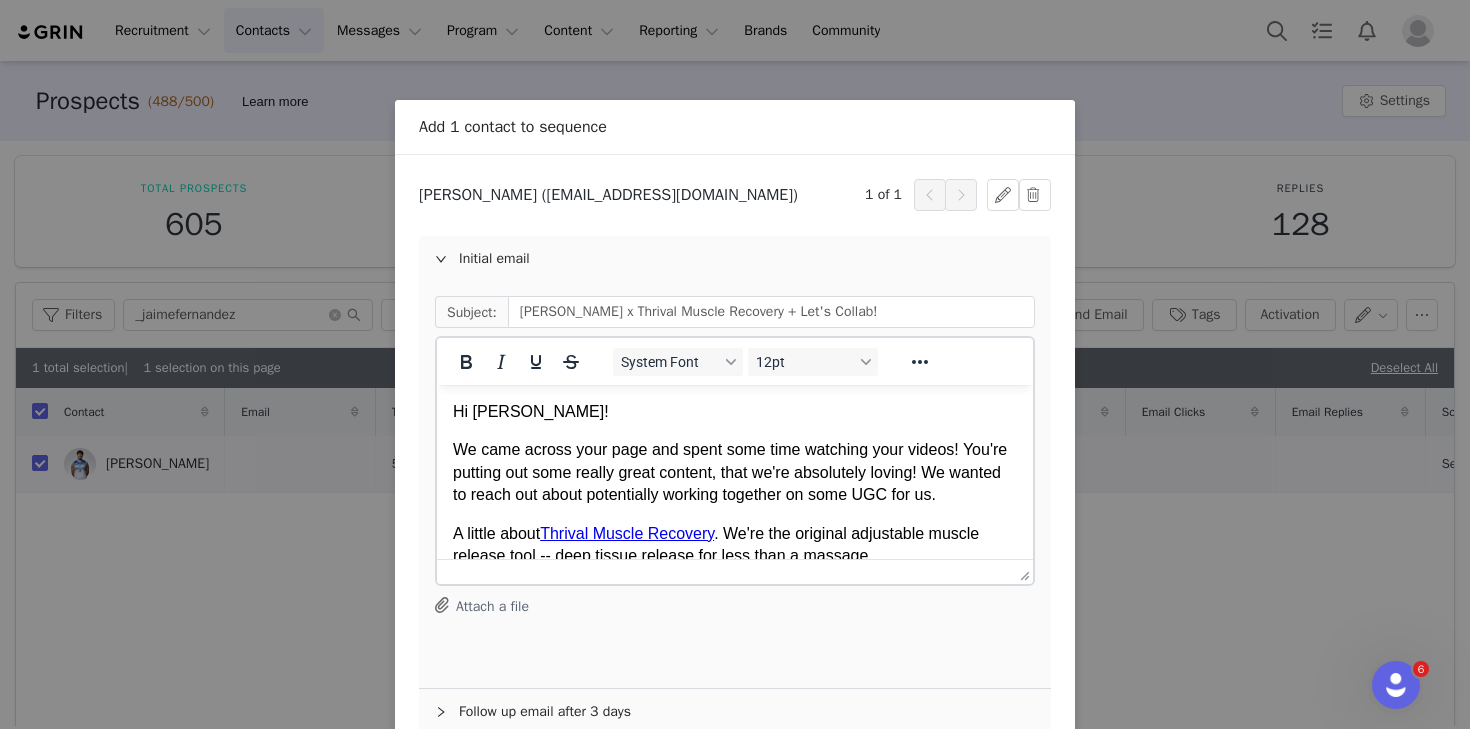 scroll, scrollTop: 223, scrollLeft: 0, axis: vertical 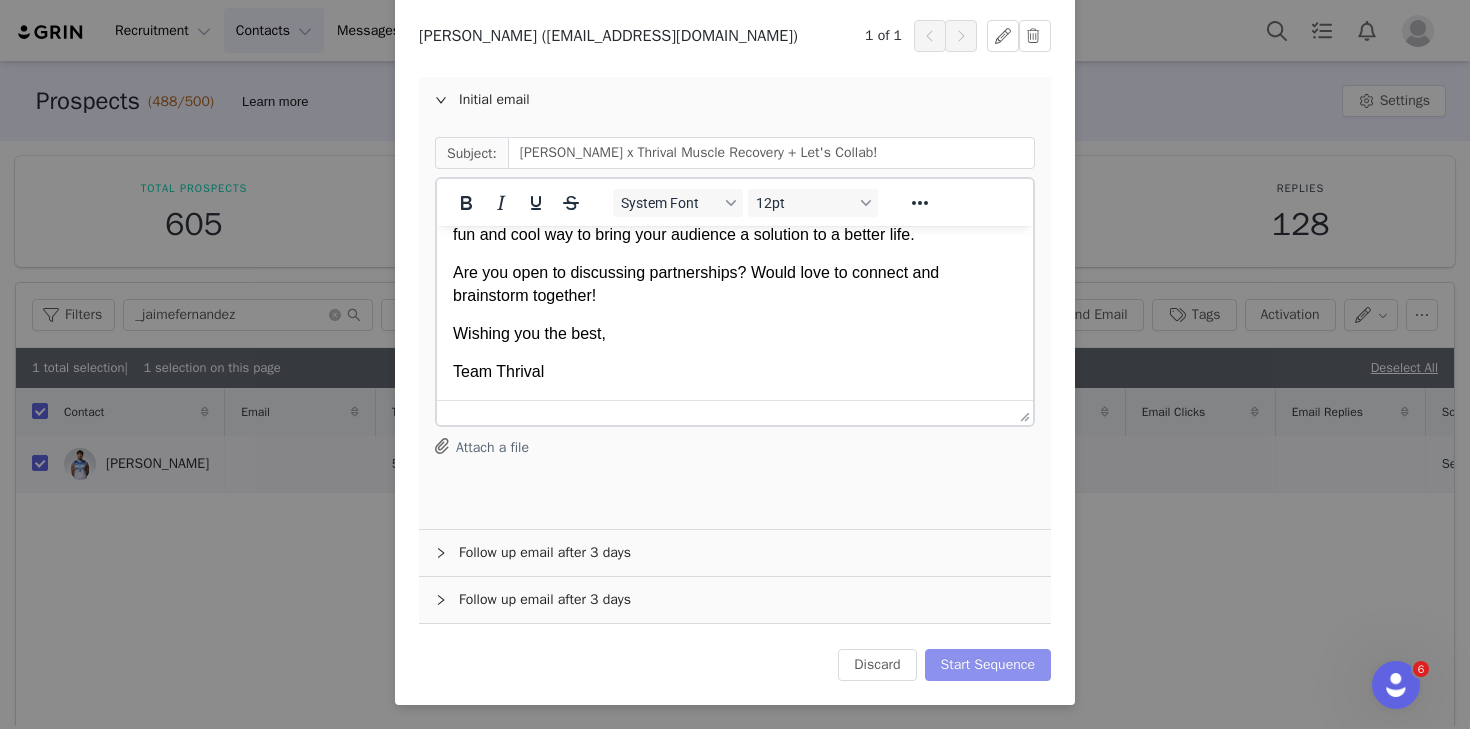 click on "Start Sequence" at bounding box center (988, 665) 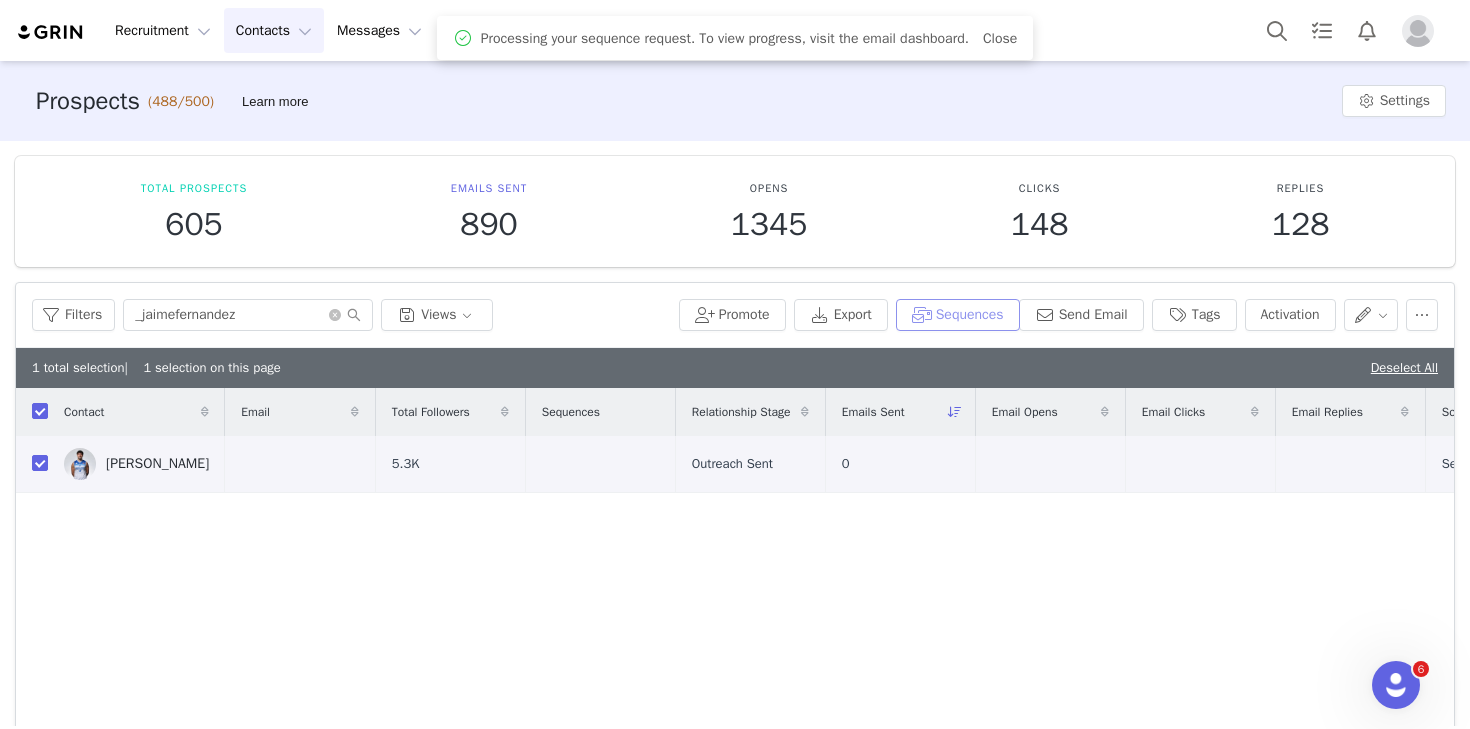 scroll, scrollTop: 0, scrollLeft: 0, axis: both 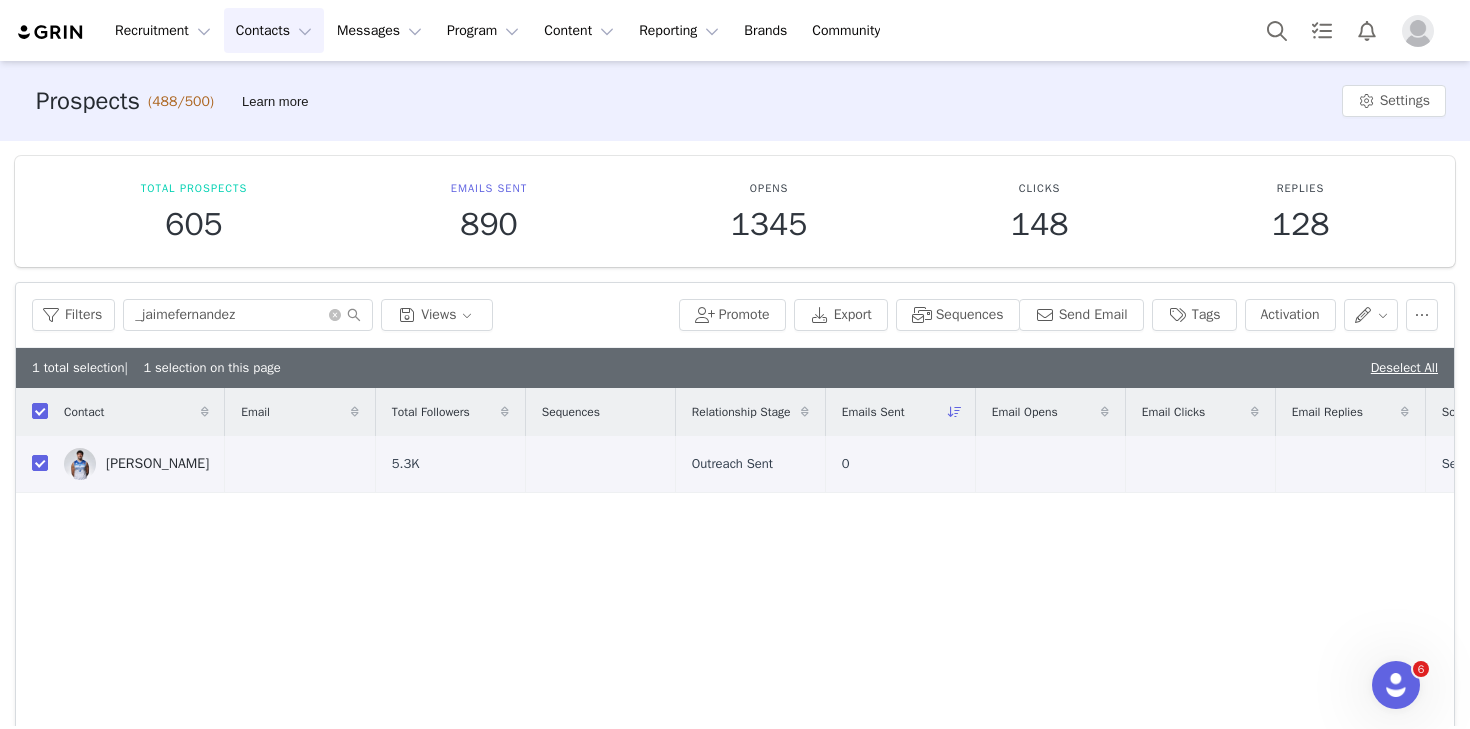 click on "(488/500)" at bounding box center (181, 101) 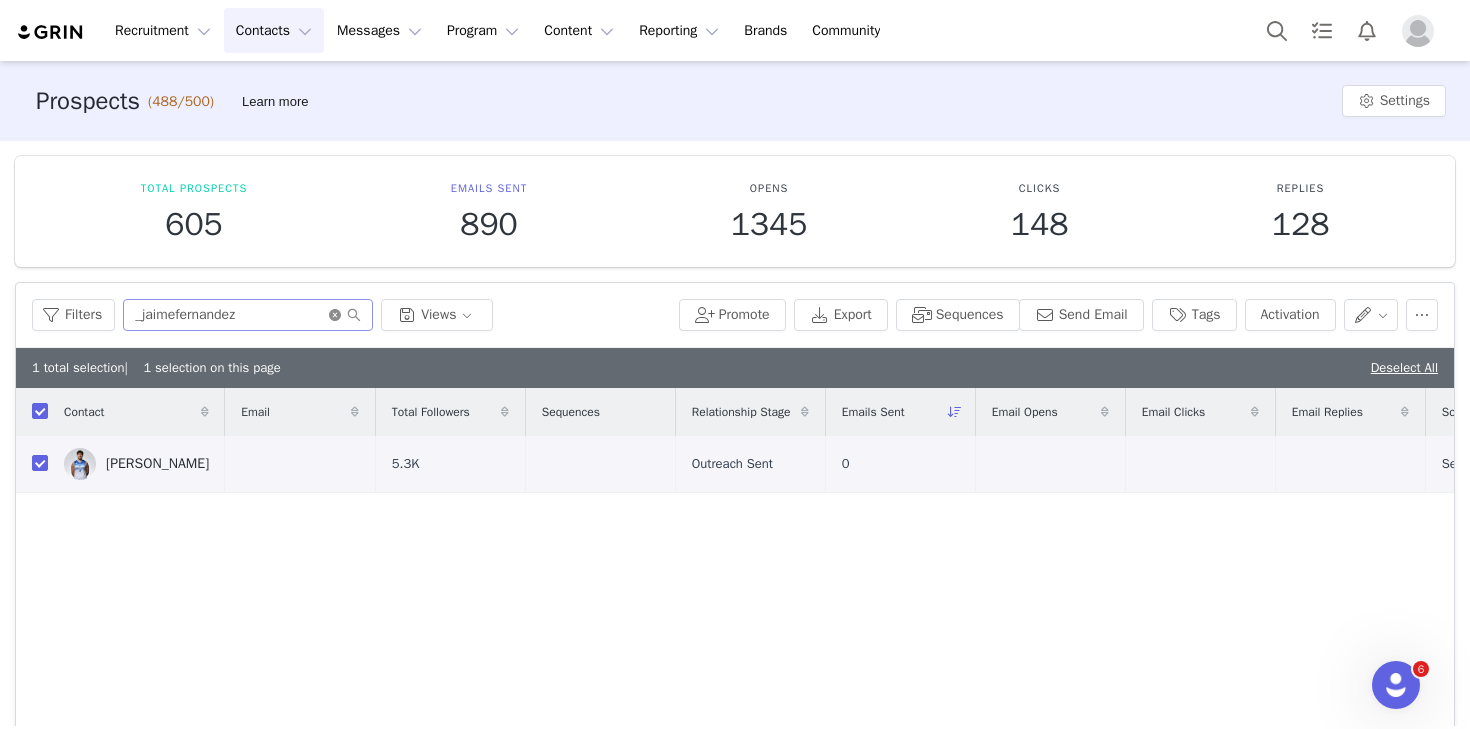 click 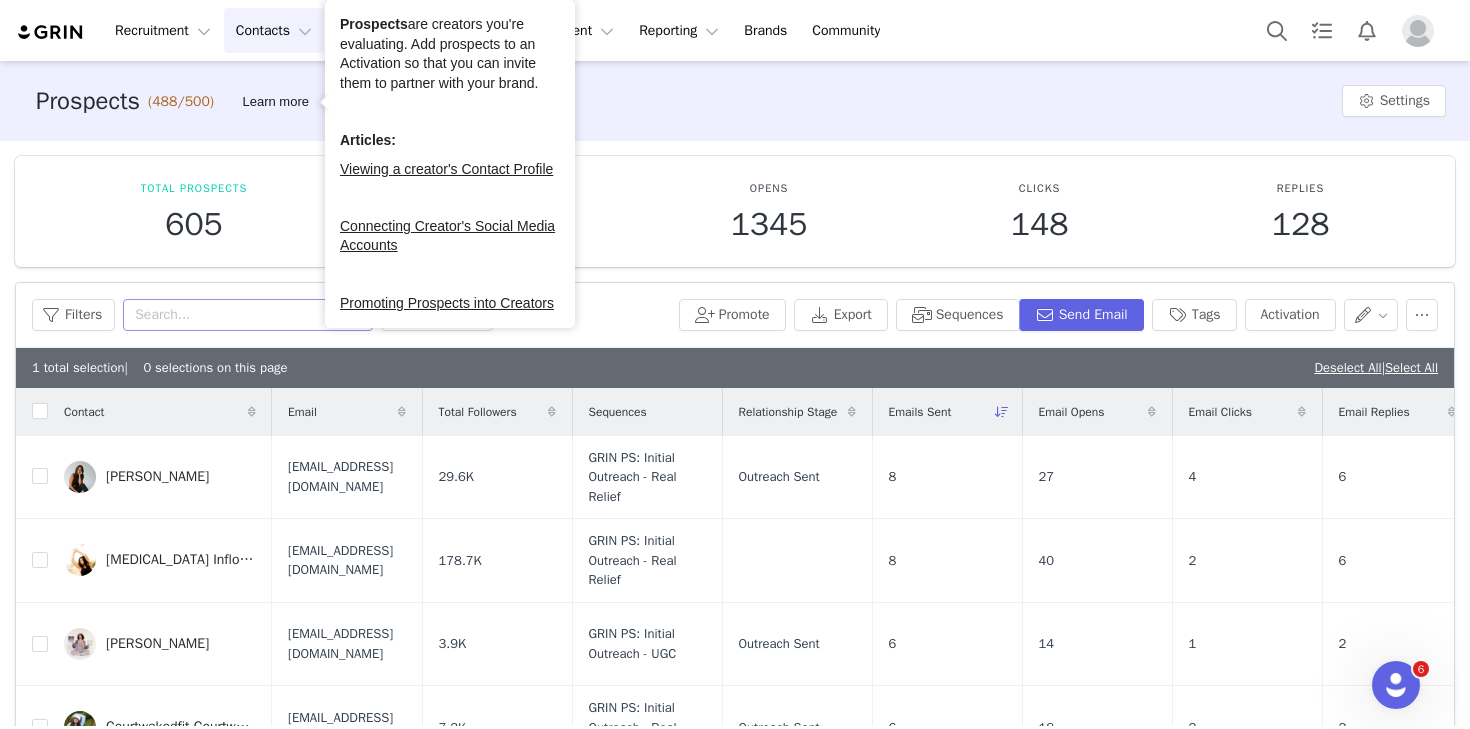 checkbox on "false" 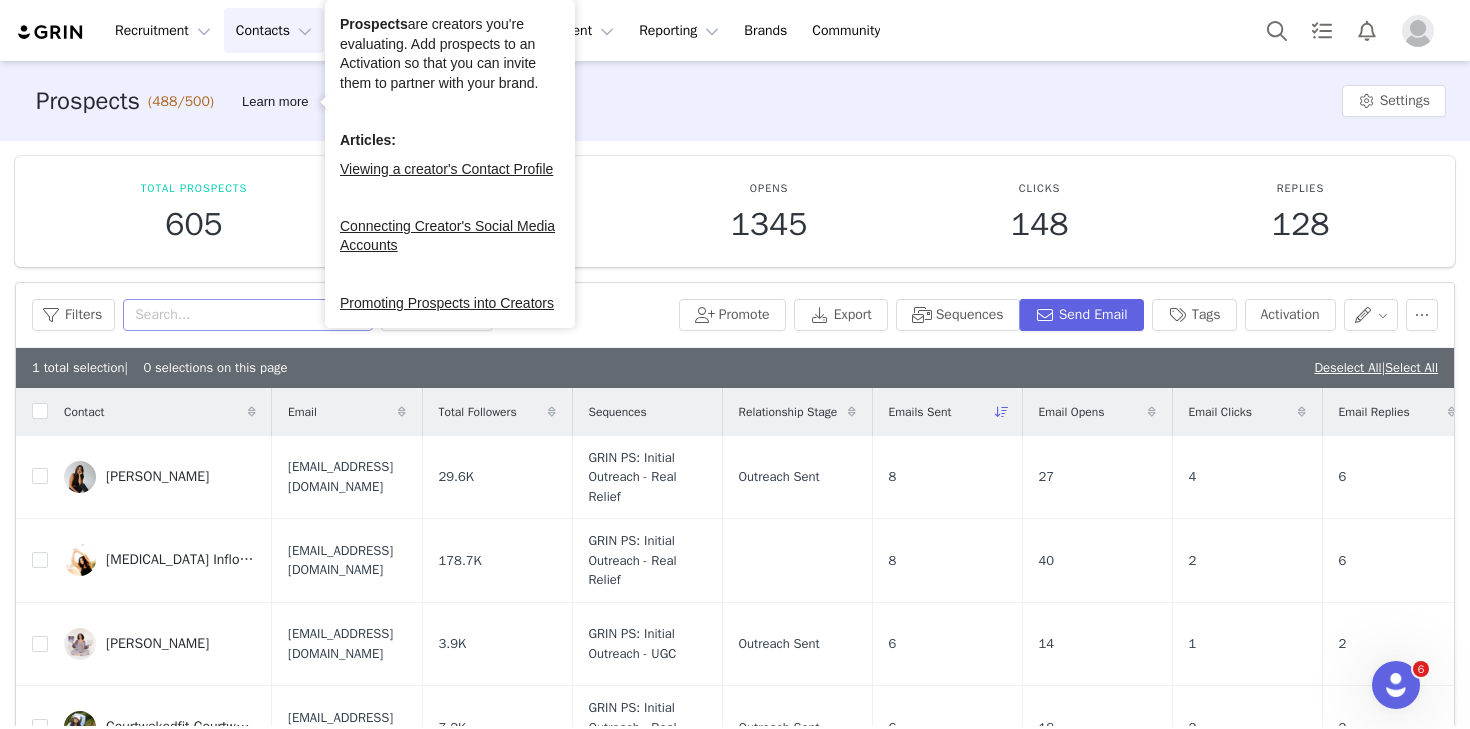 click on "Total Prospects 605 Emails Sent 890 Opens 1345 Clicks 148 Replies 128  Filters   Filter Logic  And Or  Disqualified  Select  Owner  Select  Activation  Select    Contact Tag  Select    Relationship Stage  Select  Contact Created Date   Total Followers   Gender  Select  Advanced Filters   + Add Field  Apply Filters Clear All Filters Views     Promote Export Sequences Send Email Tags Activation     1 total selection     |    0 selections on this page  Deselect All     |     Select All  Contact   Email   Total Followers   Sequences   Relationship Stage   Emails Sent   Email Opens   Email Clicks   Email Replies   Source   Curated List   [PERSON_NAME]  [EMAIL_ADDRESS][DOMAIN_NAME] 29.6K GRIN PS: Initial Outreach - Real Relief Outreach Sent 8 27 4 6 Curated Lists  Grin PS Thrival Influencer/Content Creator - #2   [MEDICAL_DATA] Inflowwithalli  [EMAIL_ADDRESS][DOMAIN_NAME] 178.7K GRIN PS: Initial Outreach - Real Relief 8 40 2 6 Curated Lists  Grin PS Thrival Influencer/Content Creator   [PERSON_NAME]  3.9K Outreach Sent 6" at bounding box center [735, 519] 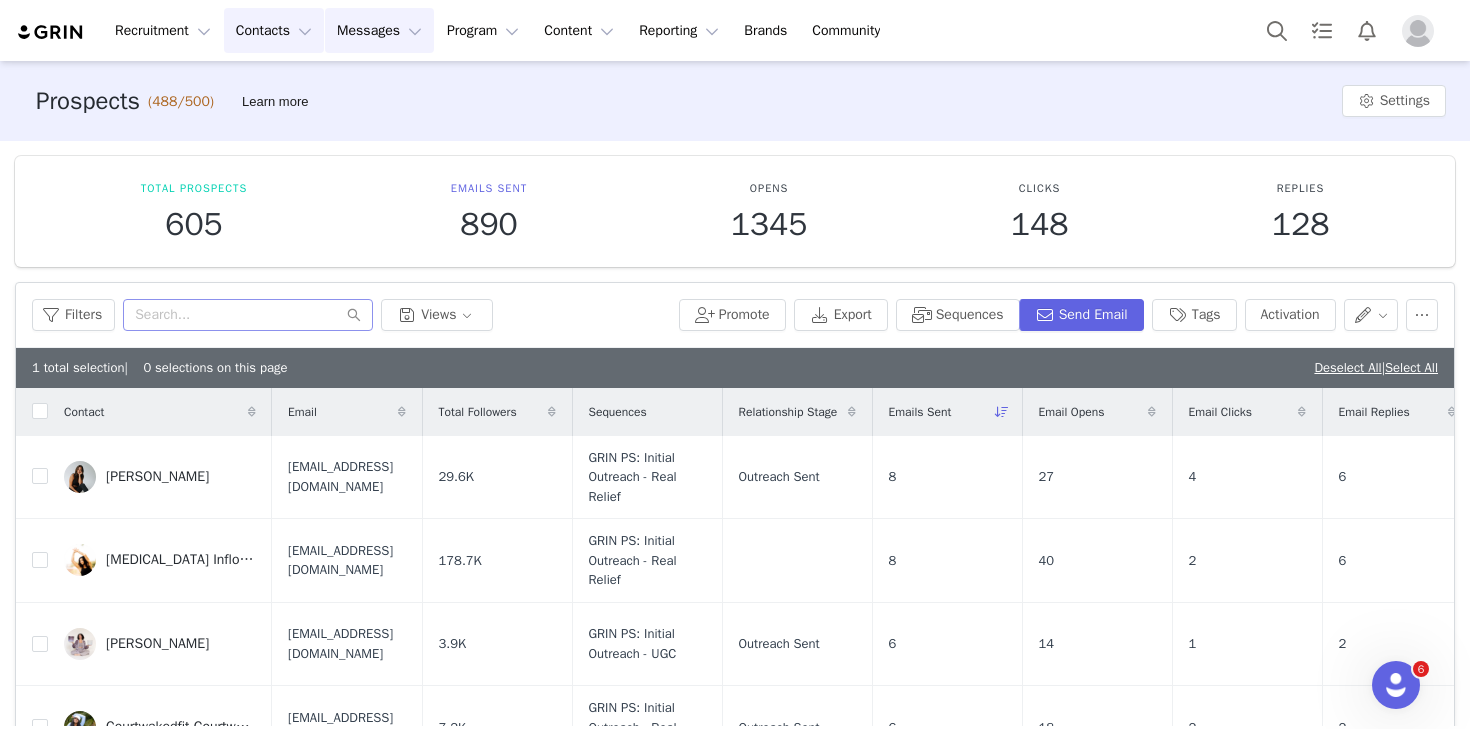 click on "Messages Messages" at bounding box center [379, 30] 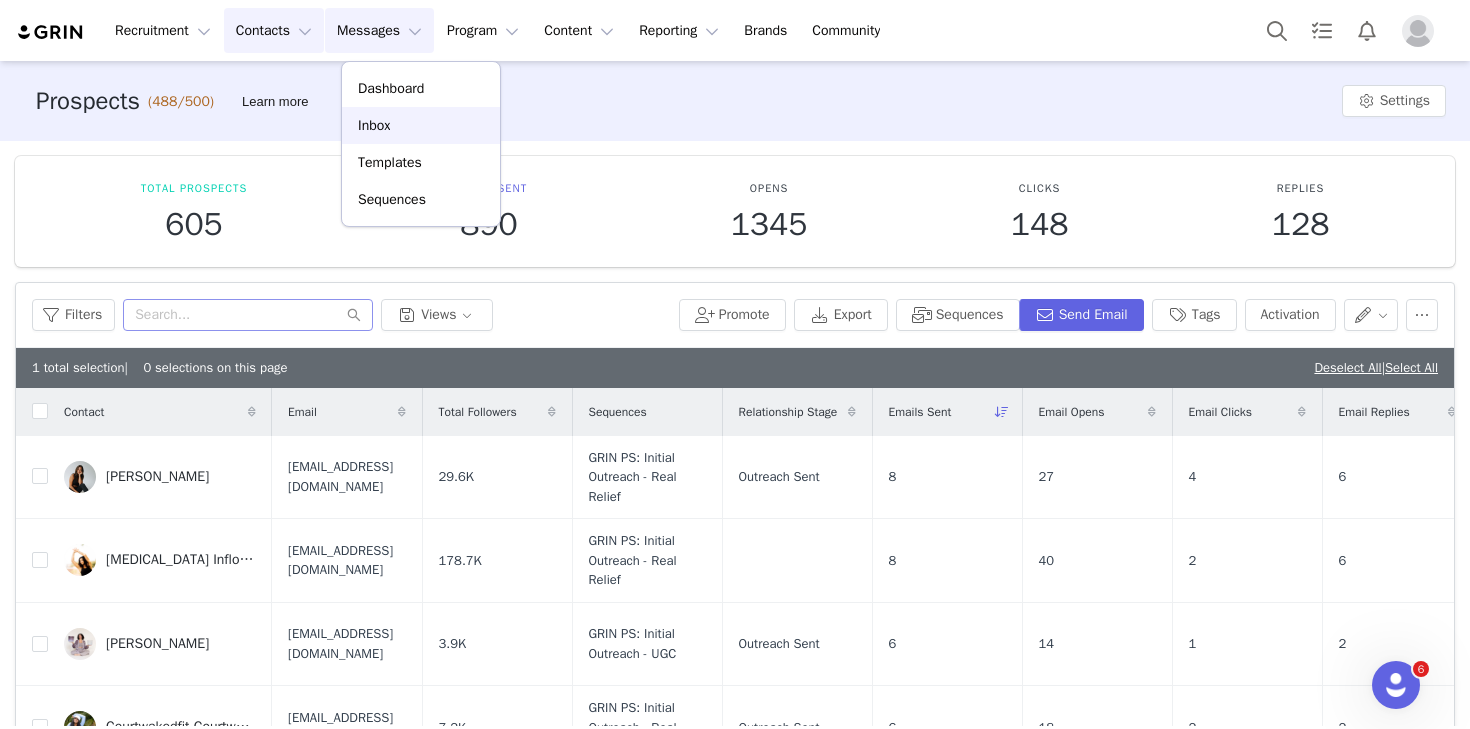 click on "Inbox" at bounding box center [374, 125] 